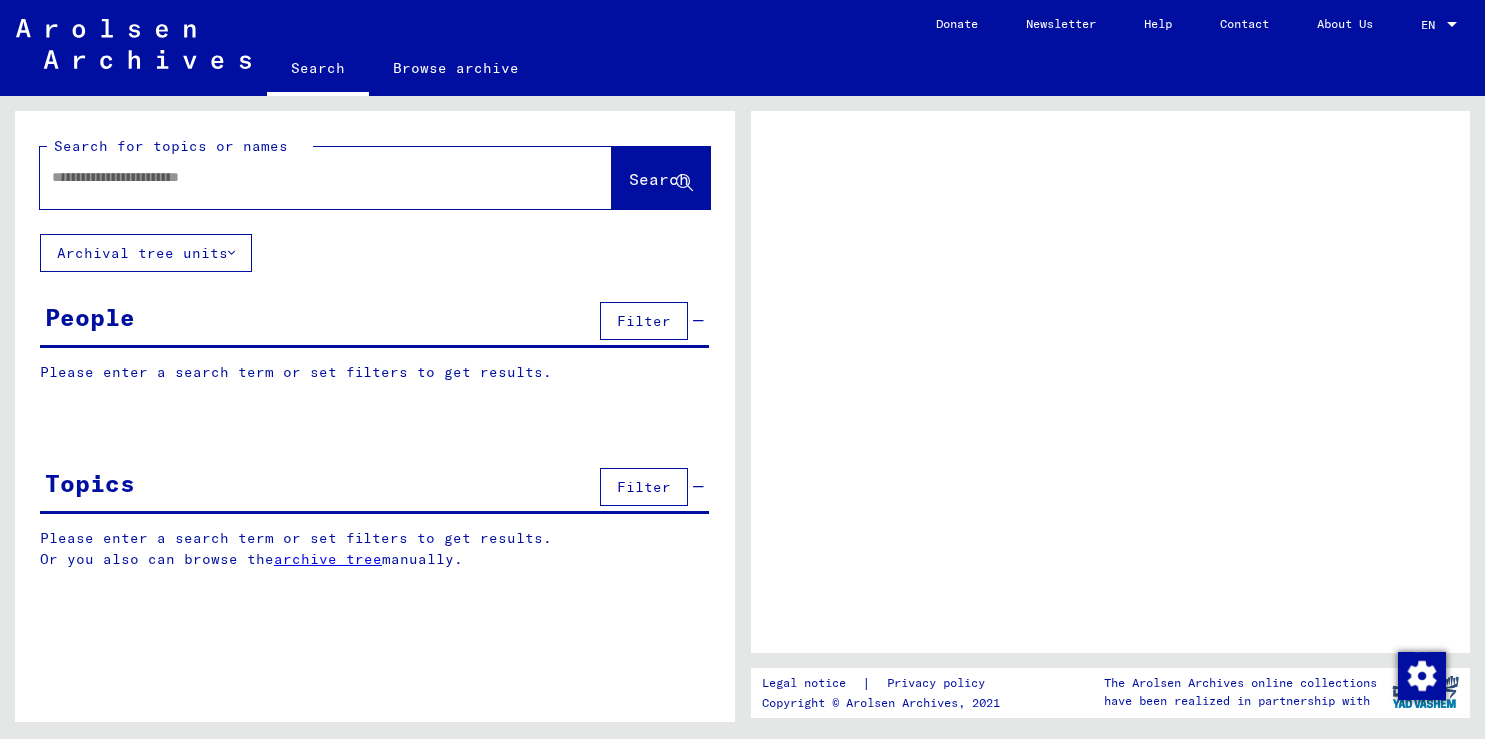 scroll, scrollTop: 0, scrollLeft: 0, axis: both 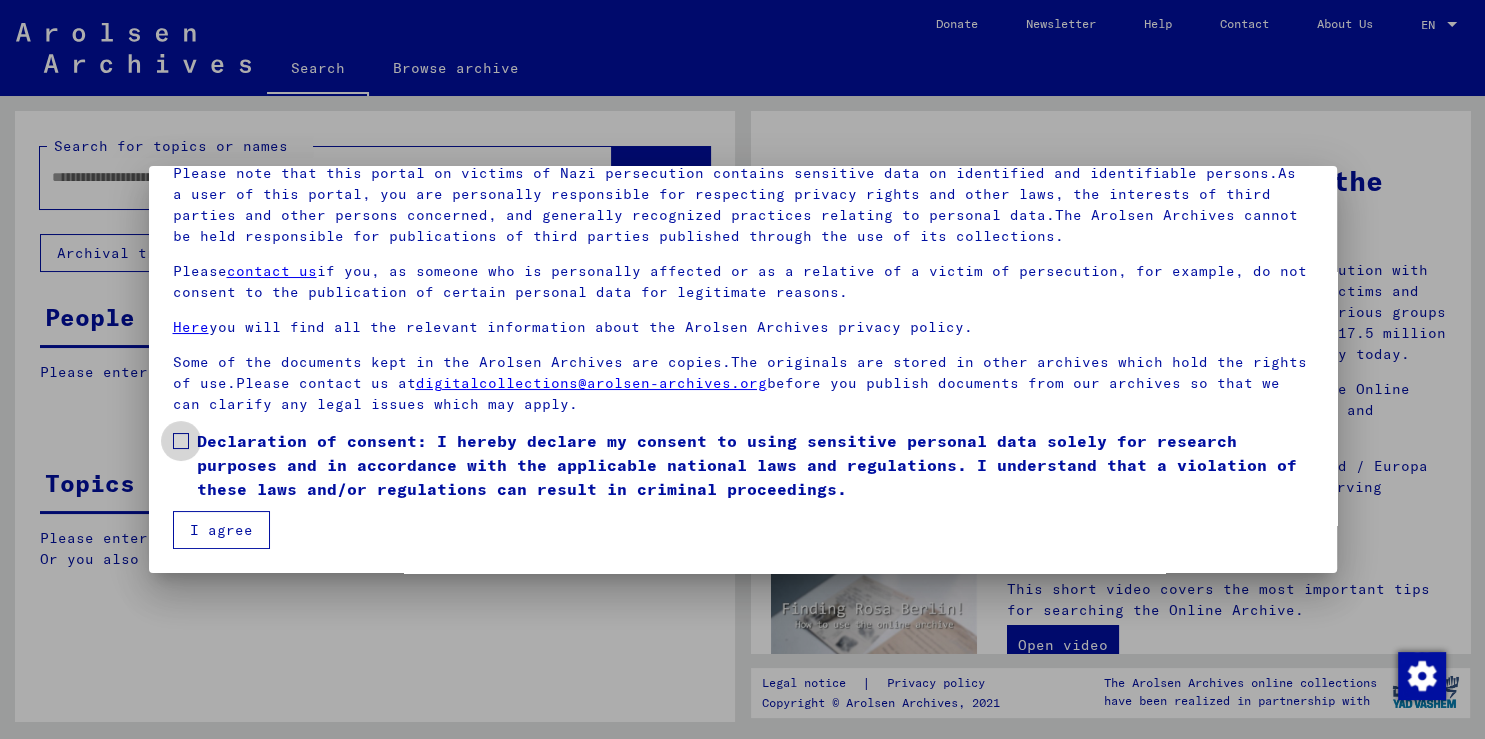 drag, startPoint x: 184, startPoint y: 440, endPoint x: 215, endPoint y: 512, distance: 78.39005 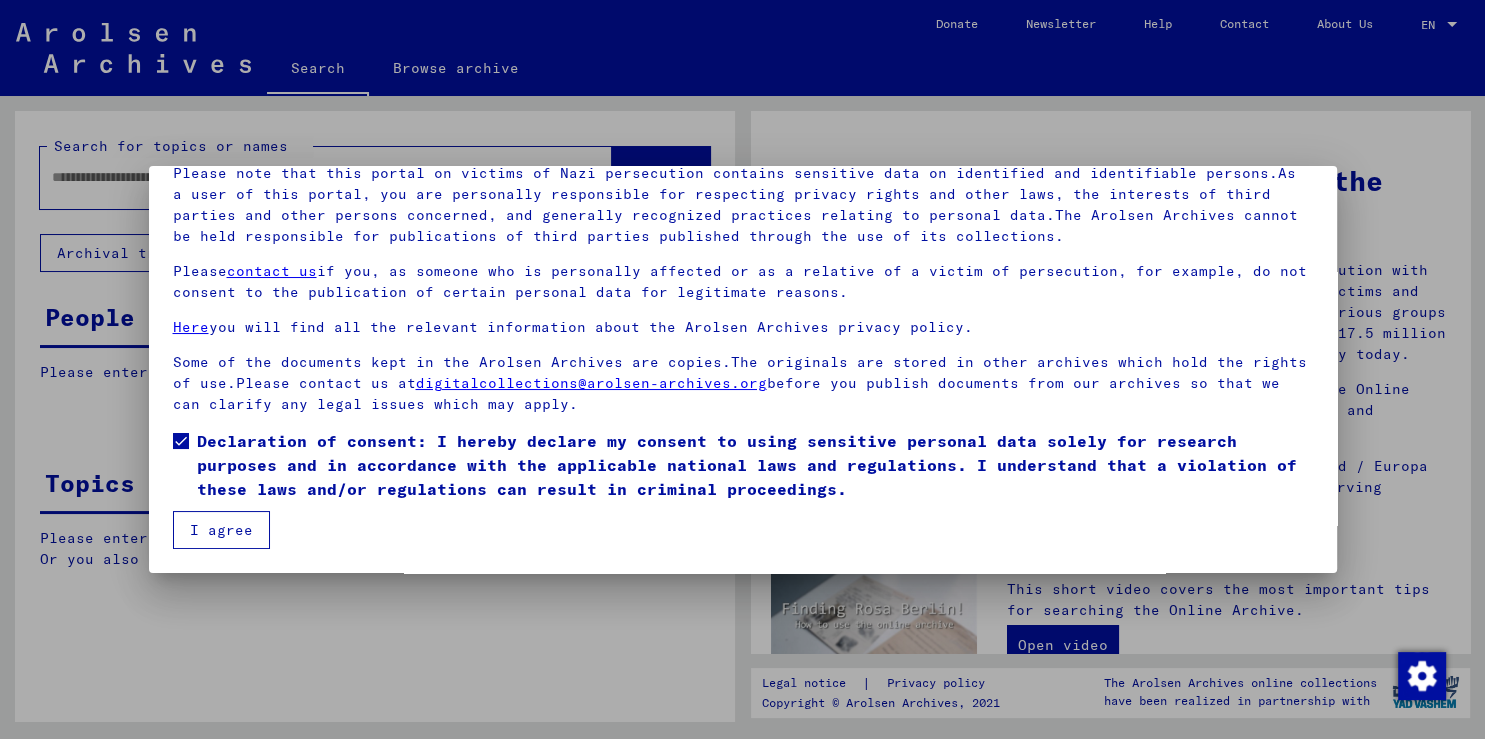 click on "I agree" at bounding box center [221, 530] 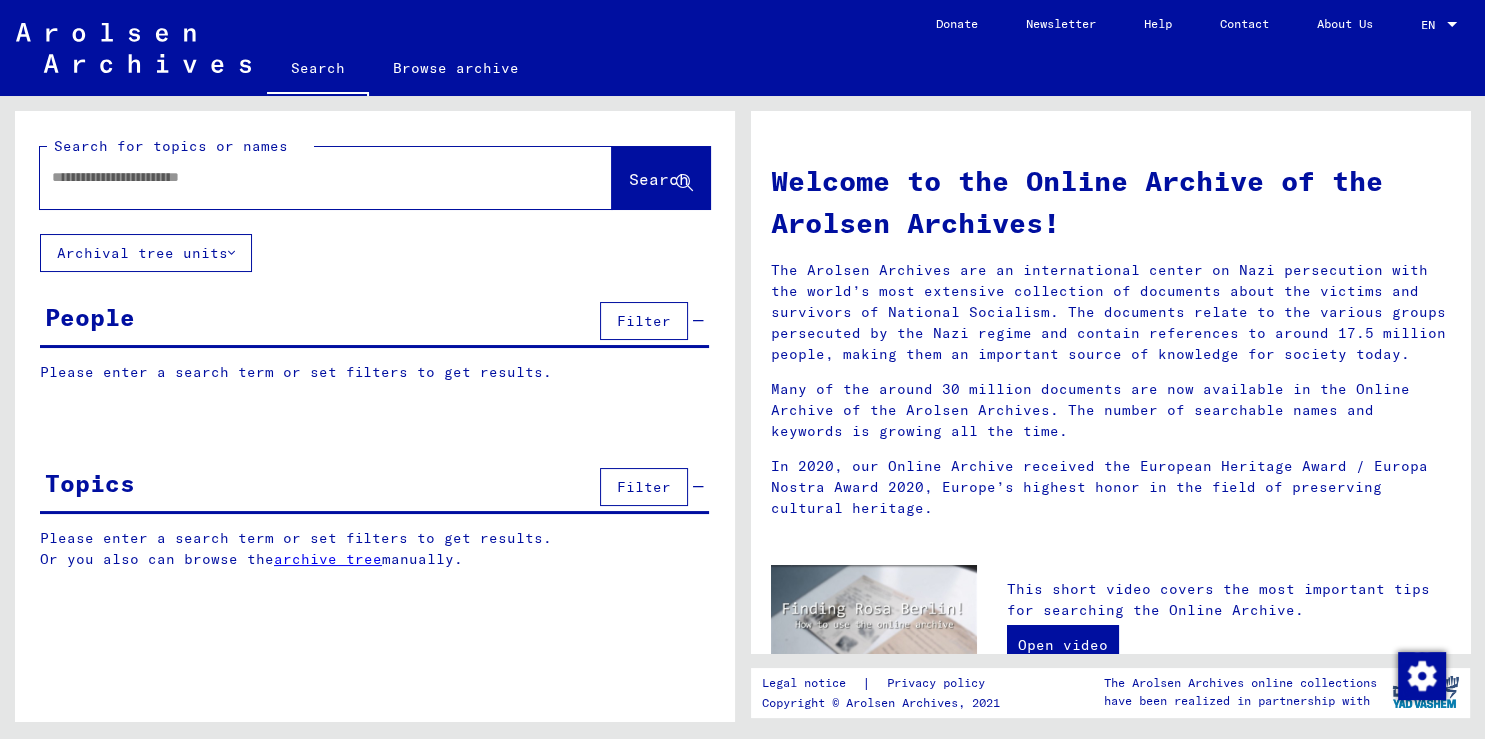 click on "Filter" at bounding box center [644, 321] 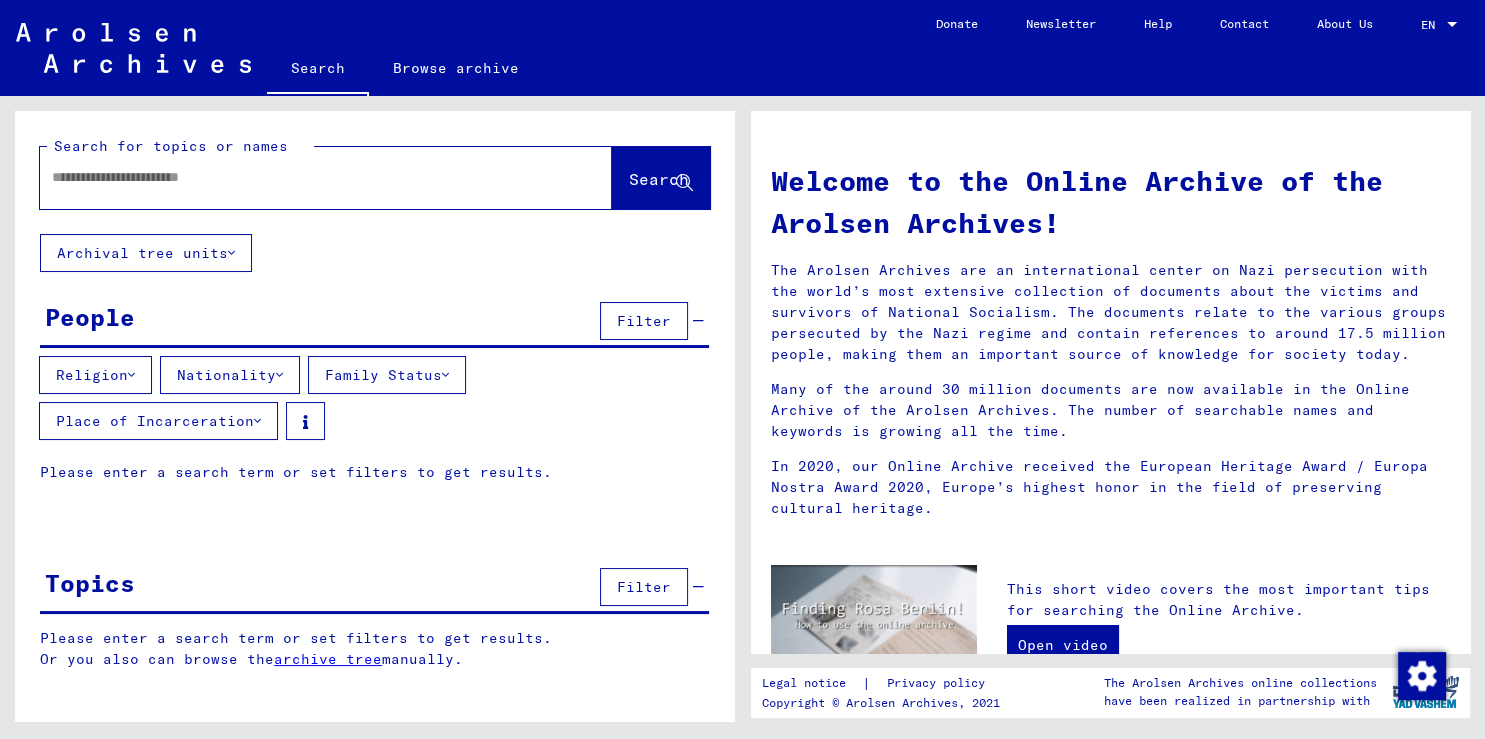 click on "Nationality" at bounding box center [230, 375] 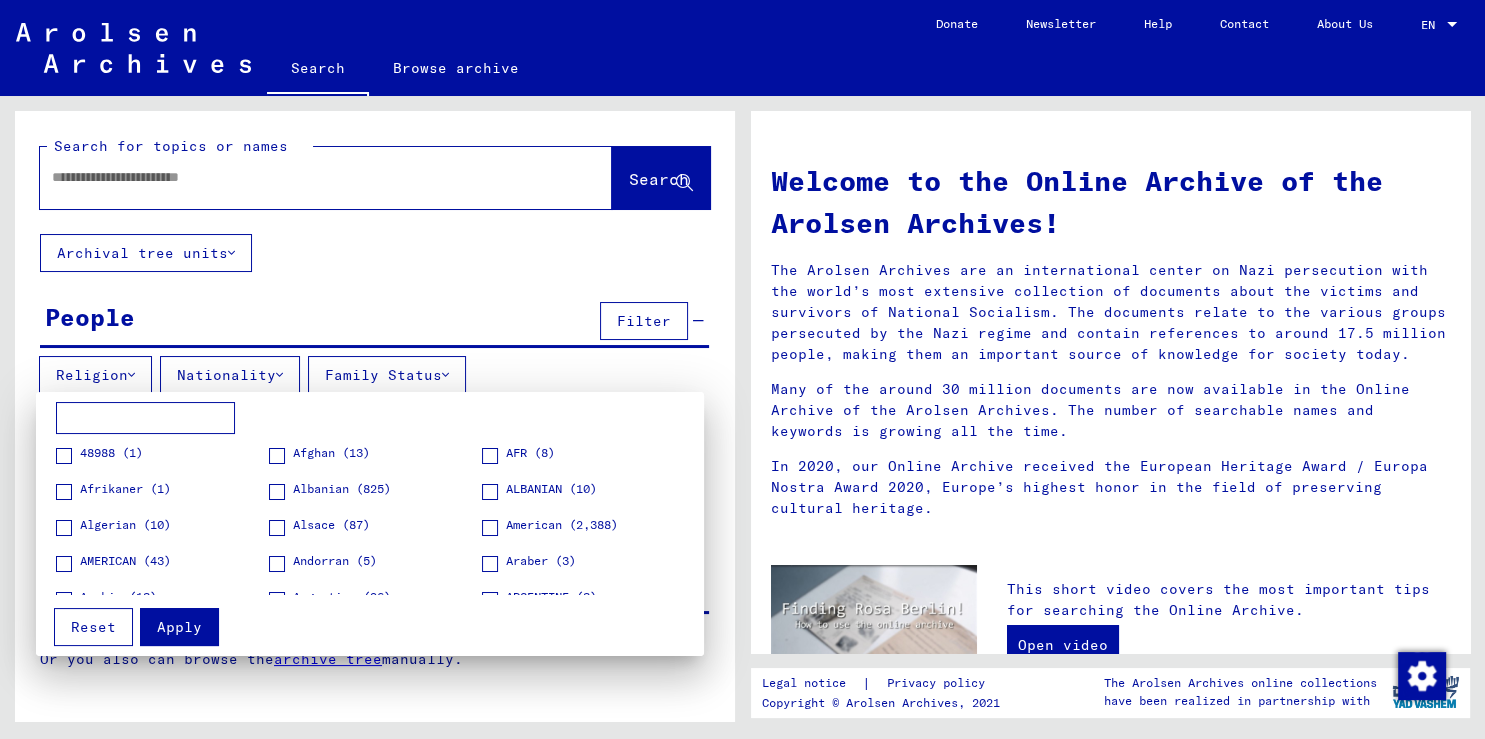 click at bounding box center [145, 418] 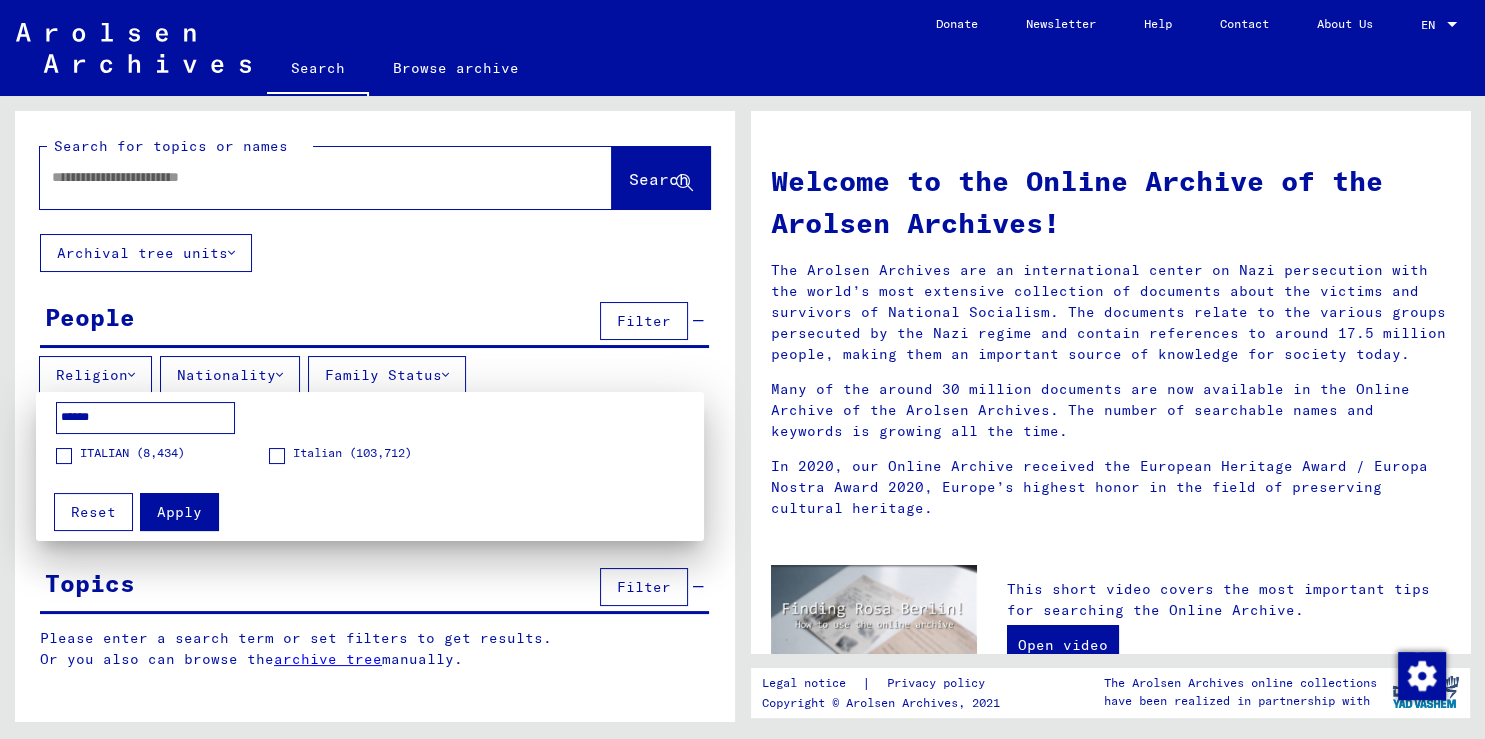 type on "******" 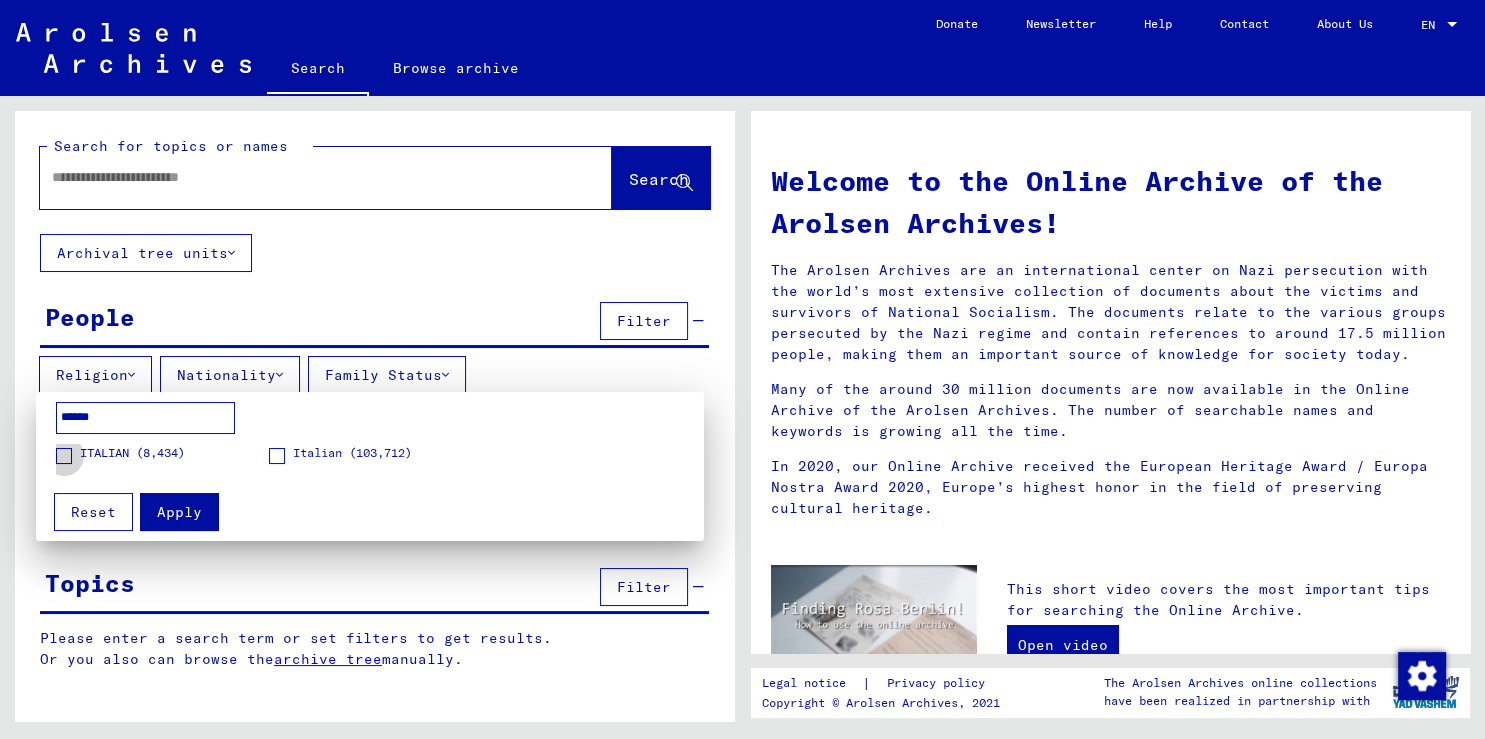 click on "ITALIAN (8,434)" at bounding box center (120, 454) 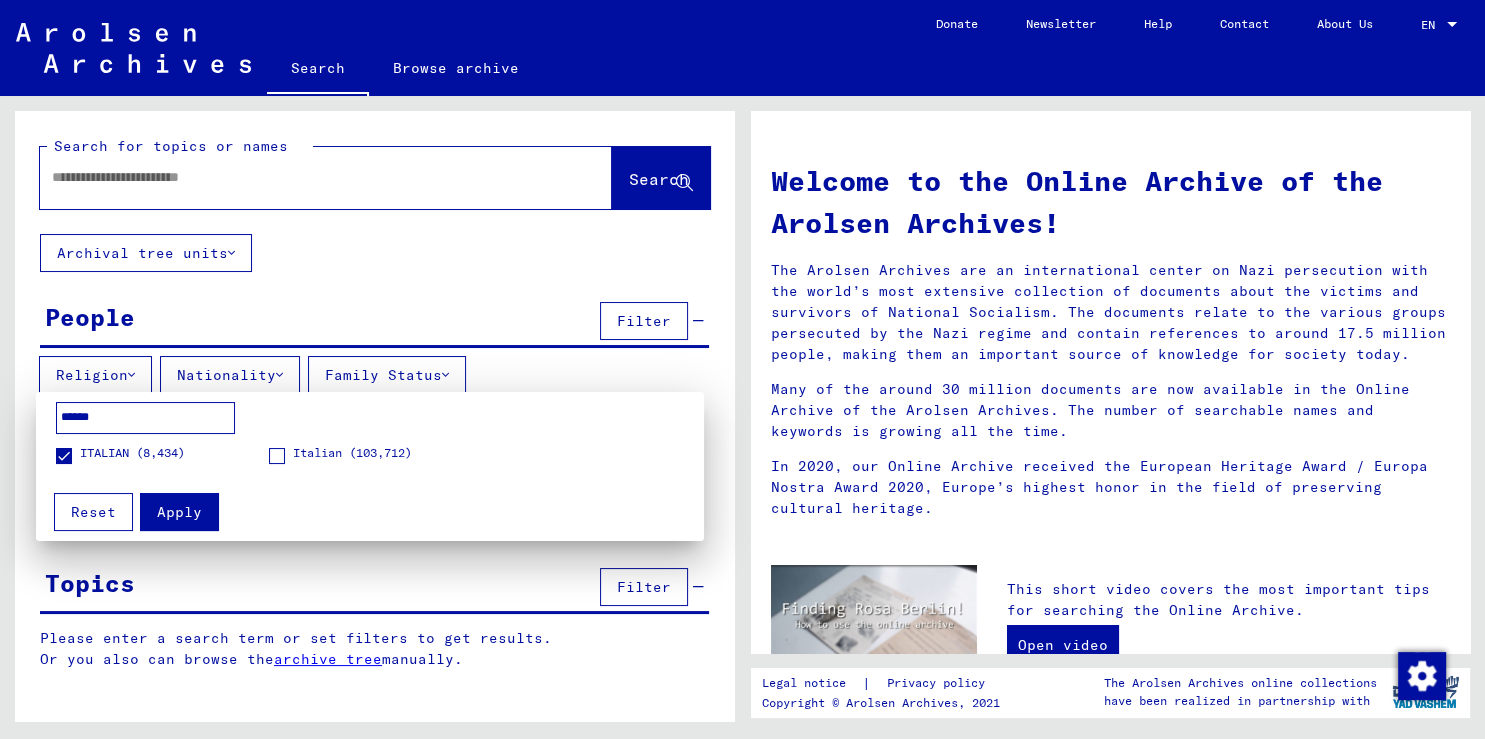 click at bounding box center [277, 456] 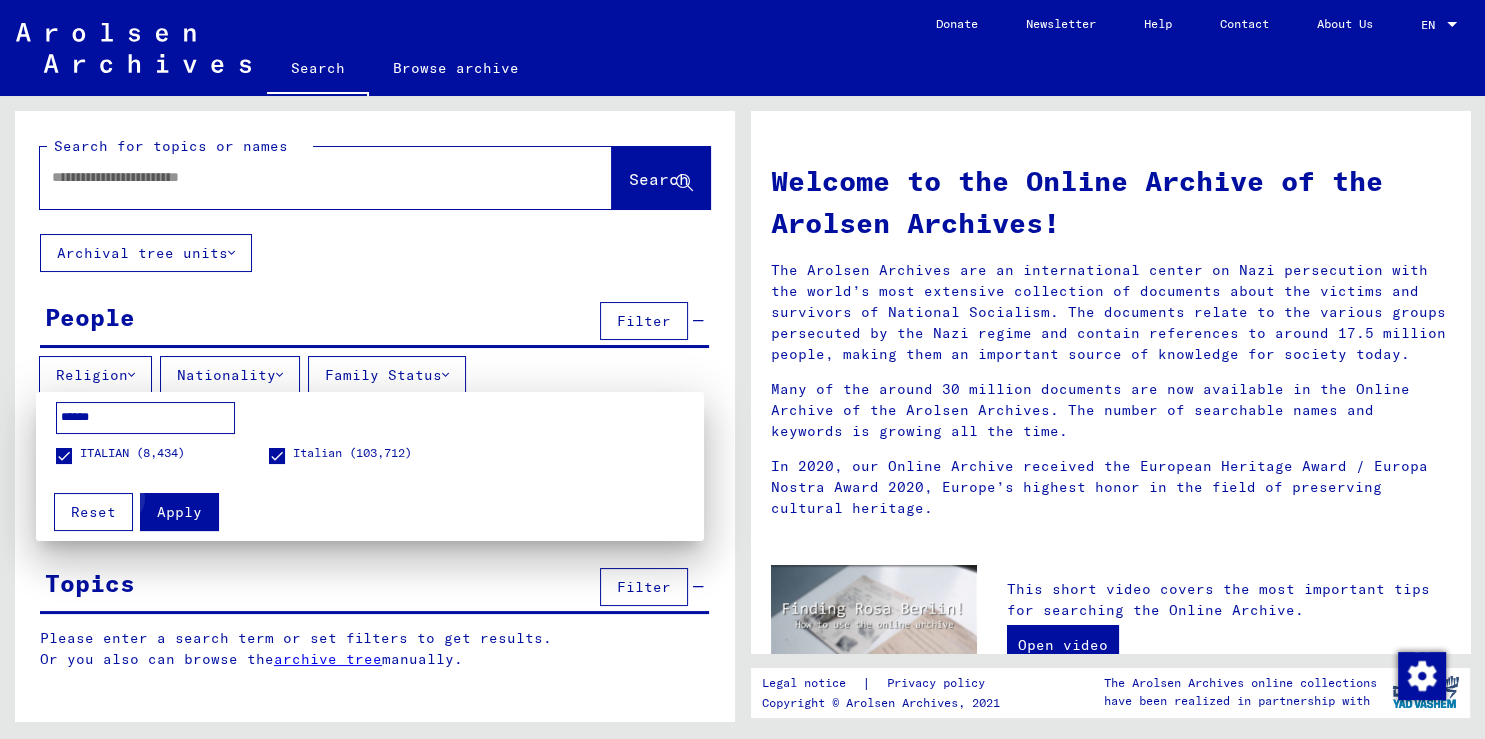 click on "Apply" at bounding box center [179, 512] 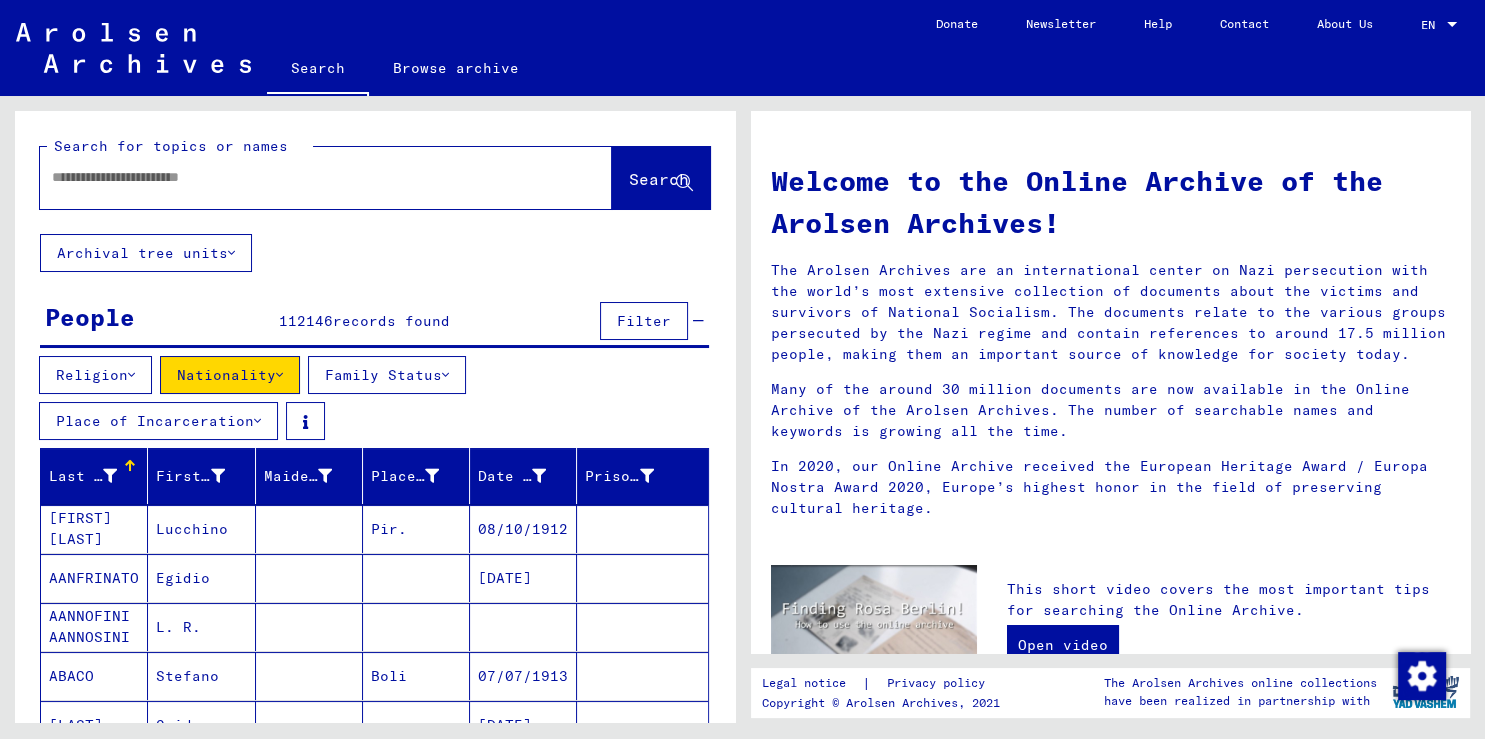 click at bounding box center [302, 177] 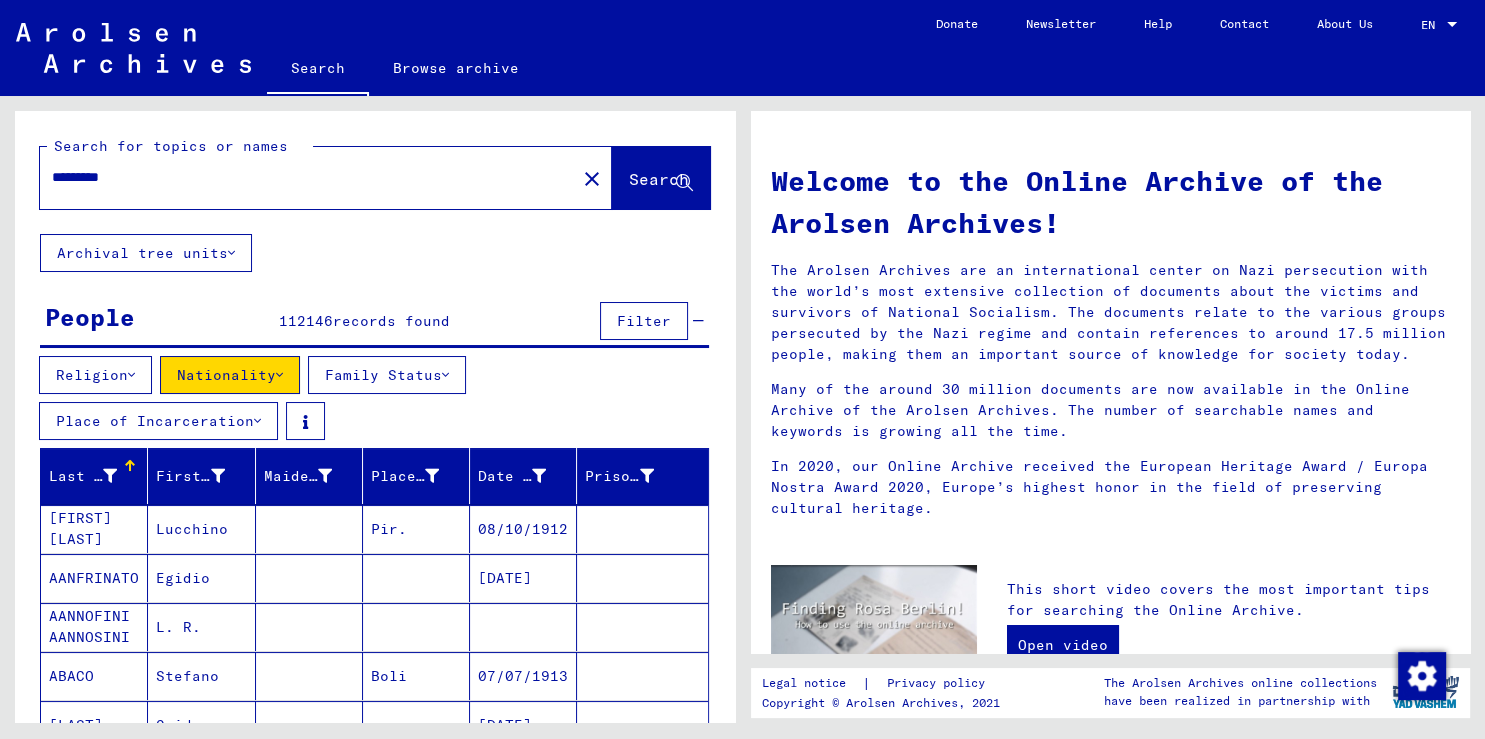 type on "*********" 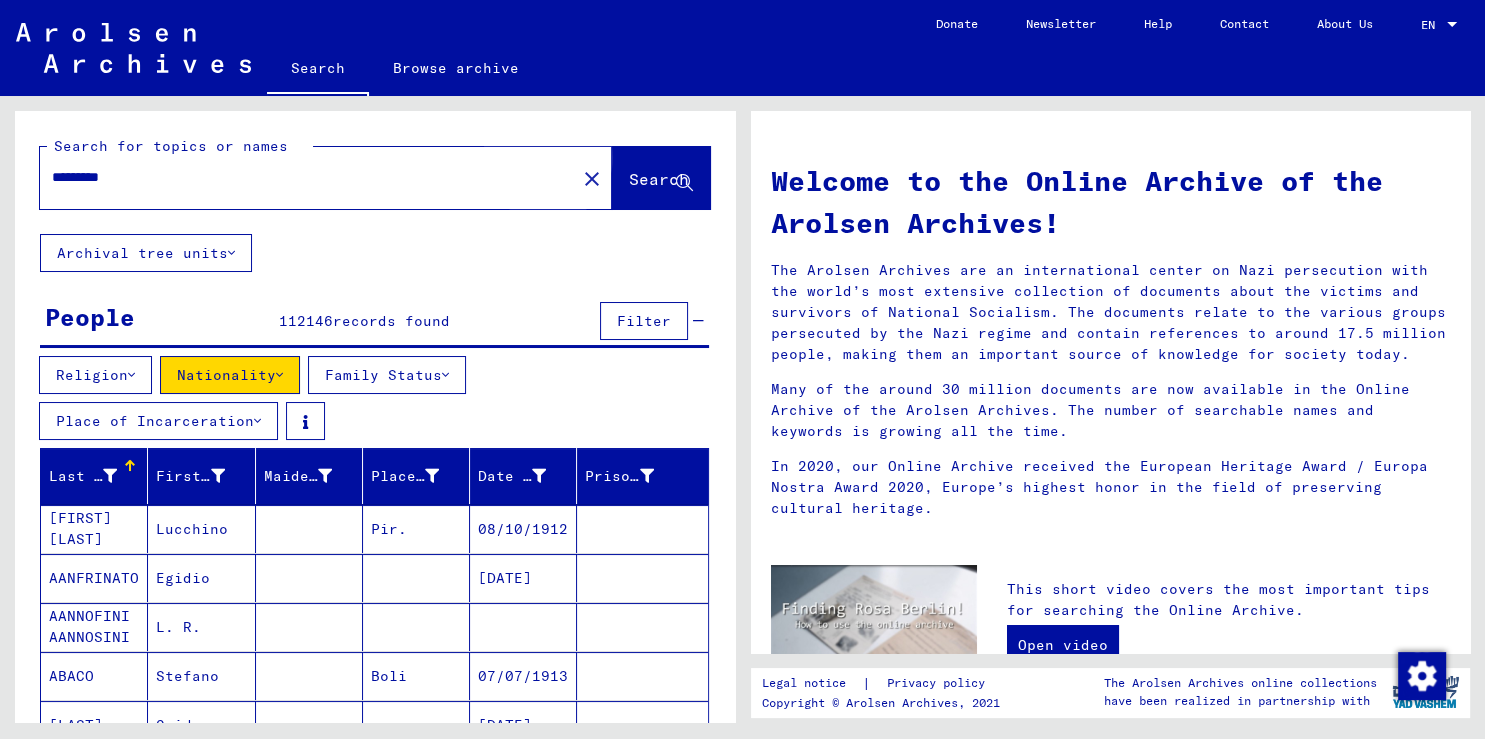 click on "Search" 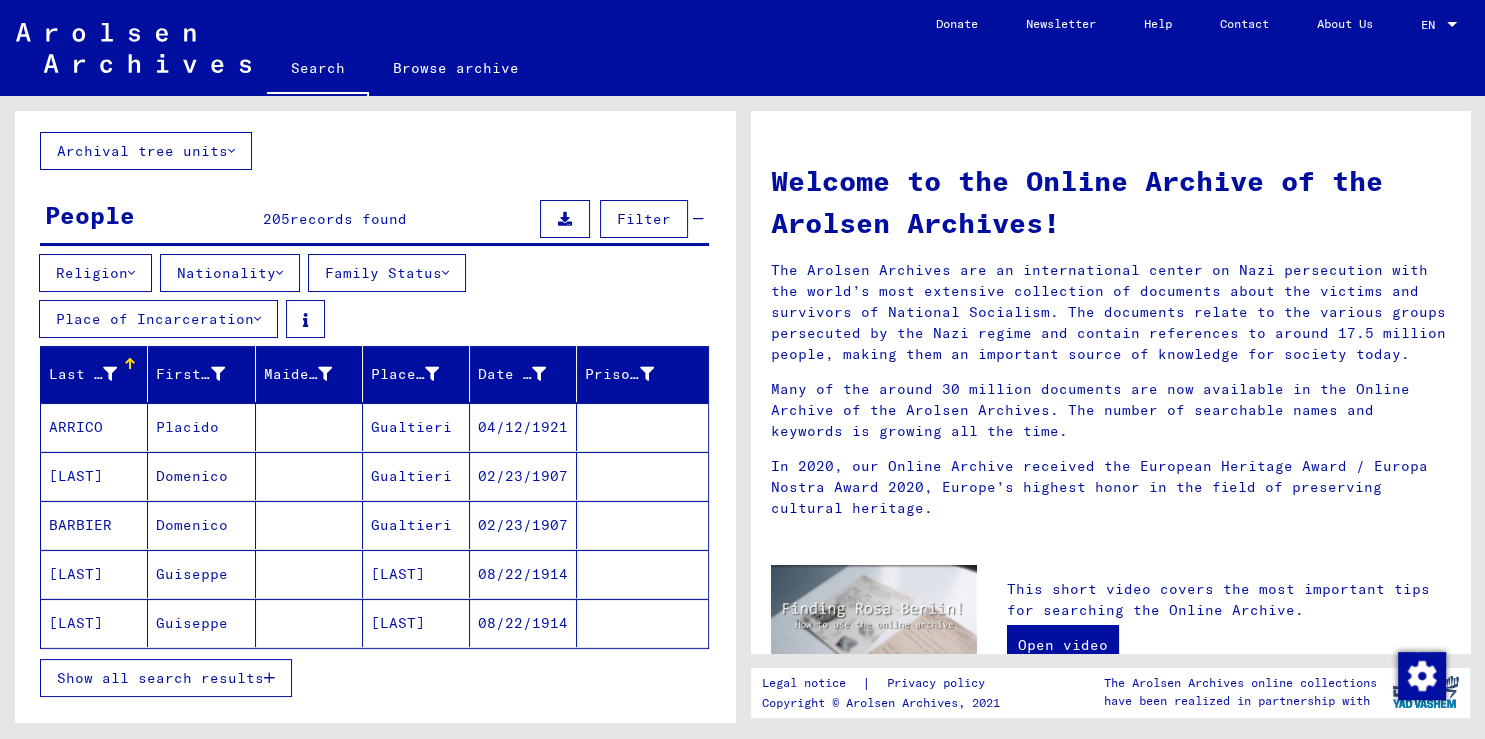 scroll, scrollTop: 331, scrollLeft: 0, axis: vertical 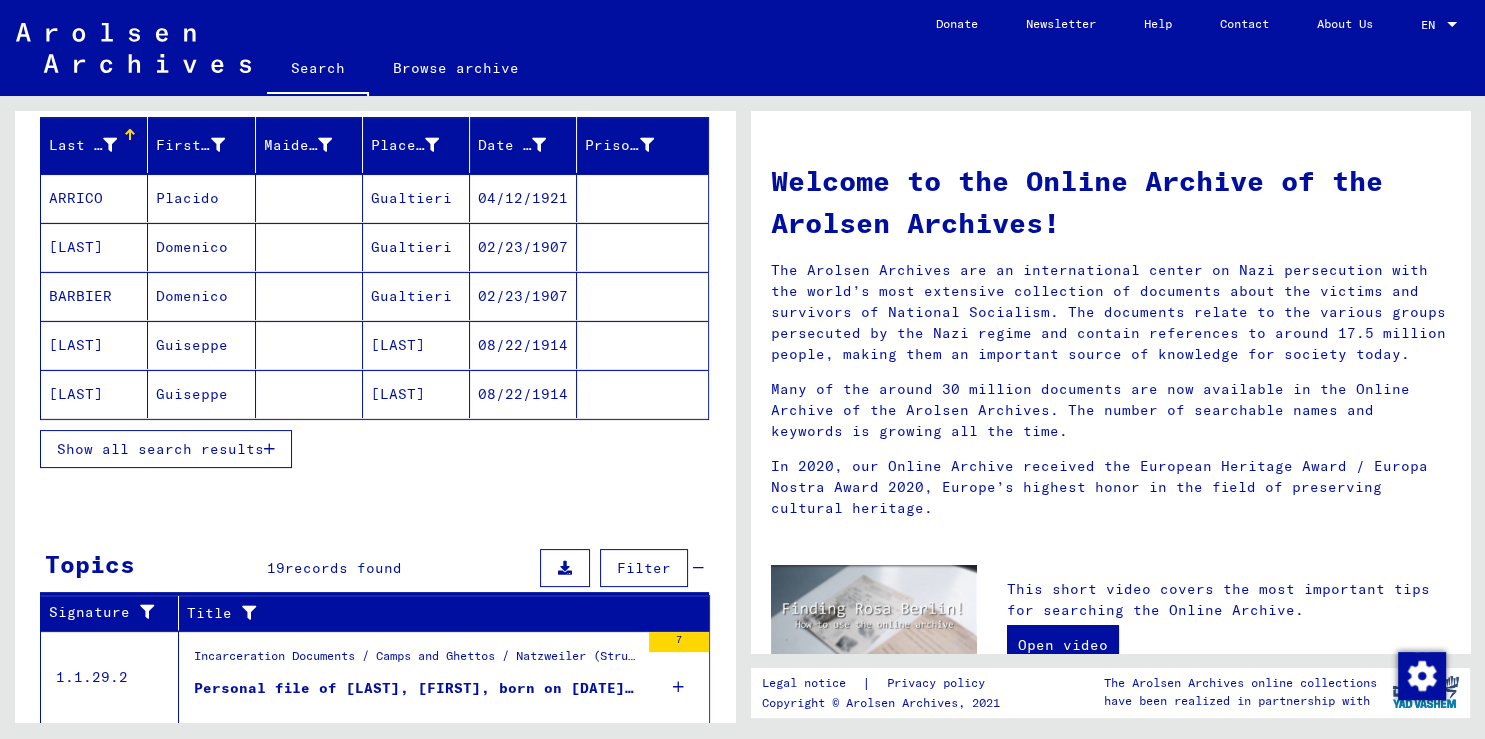 click at bounding box center [269, 449] 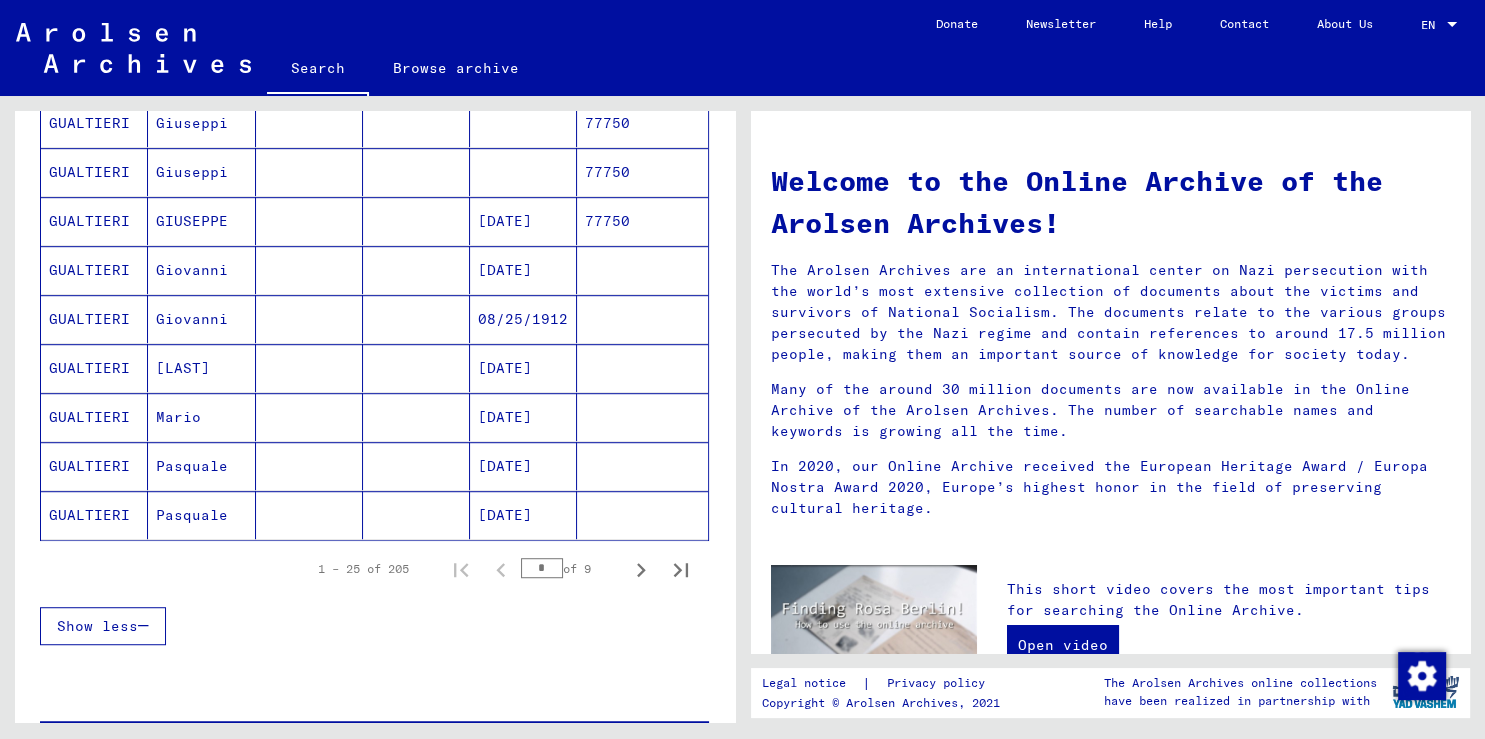 scroll, scrollTop: 1214, scrollLeft: 0, axis: vertical 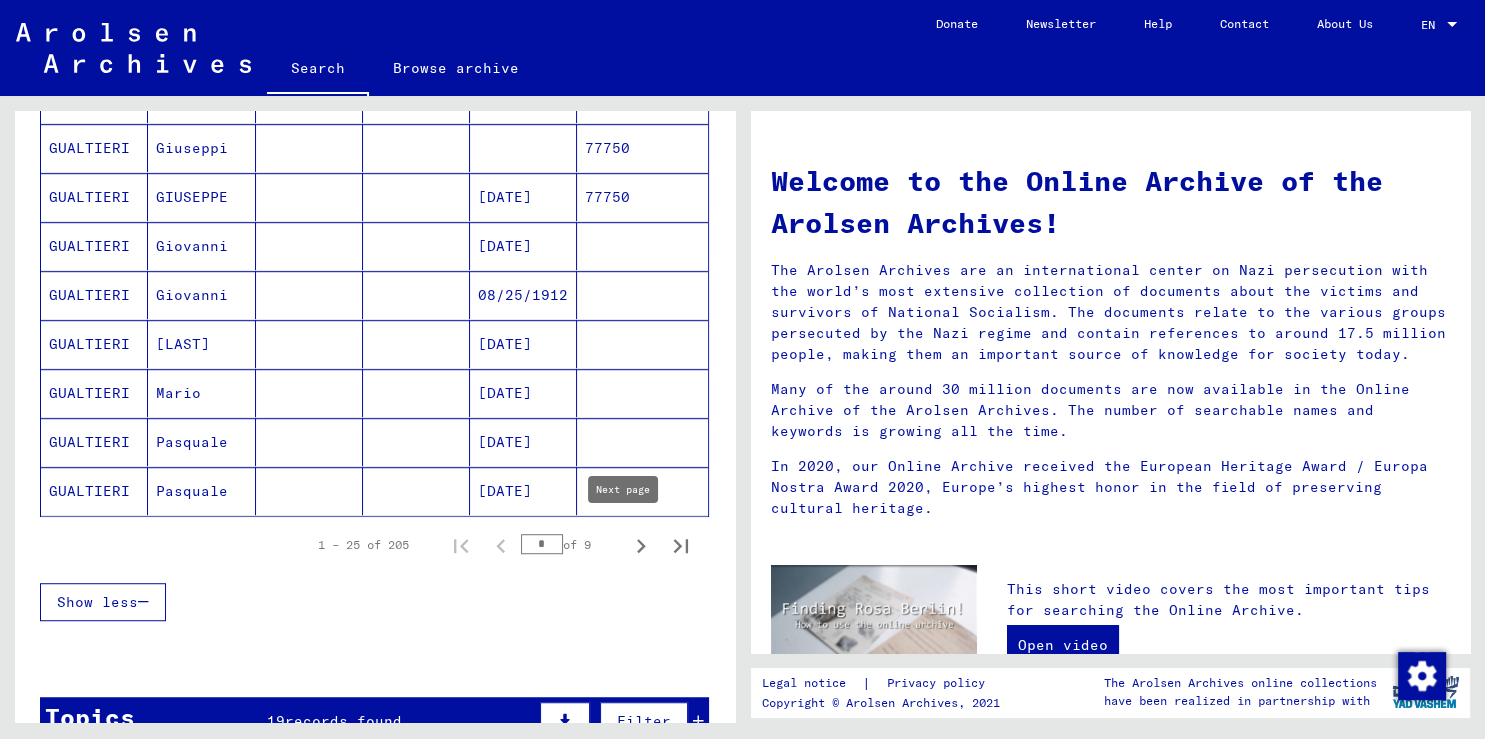 click 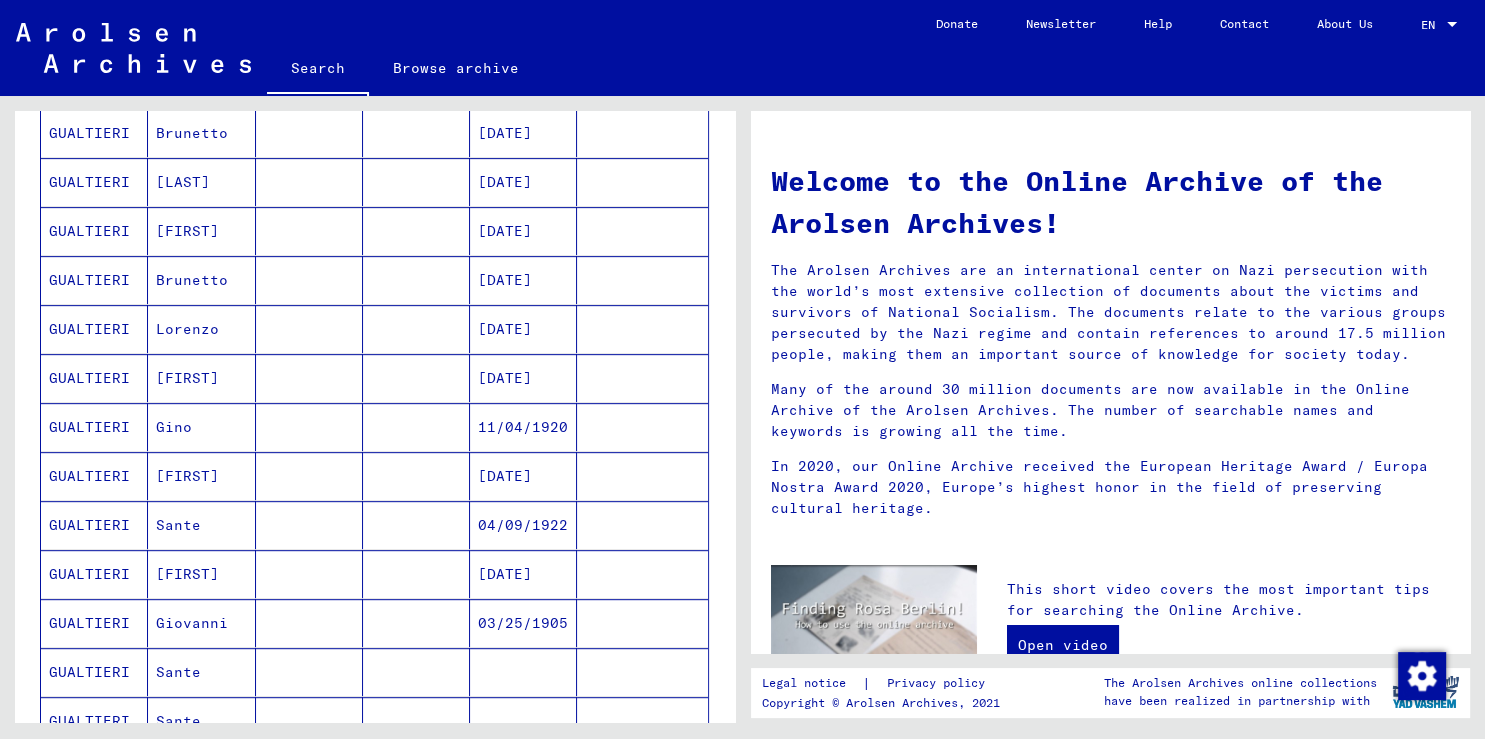 scroll, scrollTop: 883, scrollLeft: 0, axis: vertical 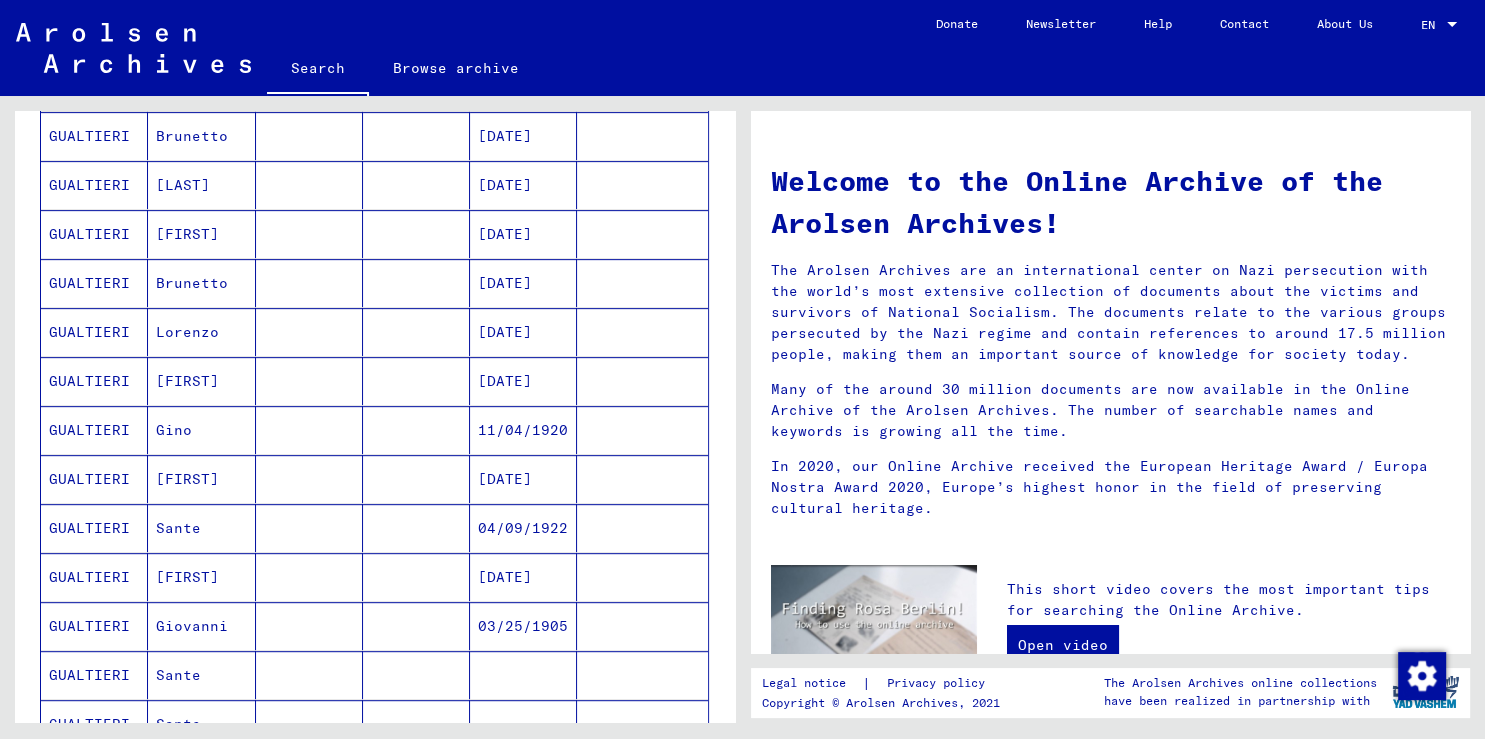 click on "Gino" at bounding box center (201, 479) 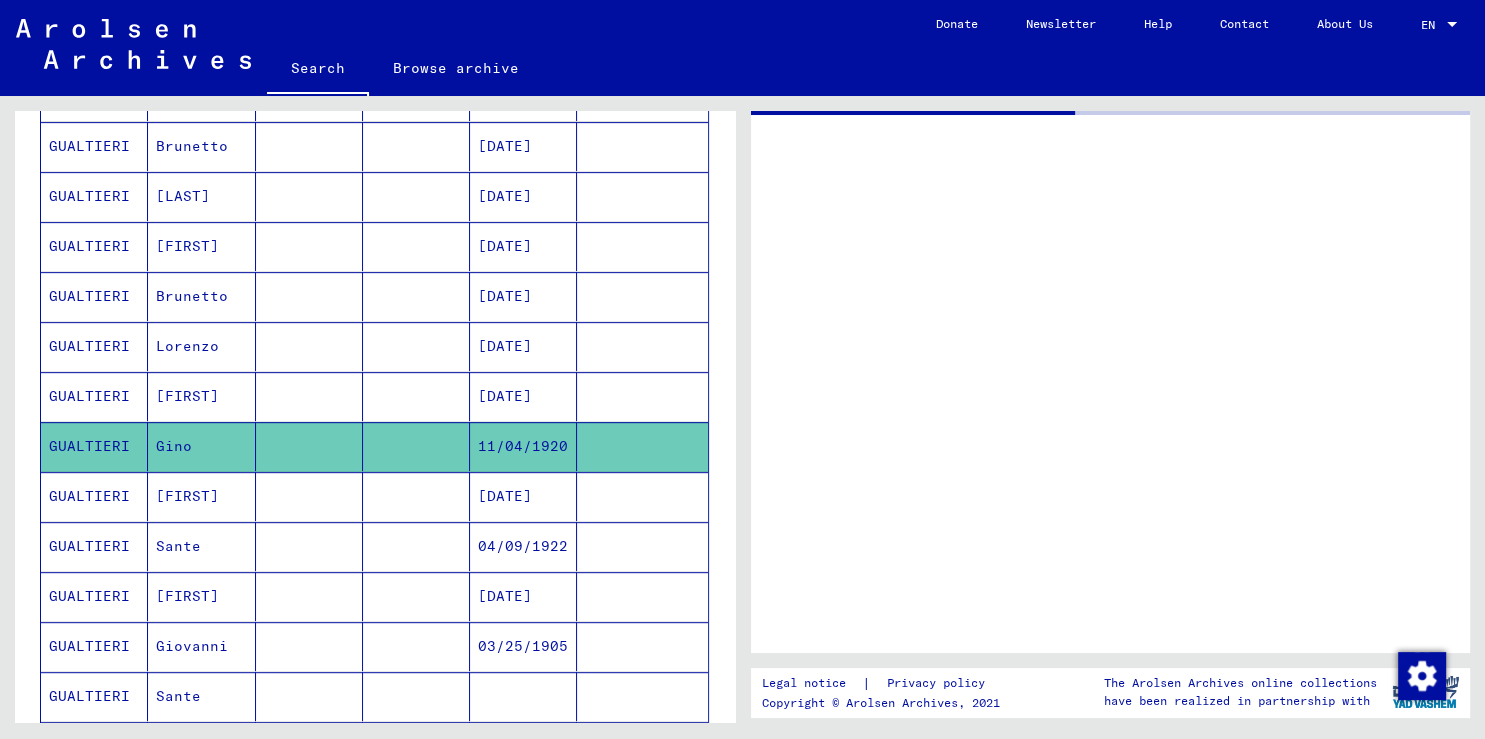 scroll, scrollTop: 892, scrollLeft: 0, axis: vertical 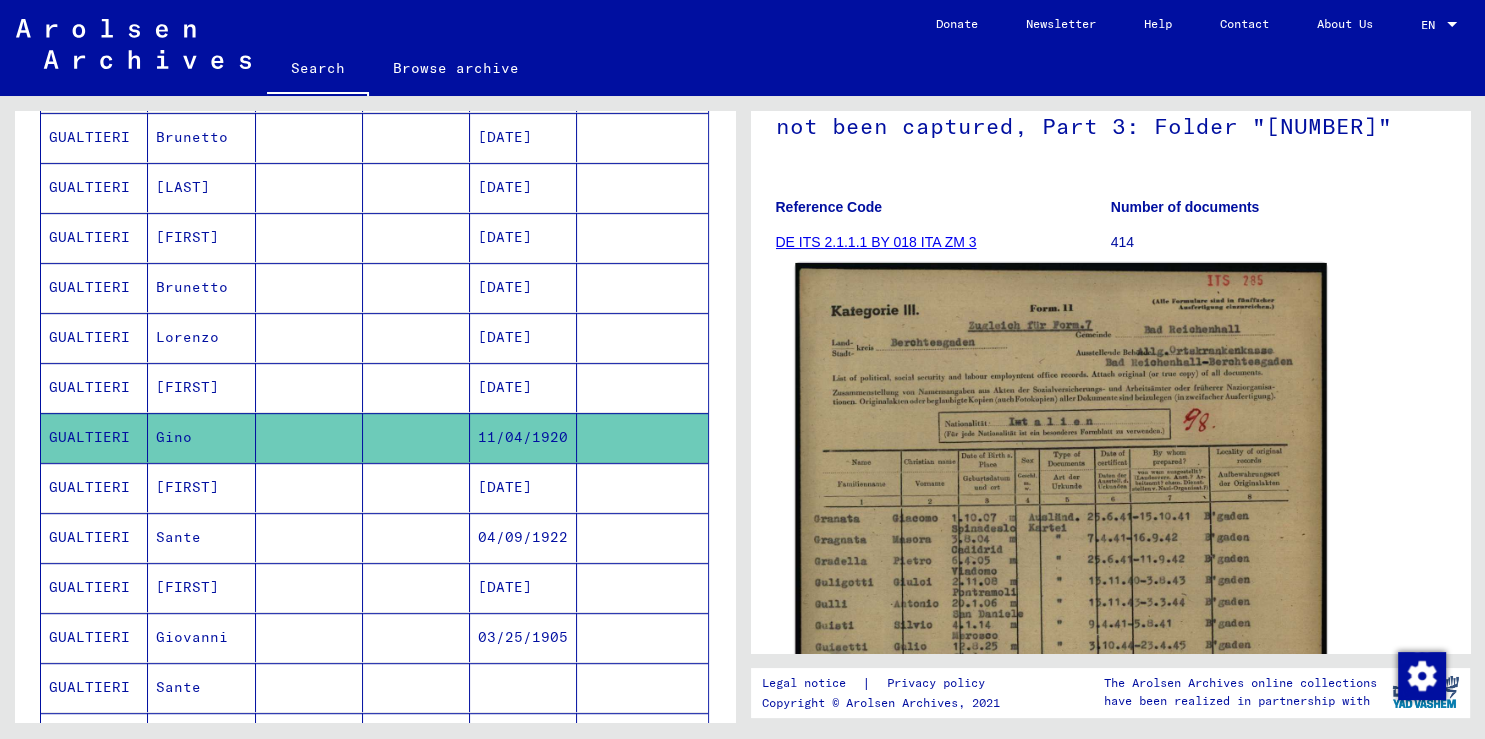 click 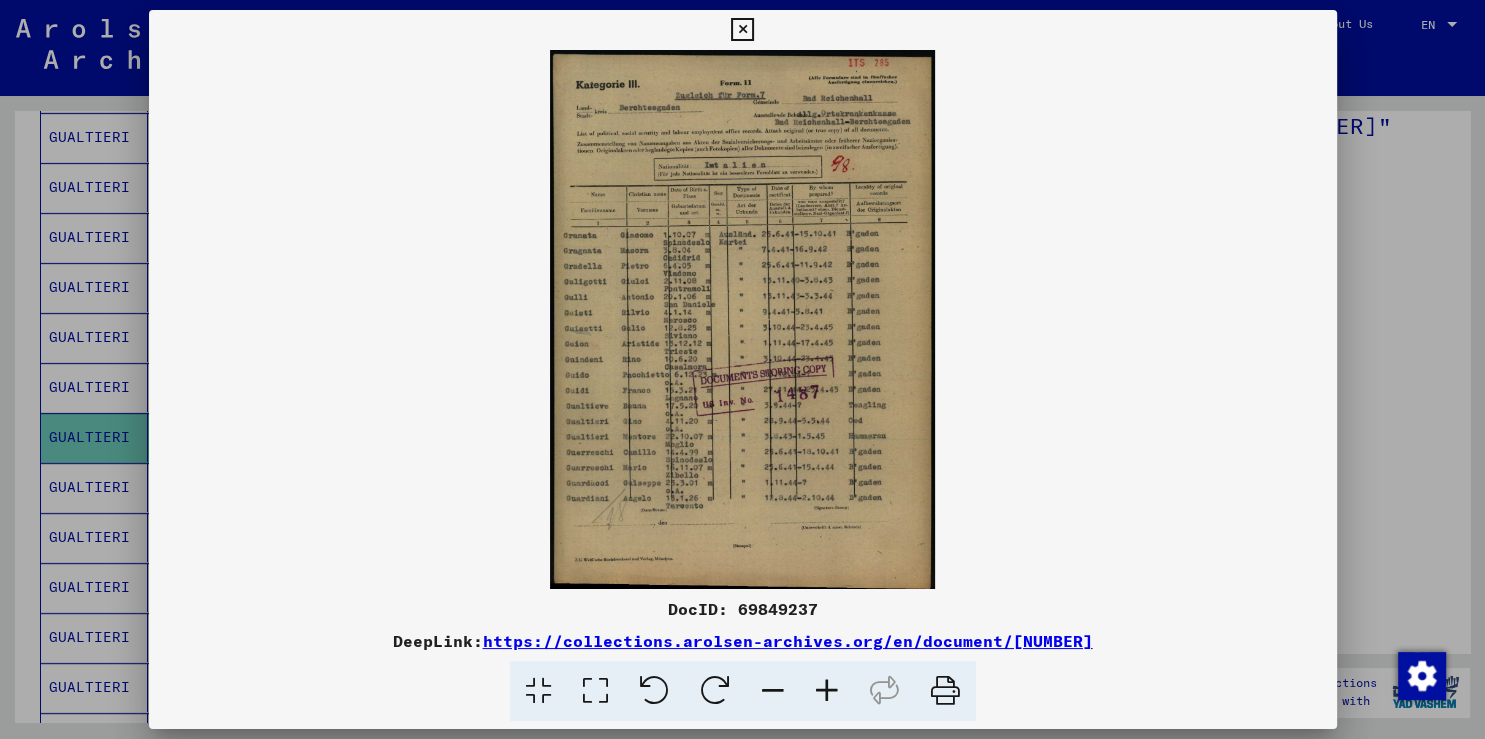 click at bounding box center (743, 319) 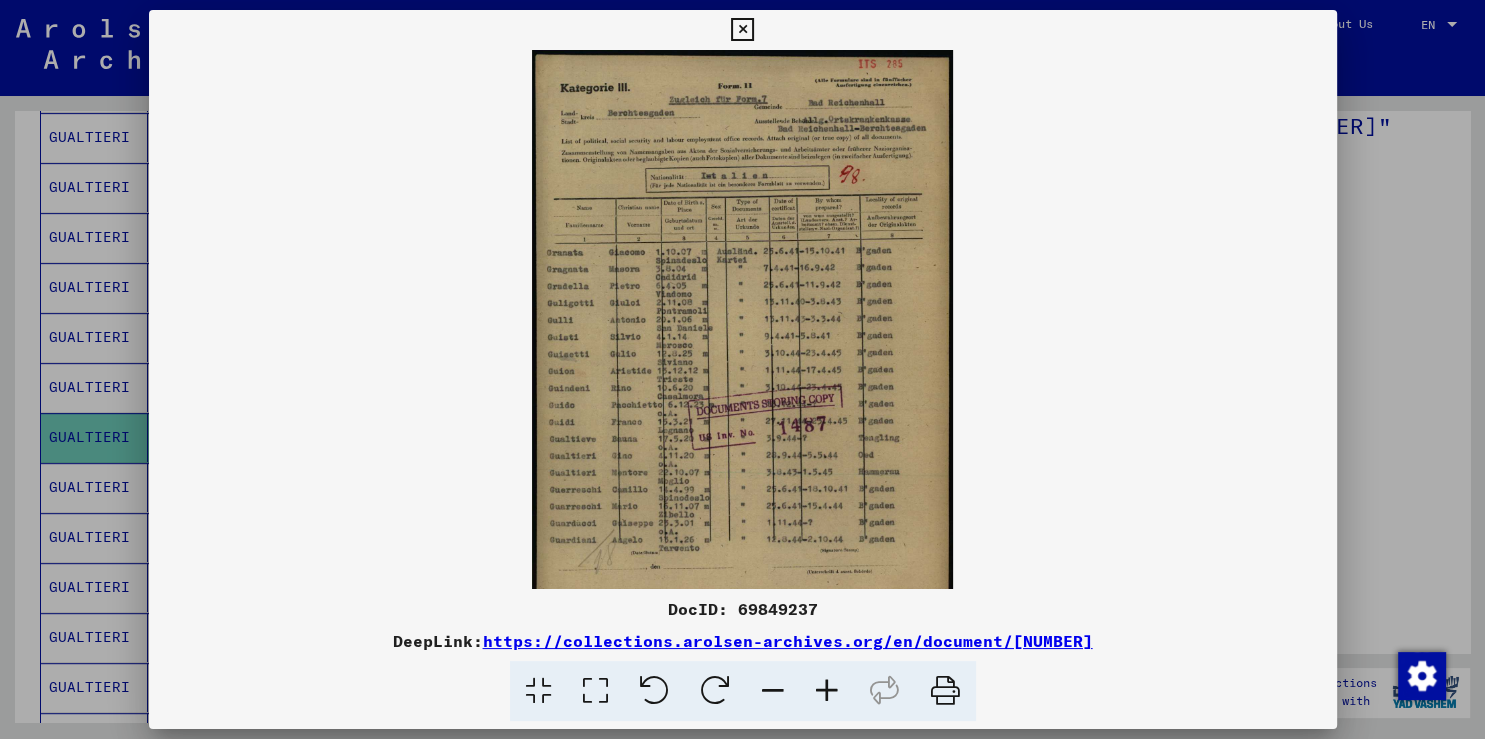 click at bounding box center (827, 691) 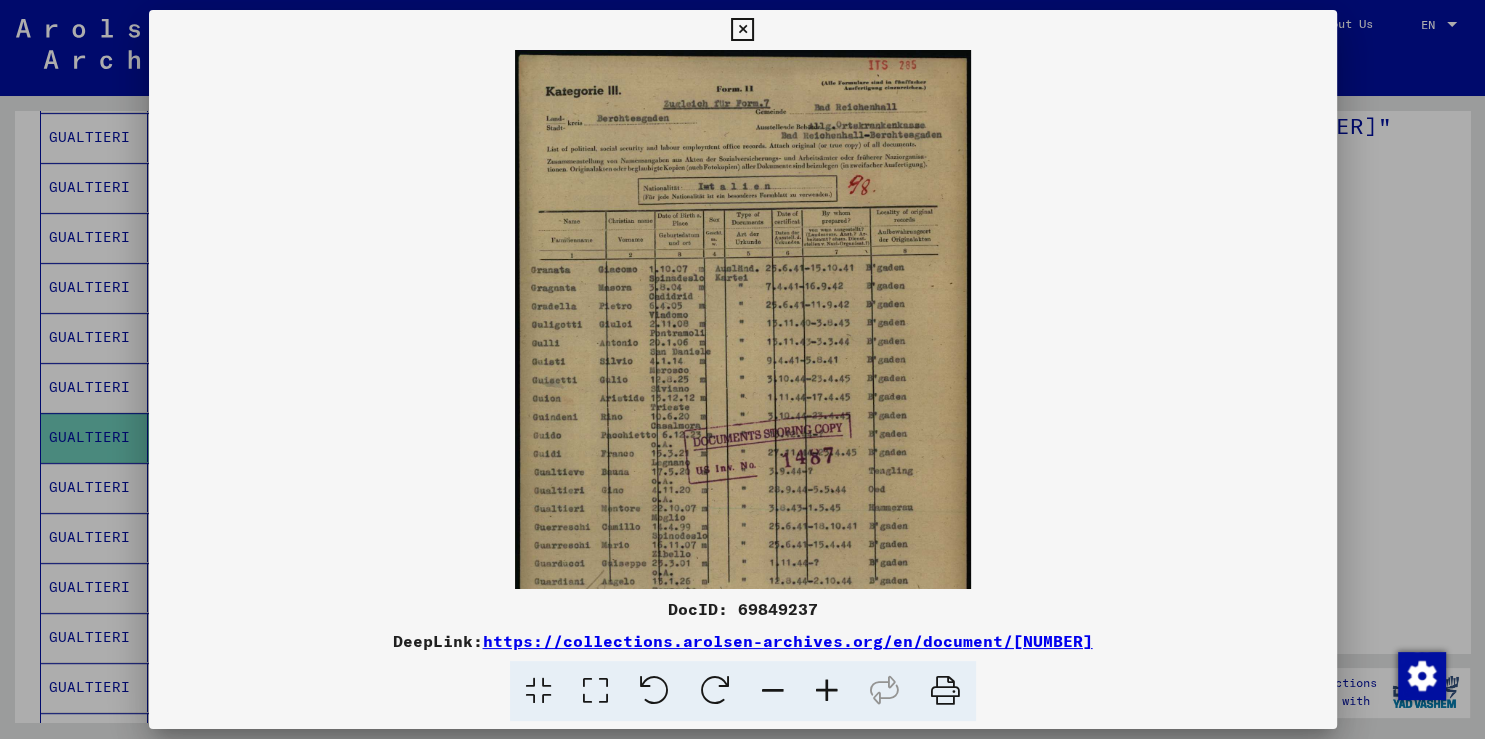 click at bounding box center [827, 691] 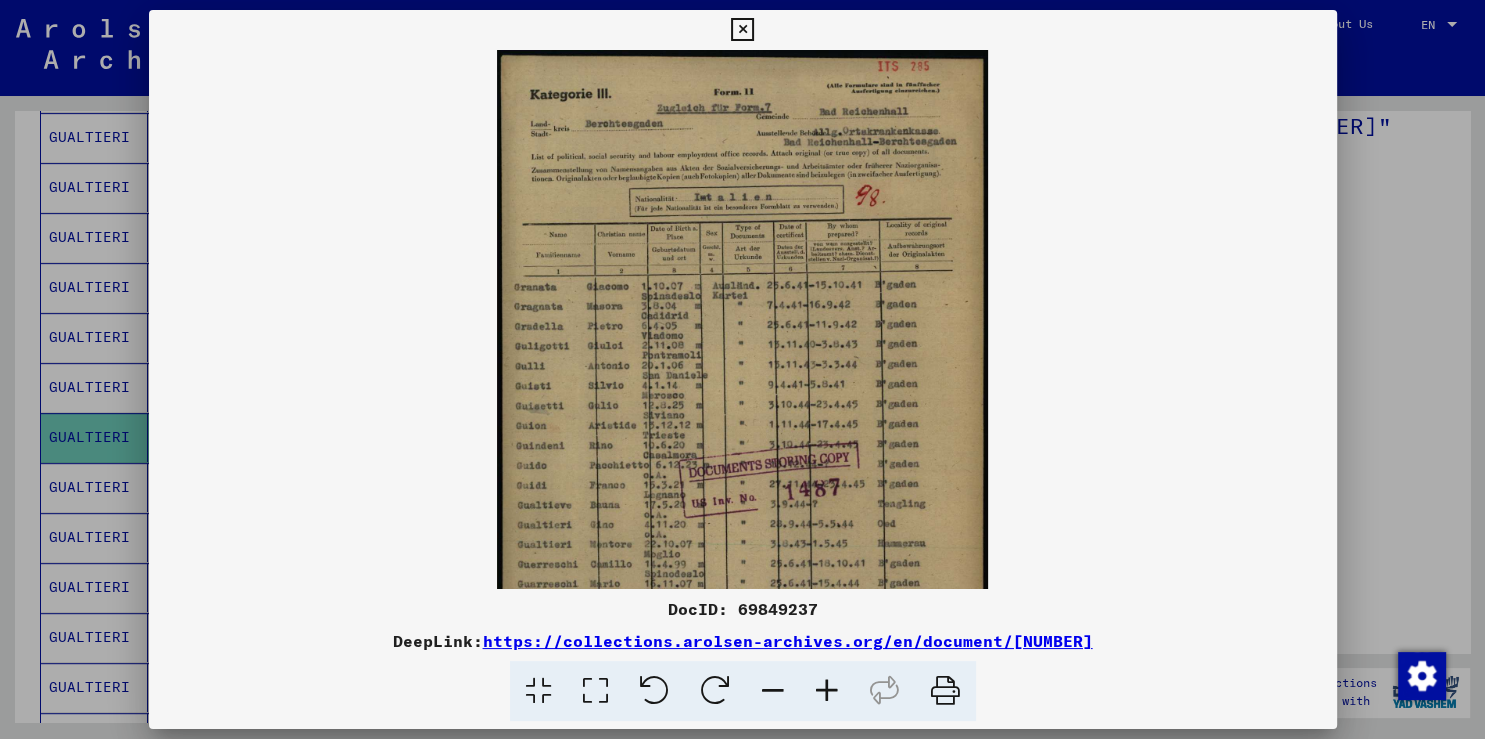 click at bounding box center [827, 691] 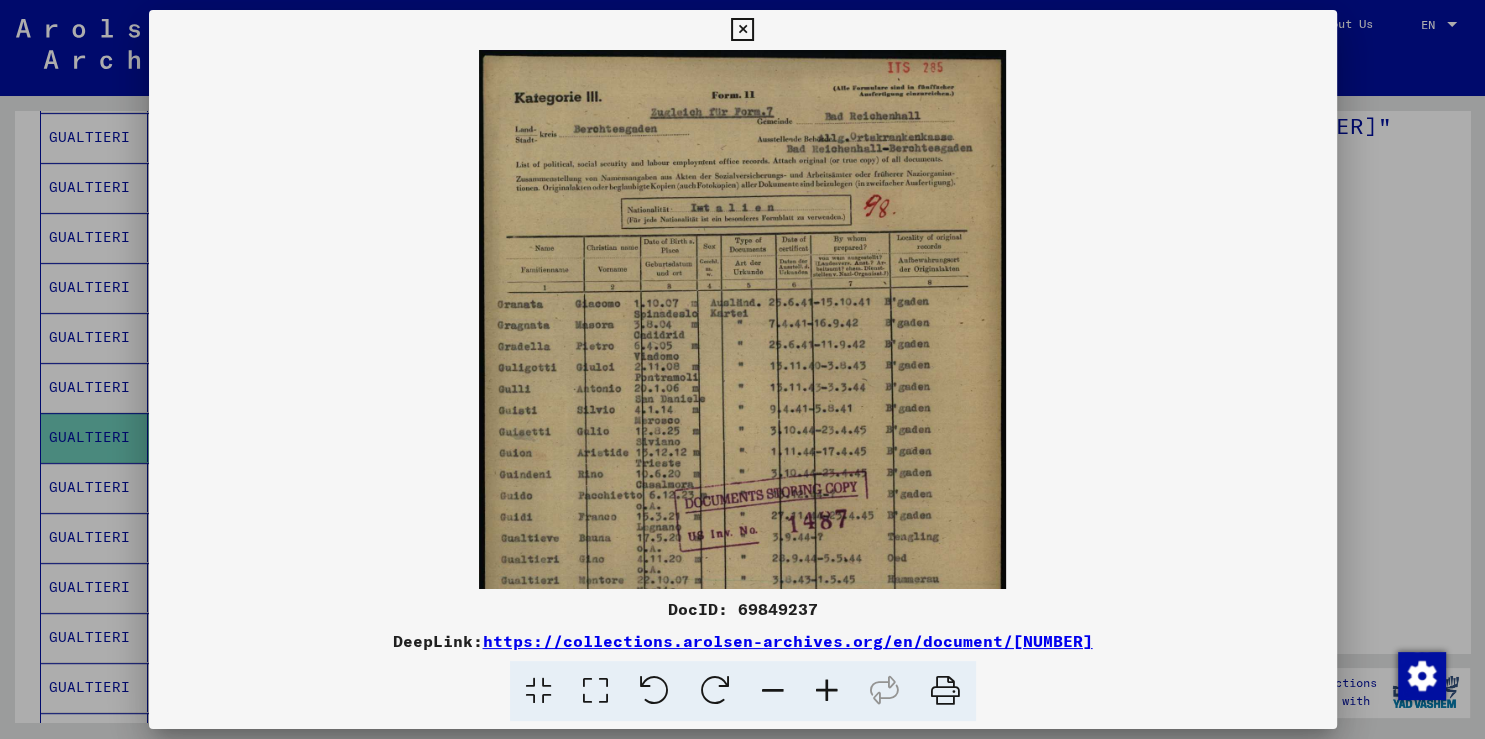 click at bounding box center (827, 691) 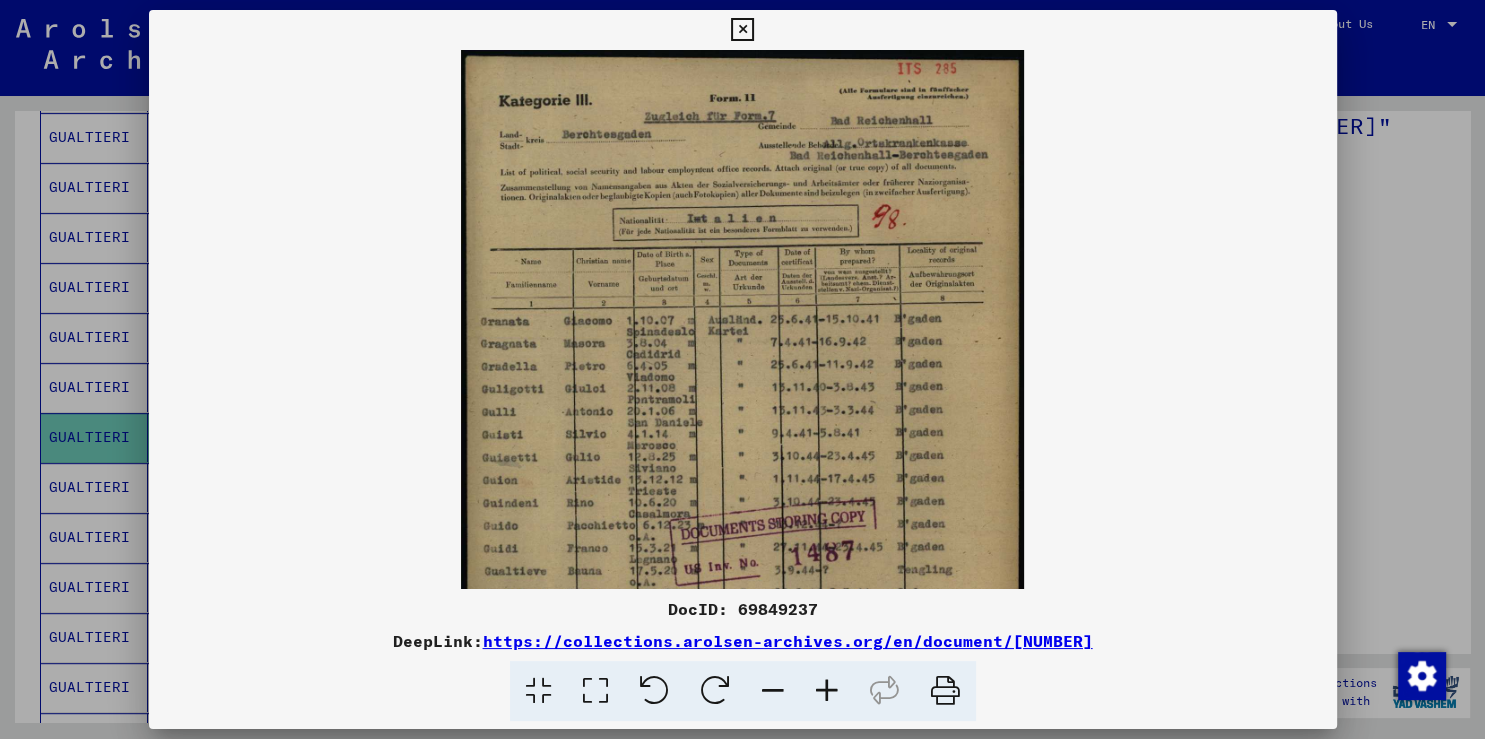 click at bounding box center (827, 691) 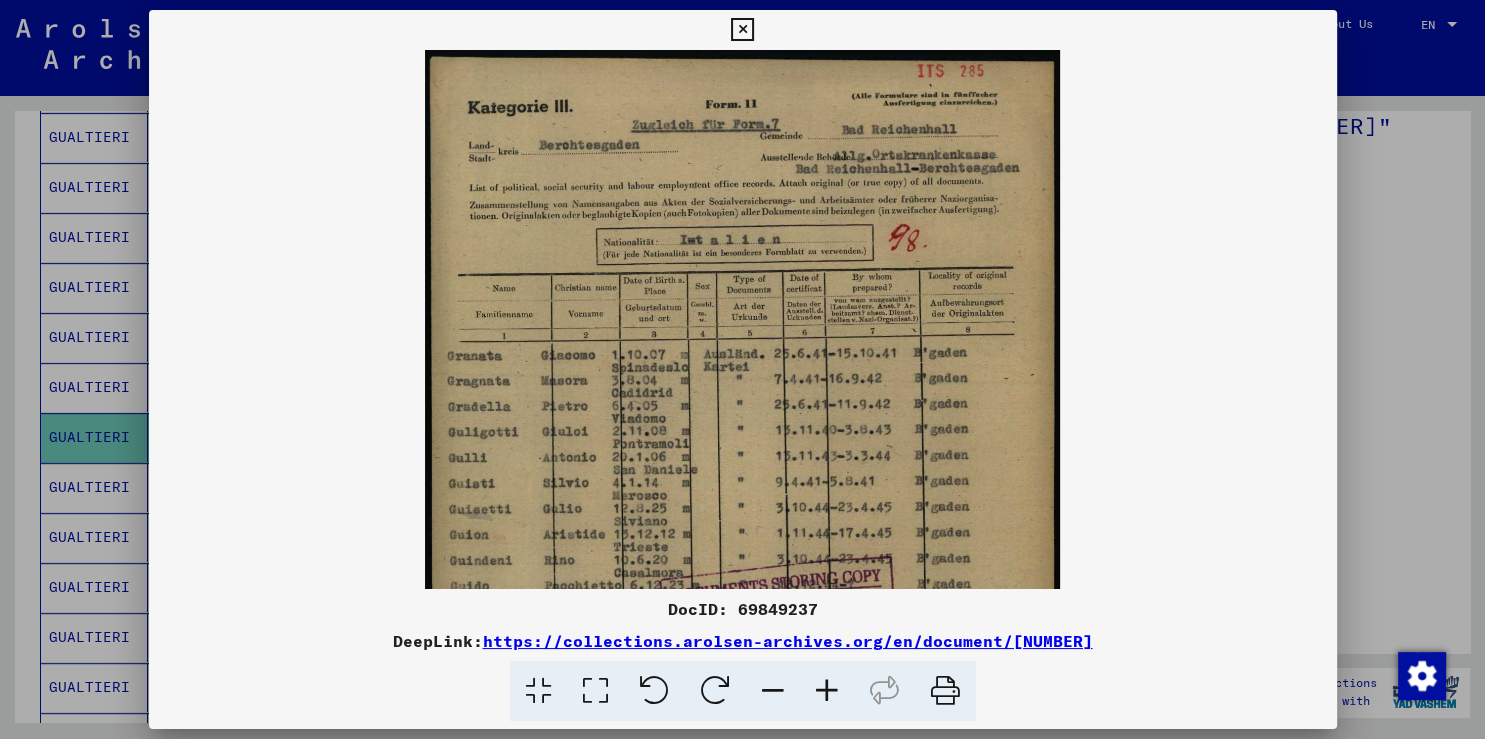 click at bounding box center (827, 691) 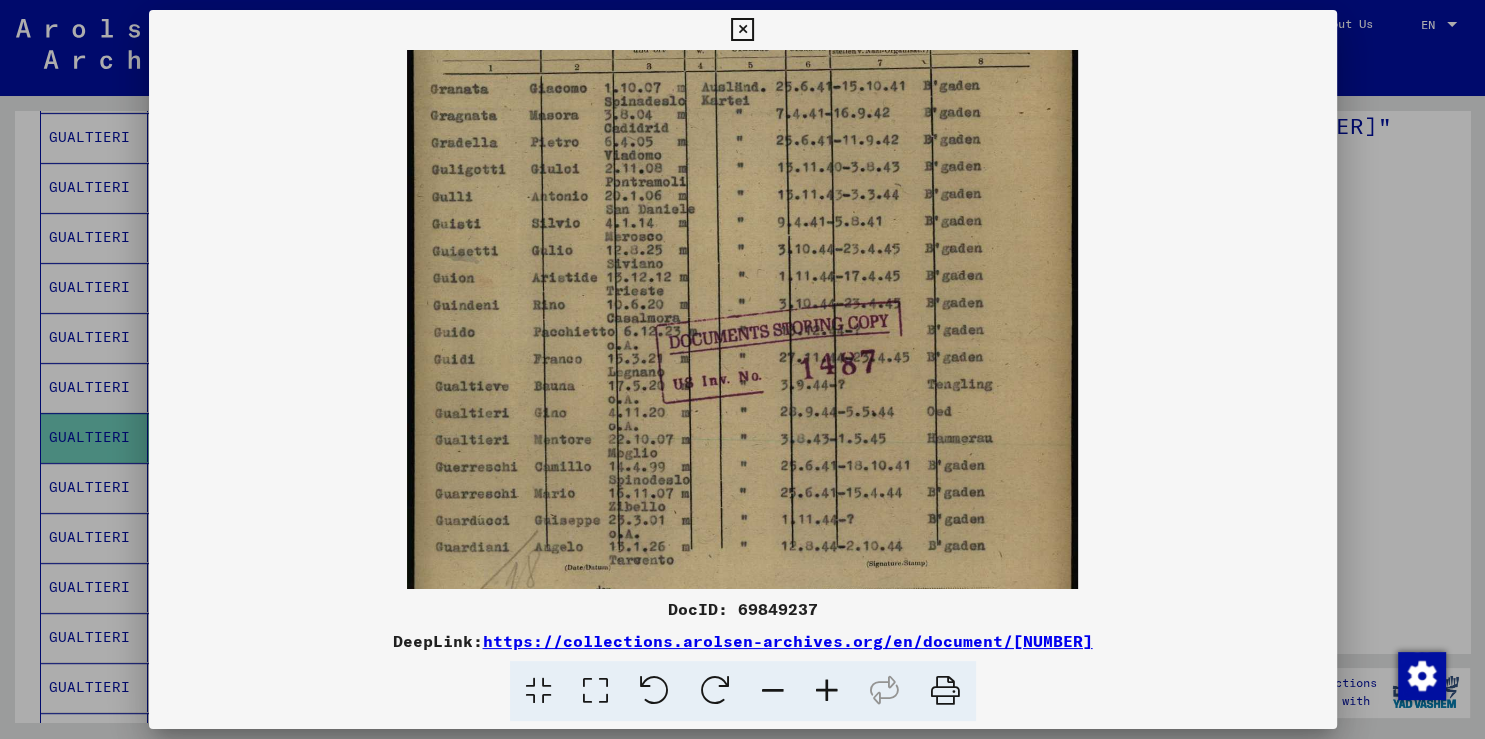 scroll, scrollTop: 285, scrollLeft: 0, axis: vertical 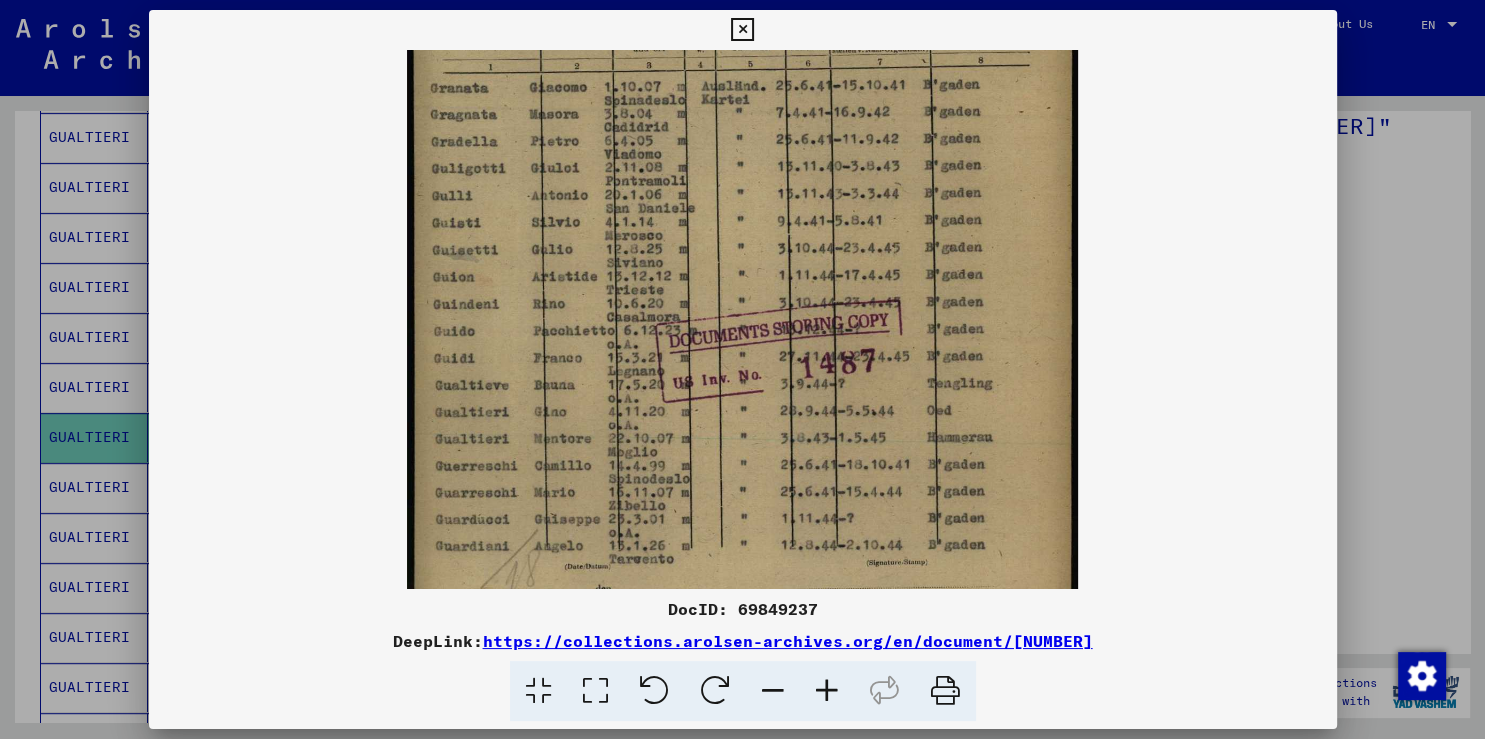 drag, startPoint x: 622, startPoint y: 525, endPoint x: 741, endPoint y: 252, distance: 297.80865 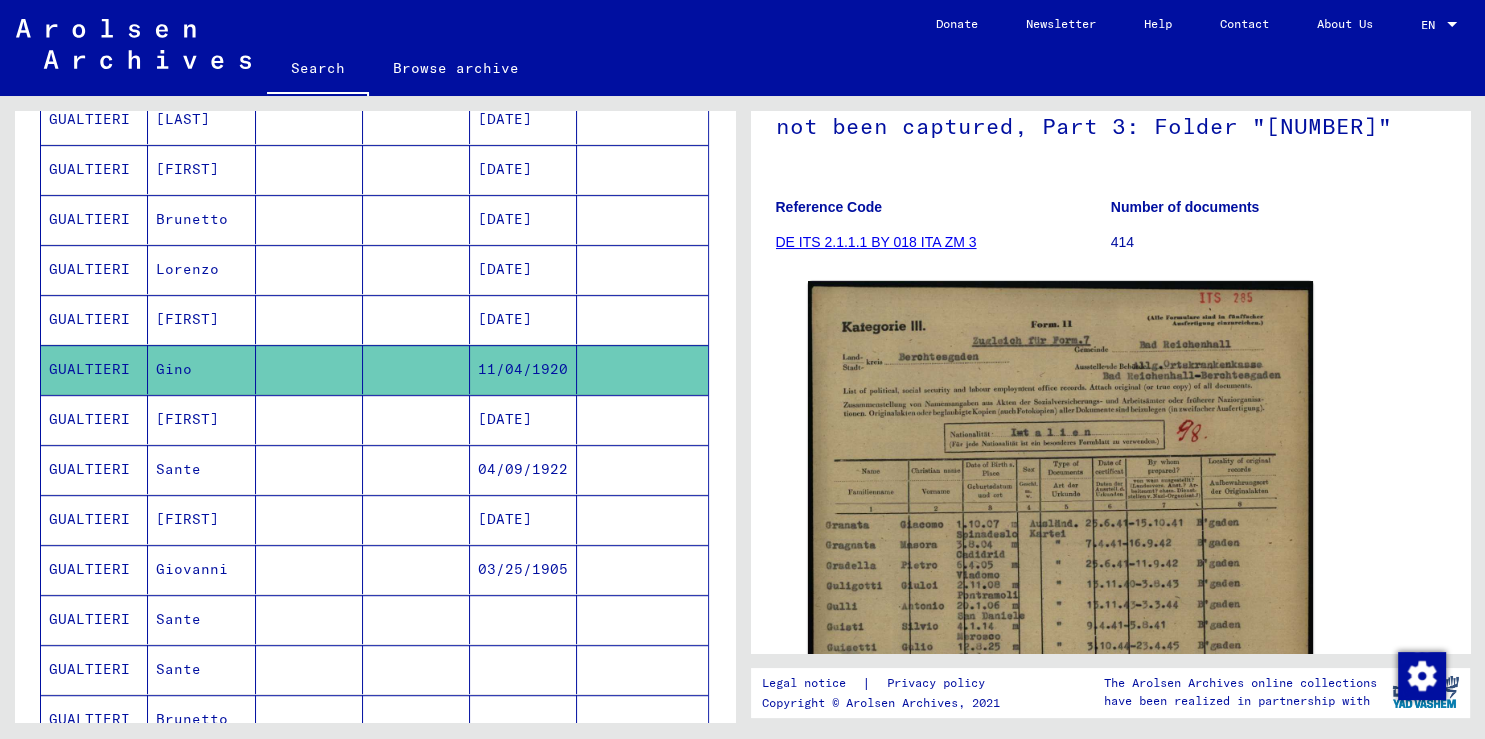 scroll, scrollTop: 1112, scrollLeft: 0, axis: vertical 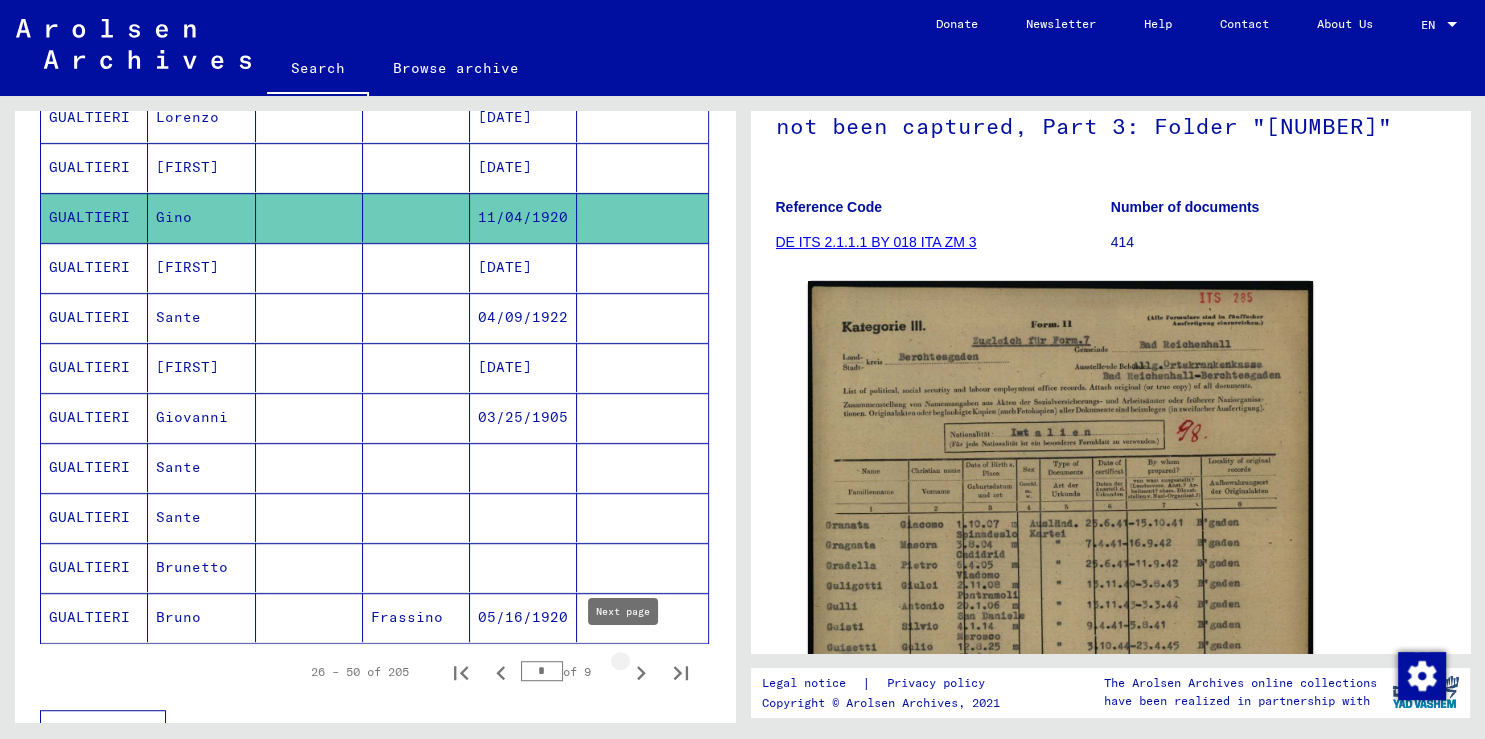 click 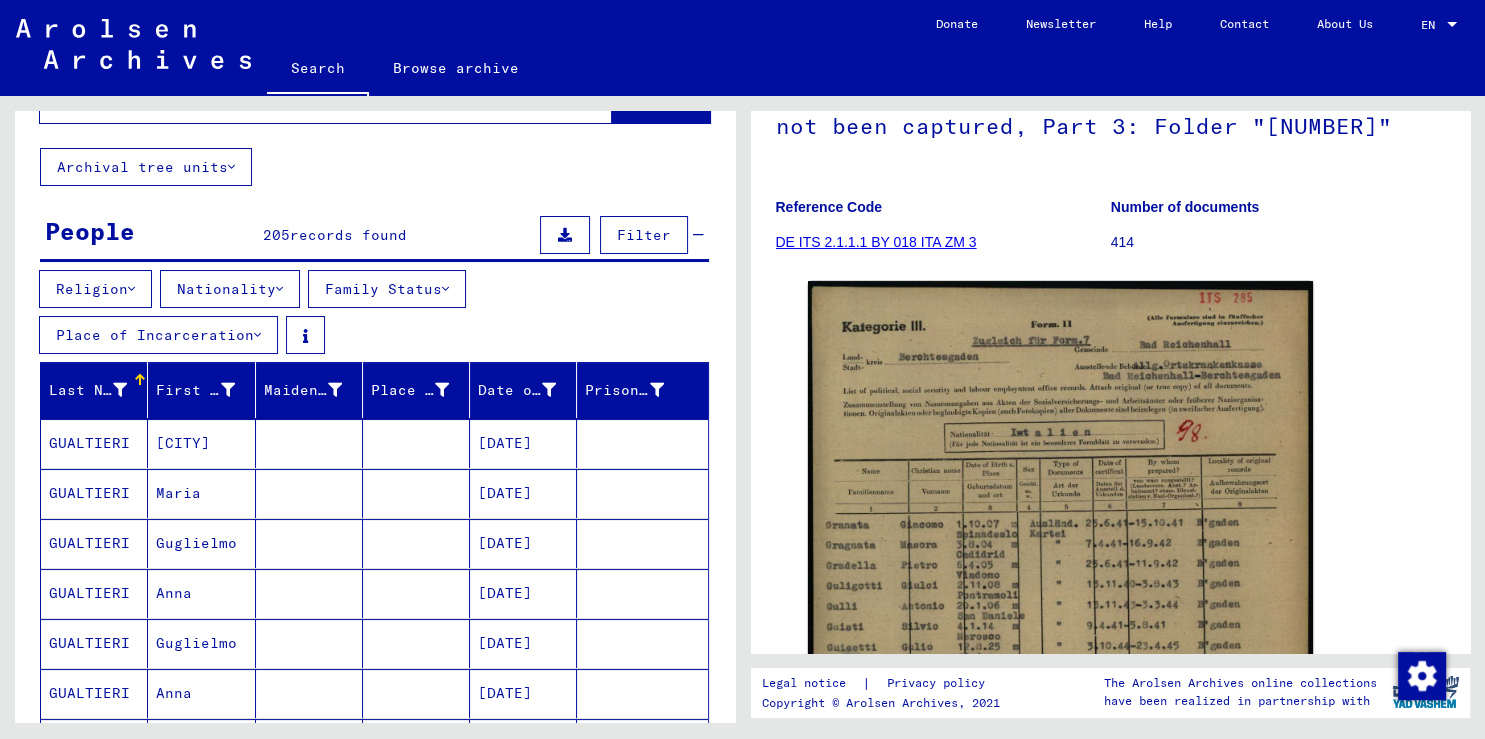 scroll, scrollTop: 0, scrollLeft: 0, axis: both 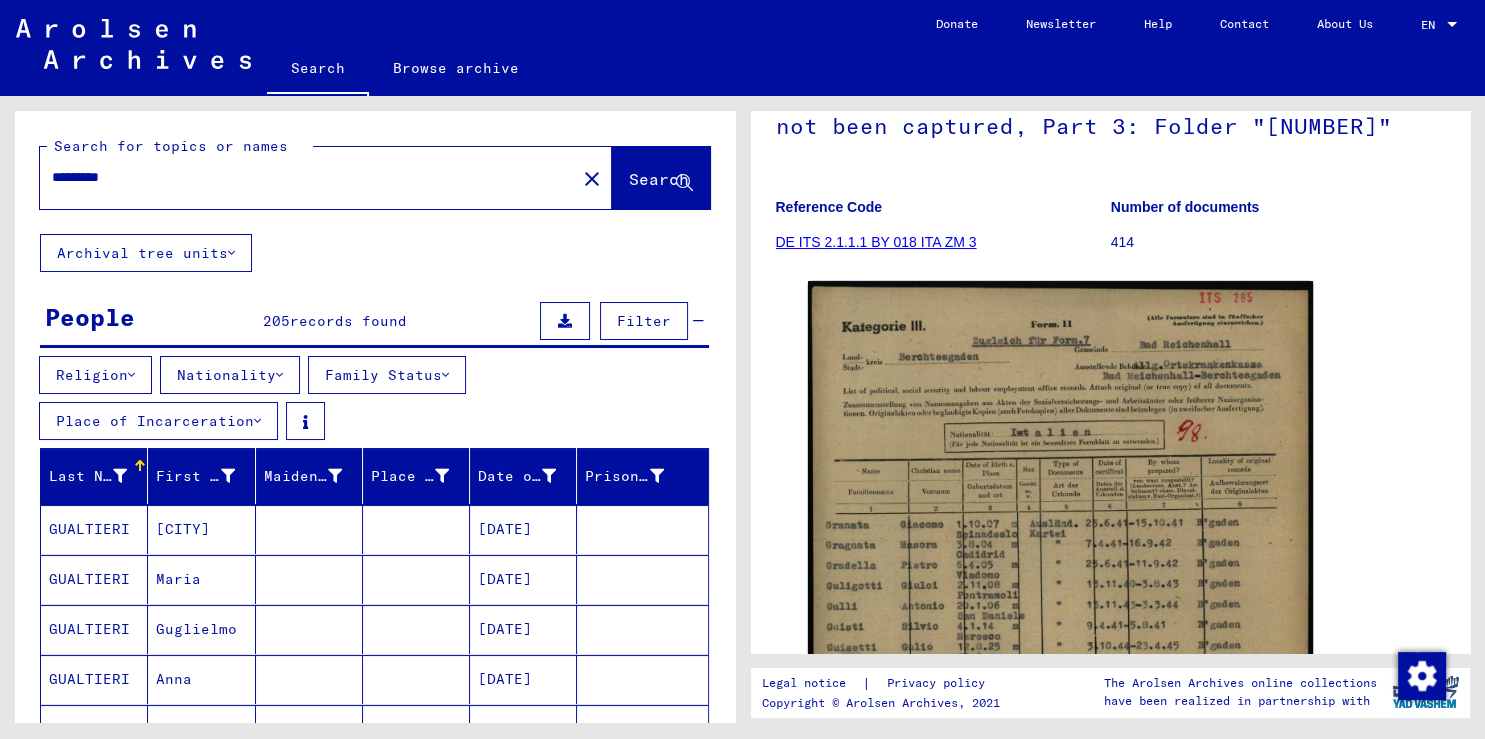 click on "*********" at bounding box center (308, 177) 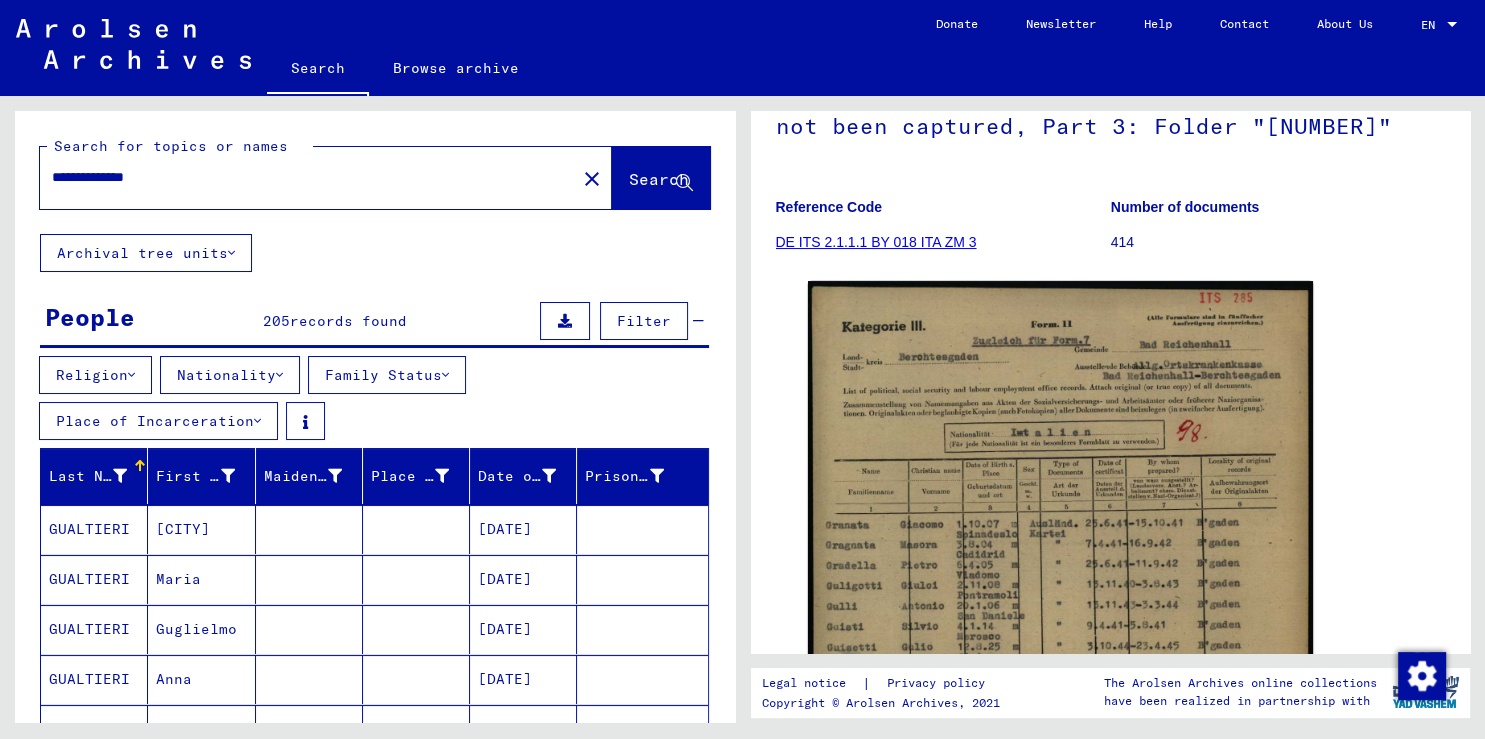 type on "**********" 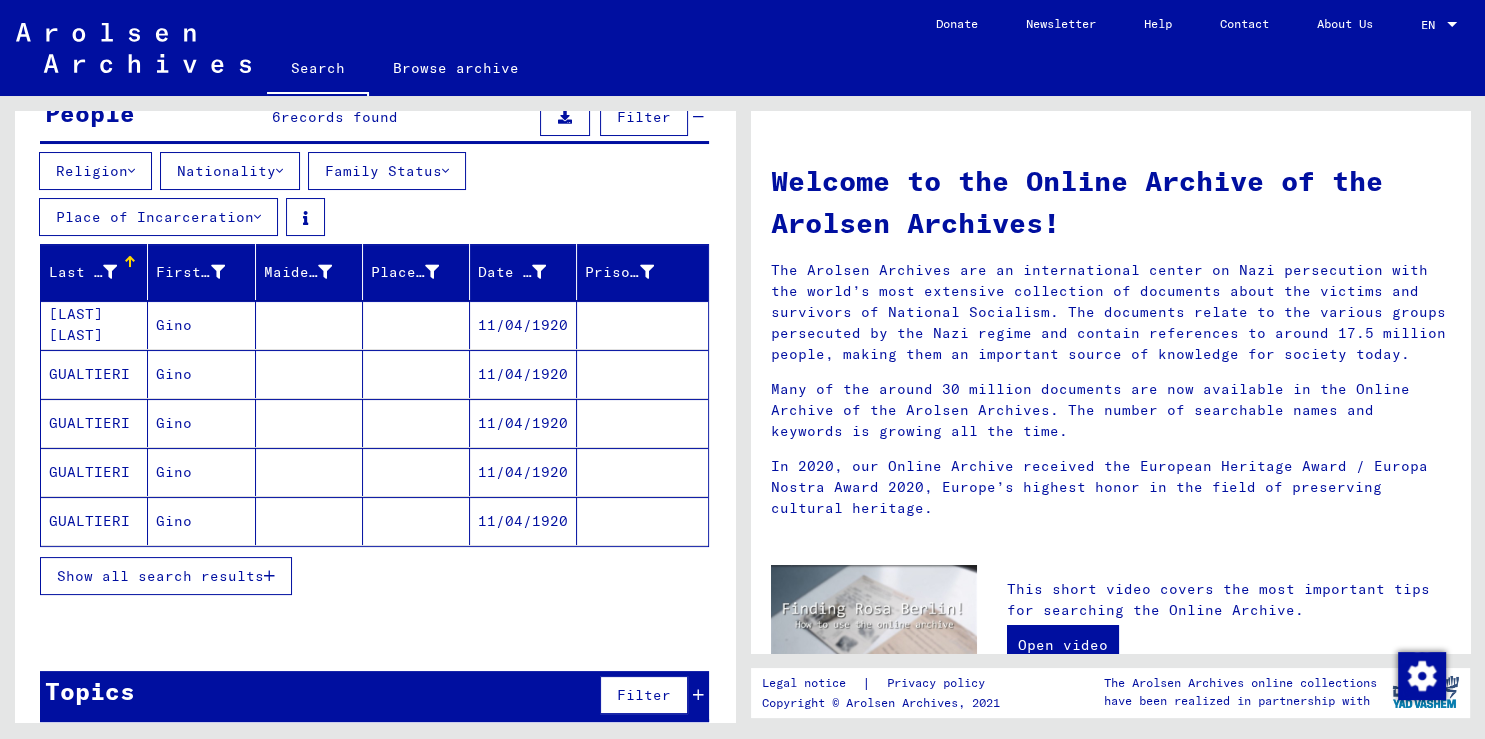 scroll, scrollTop: 219, scrollLeft: 0, axis: vertical 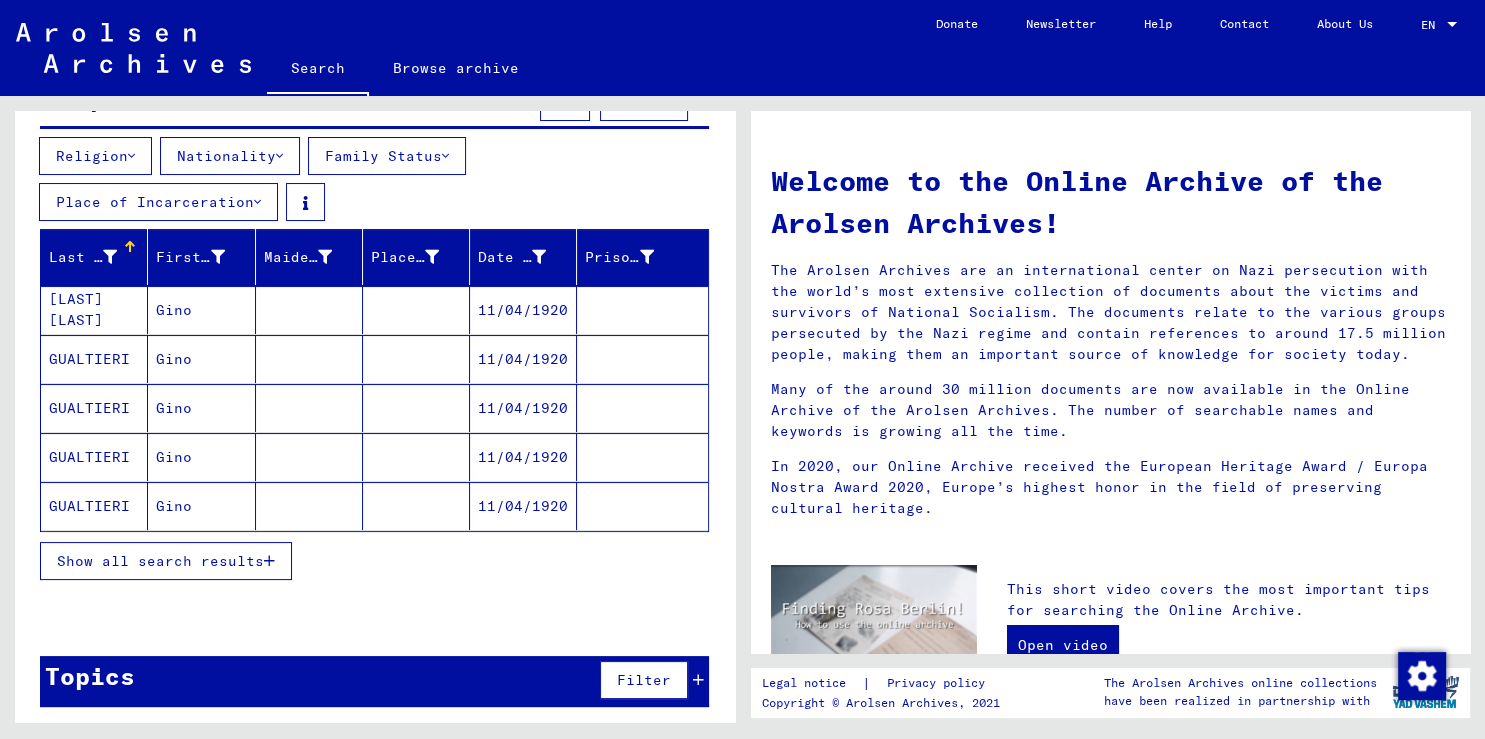 click at bounding box center [269, 561] 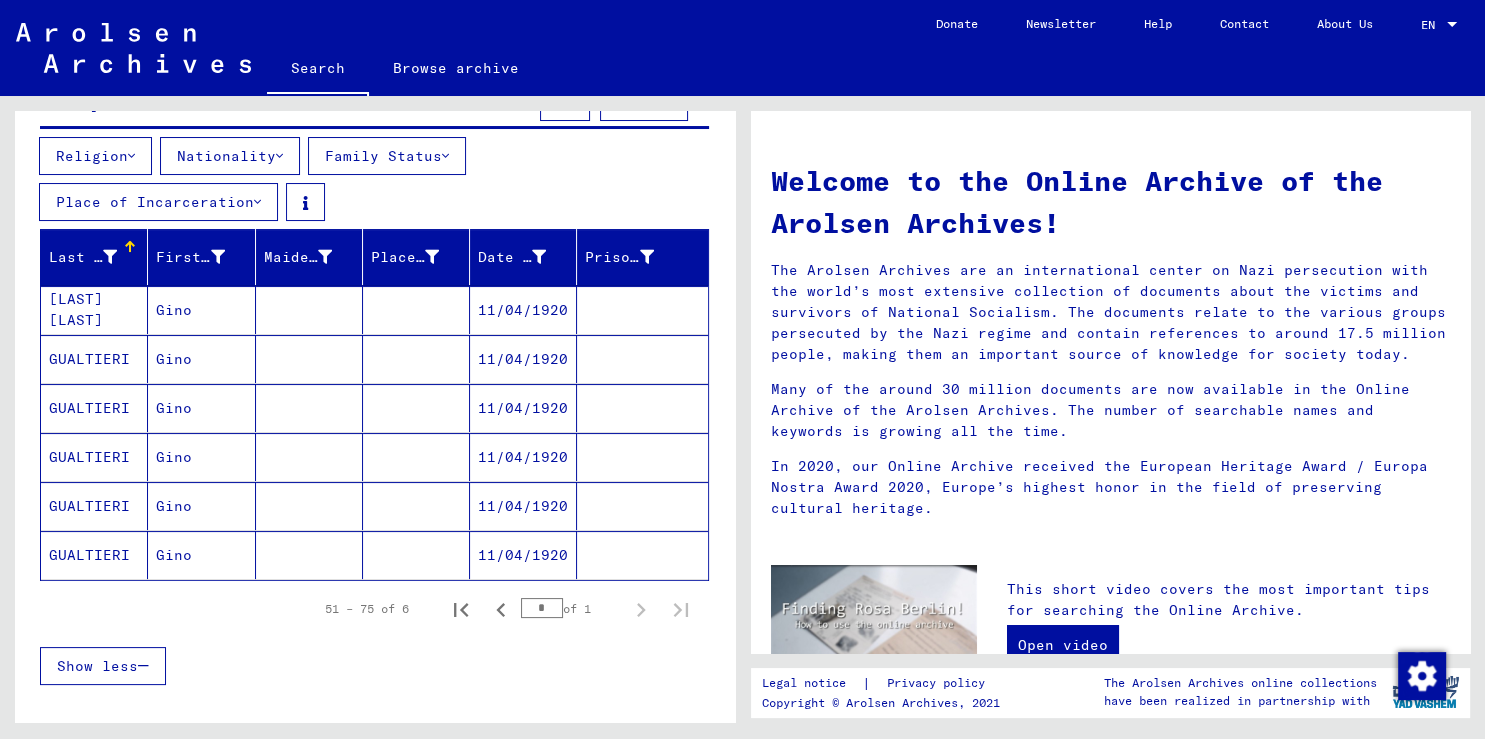 click on "GUALTIERI" 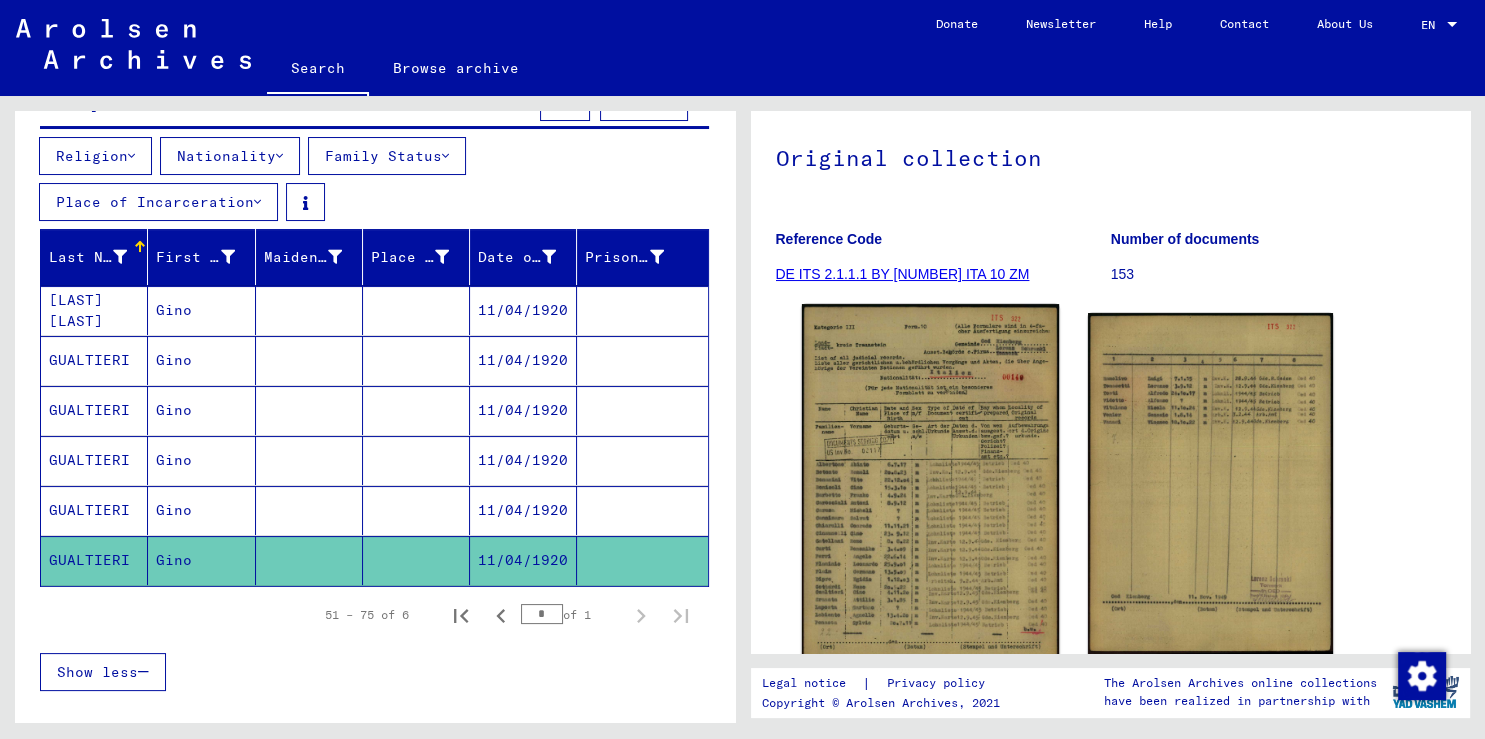 scroll, scrollTop: 221, scrollLeft: 0, axis: vertical 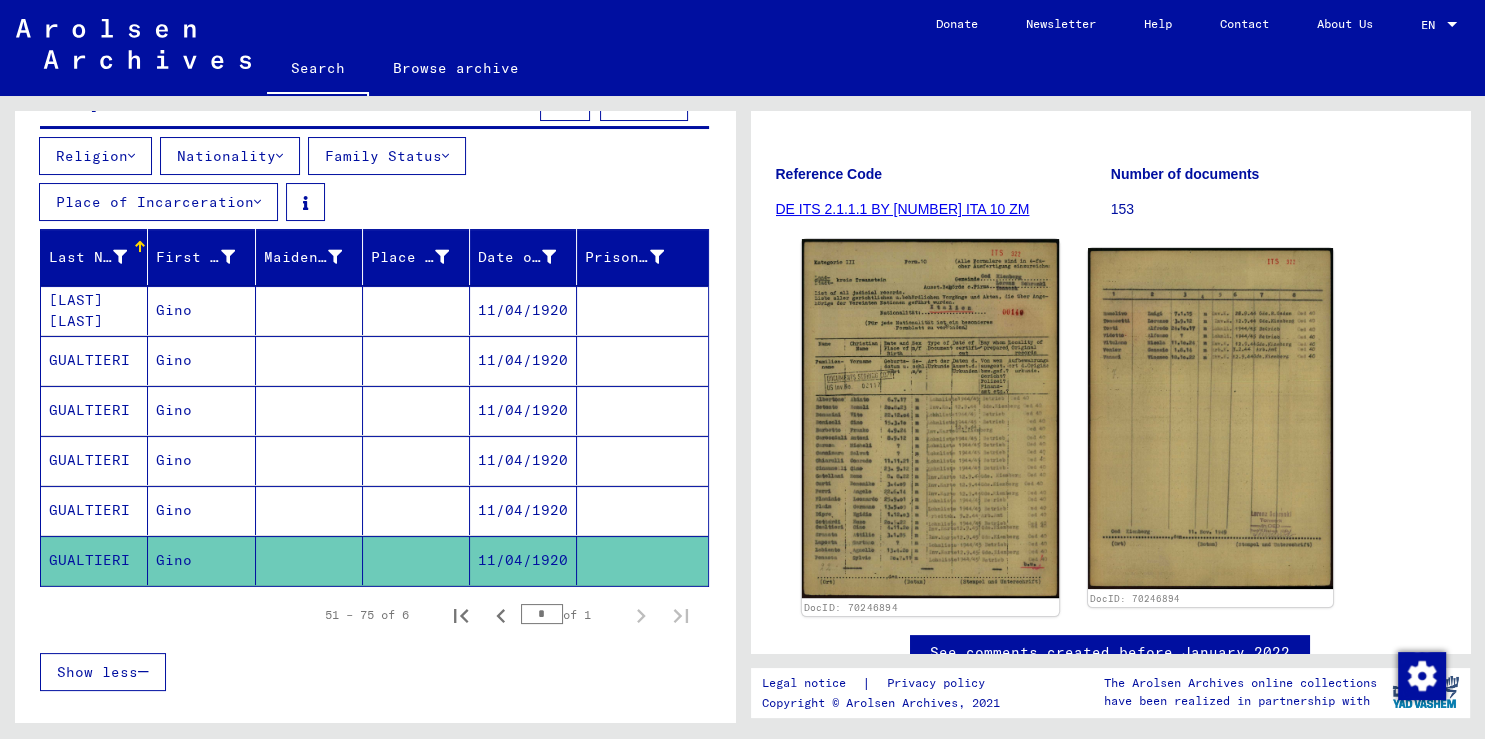 click 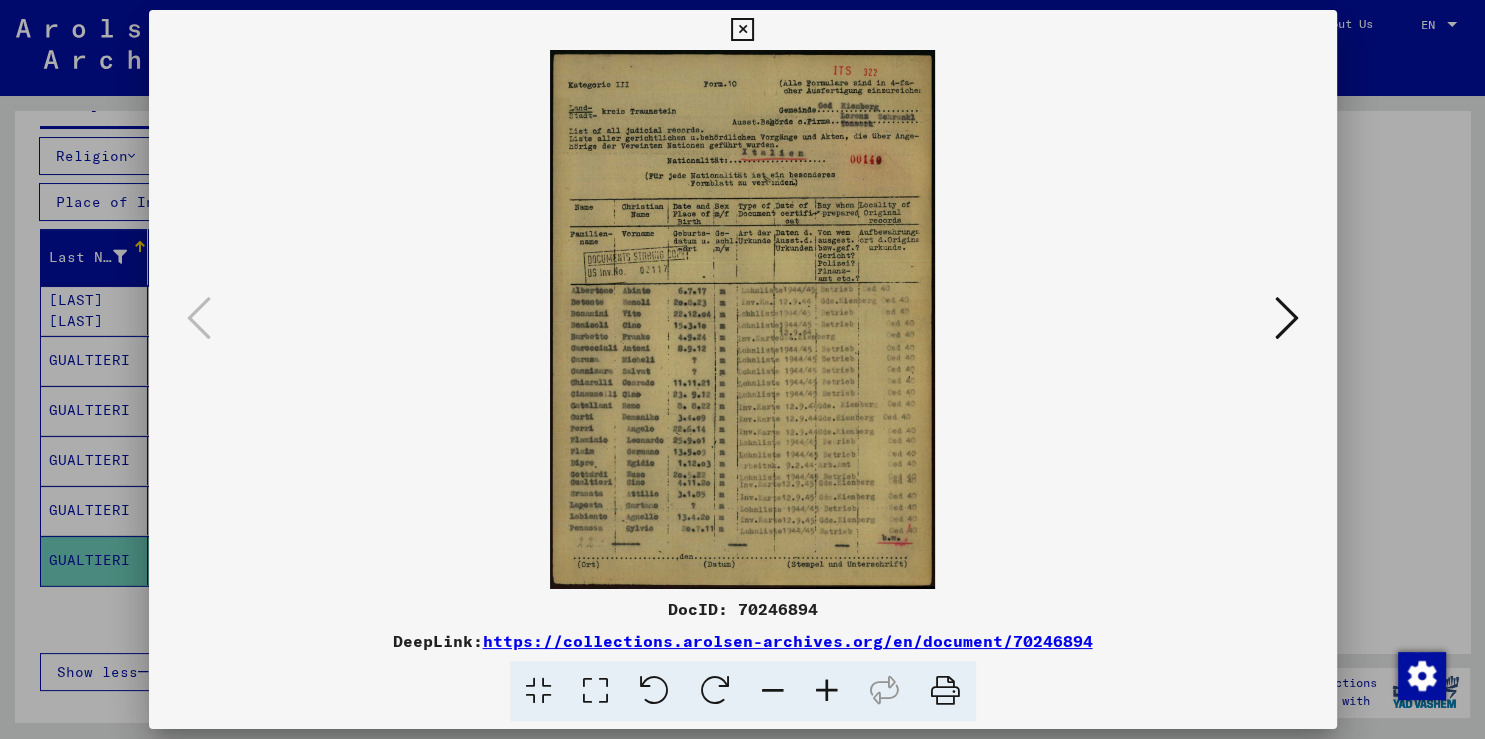 click at bounding box center [827, 691] 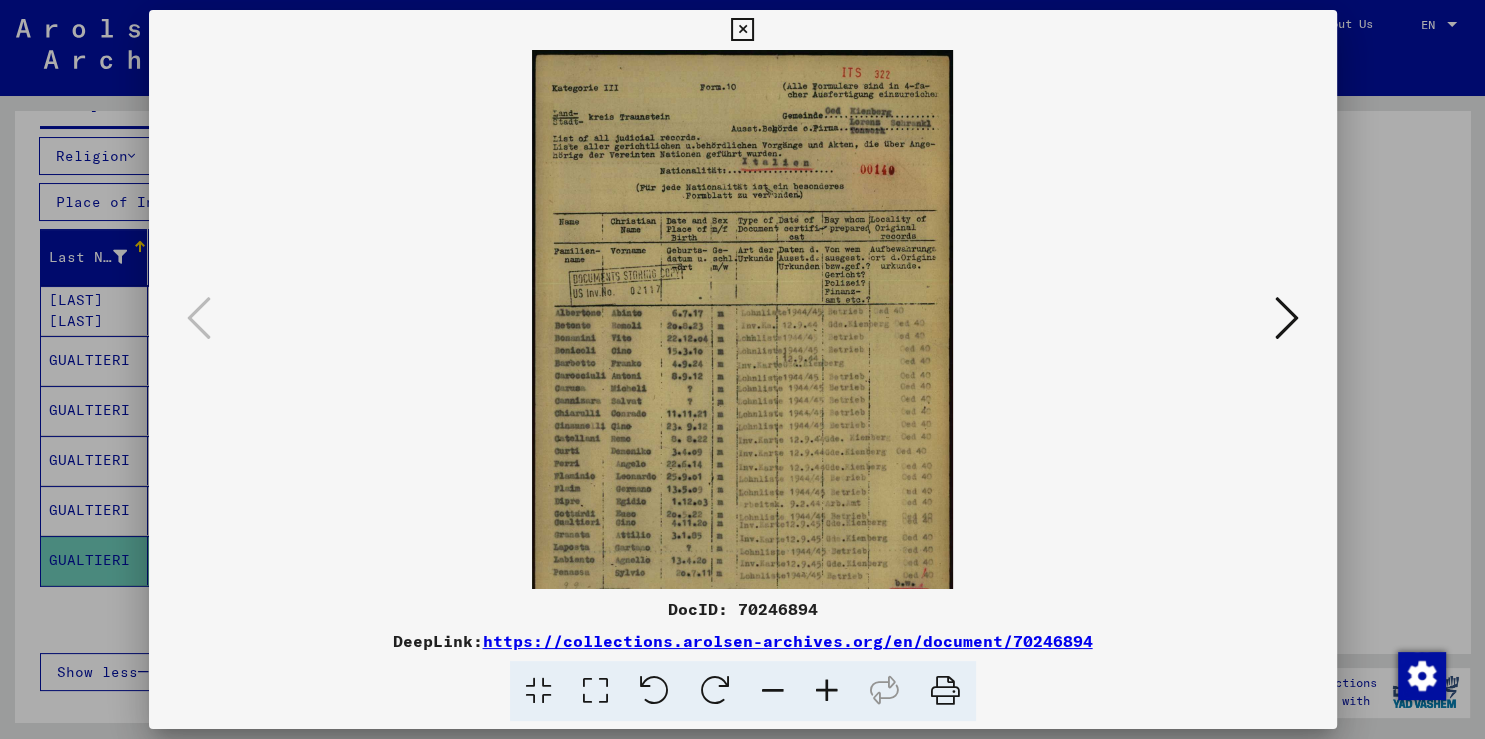 click at bounding box center (827, 691) 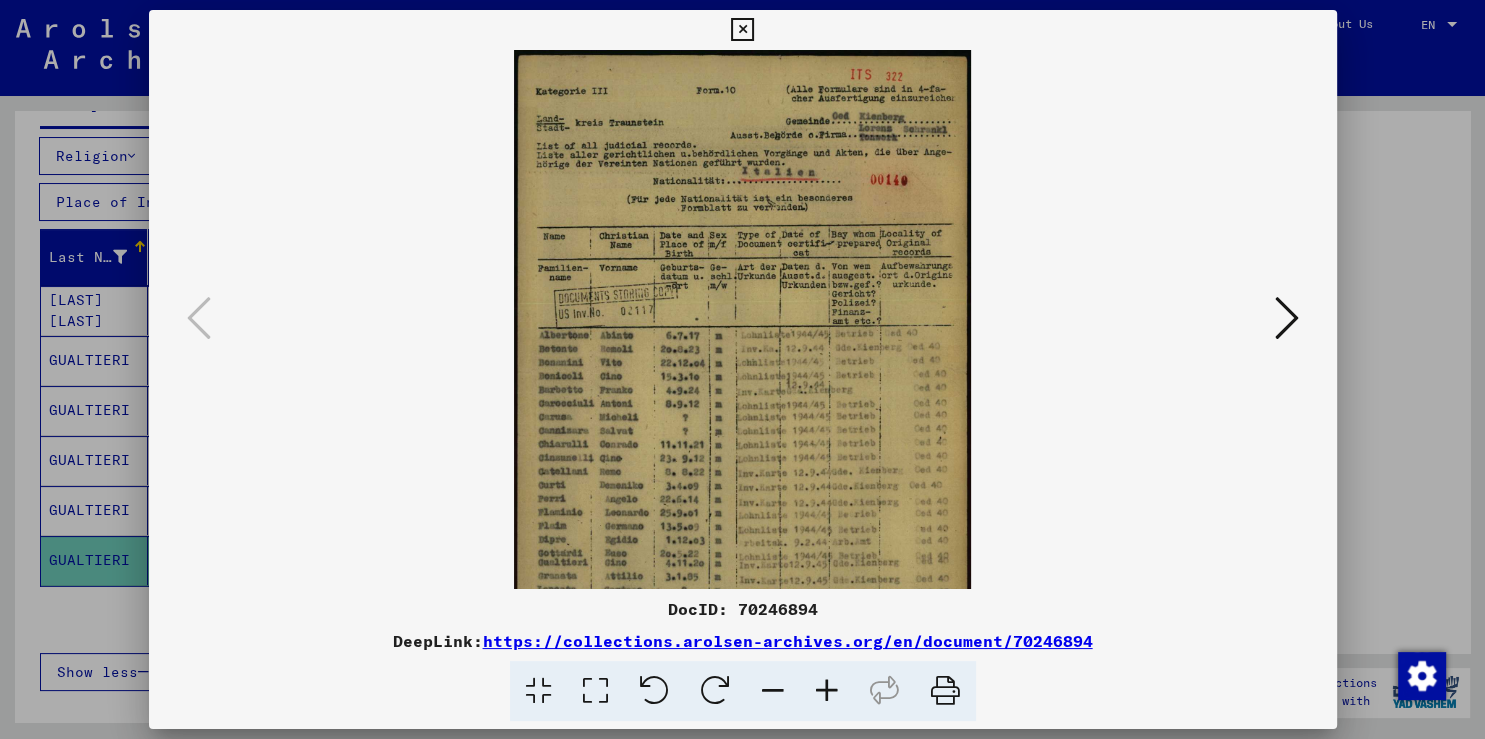 click at bounding box center (827, 691) 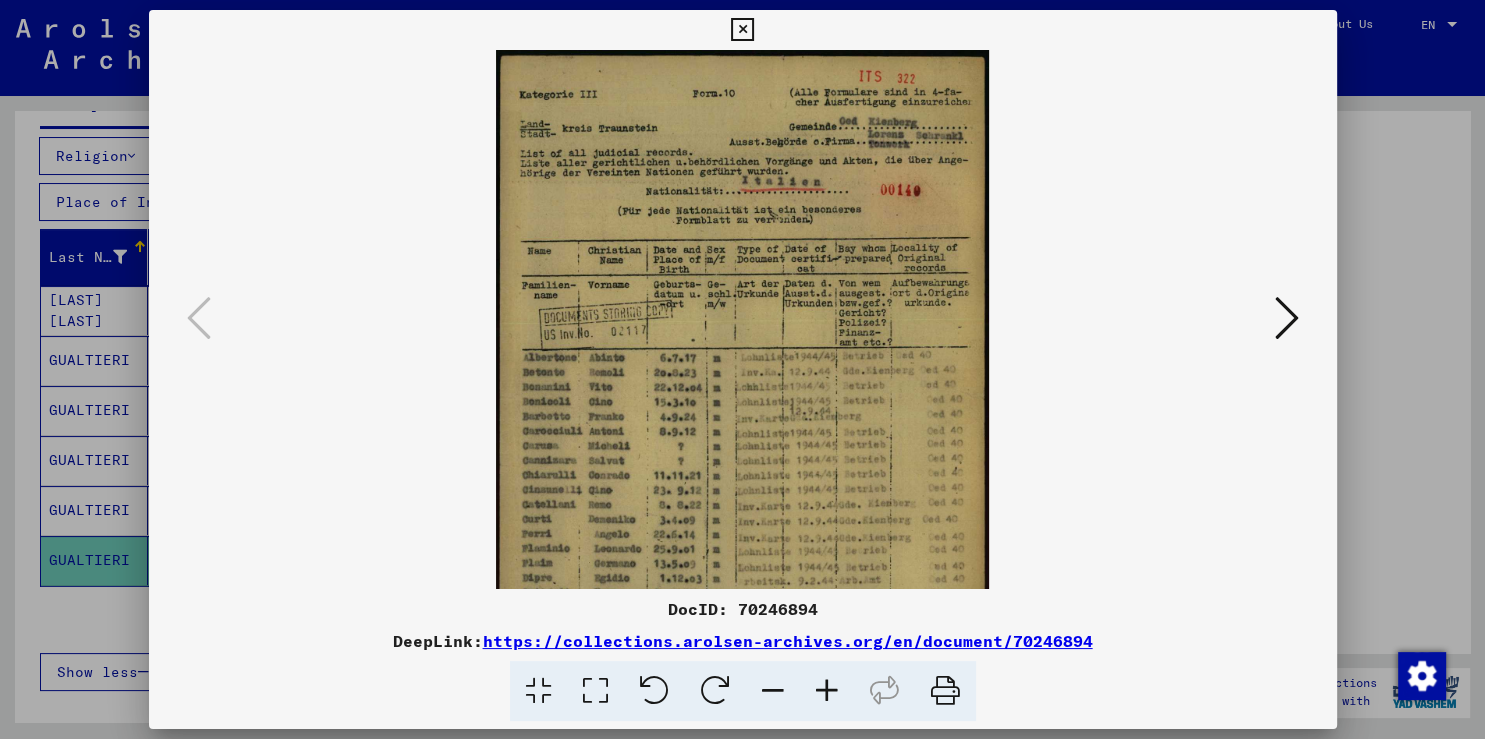 click at bounding box center (827, 691) 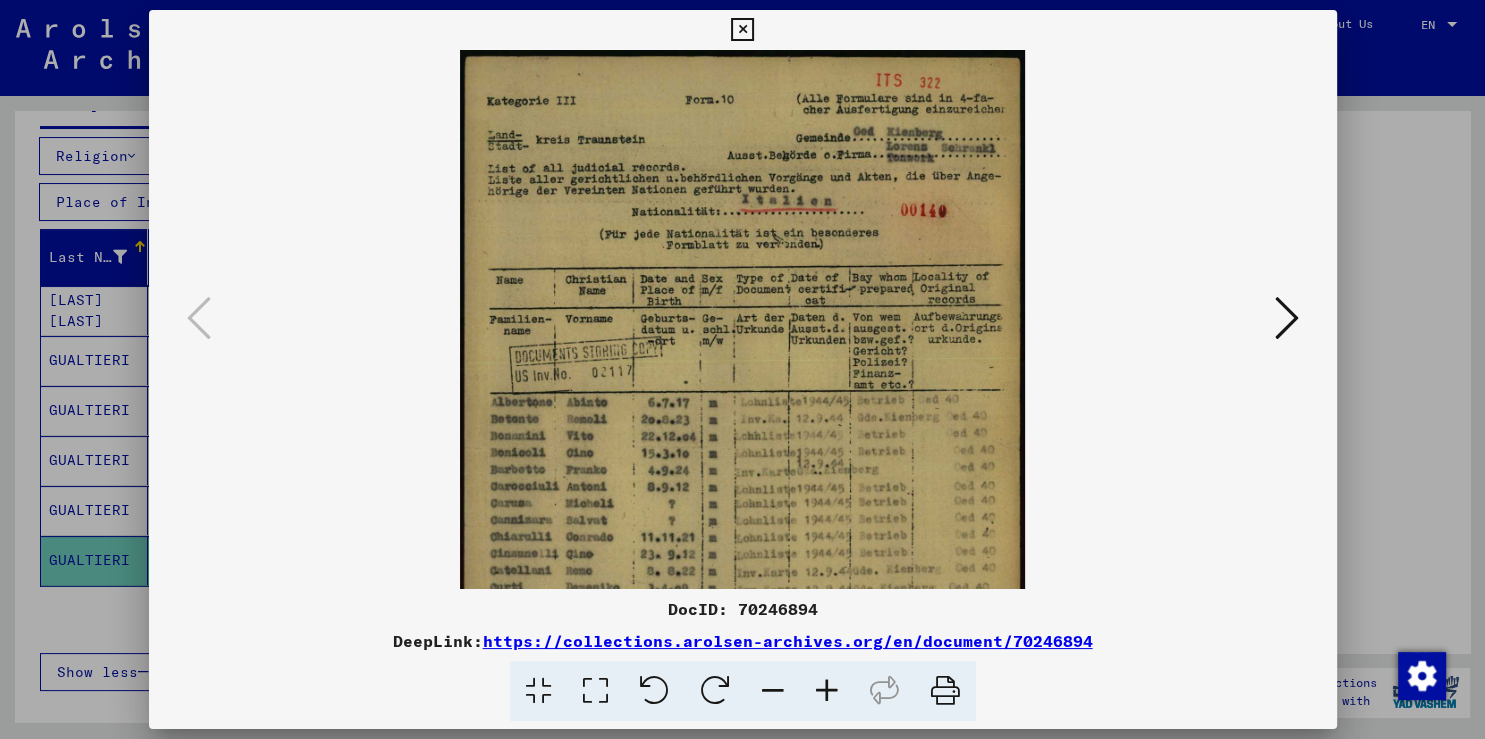 click at bounding box center (827, 691) 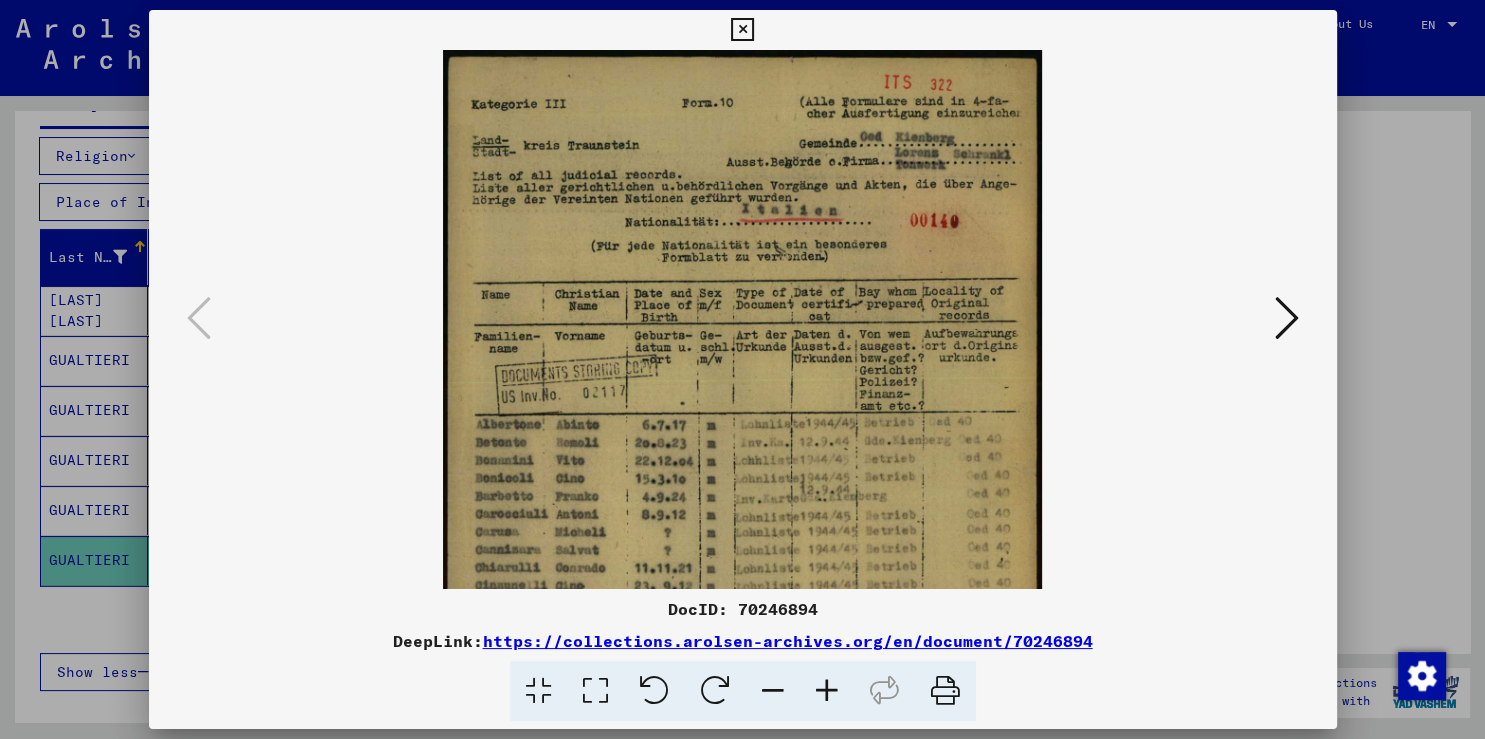 click at bounding box center [827, 691] 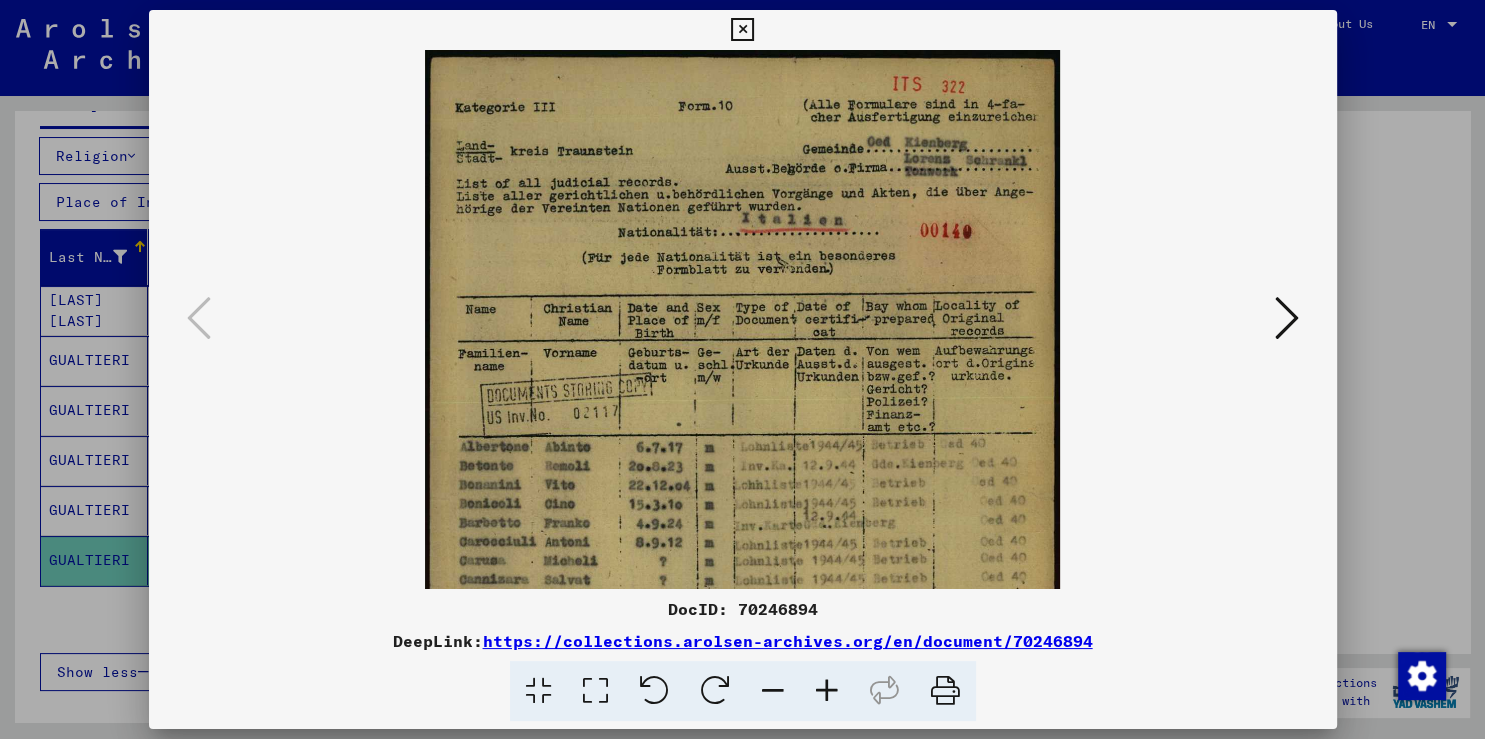 drag, startPoint x: 828, startPoint y: 683, endPoint x: 823, endPoint y: 674, distance: 10.29563 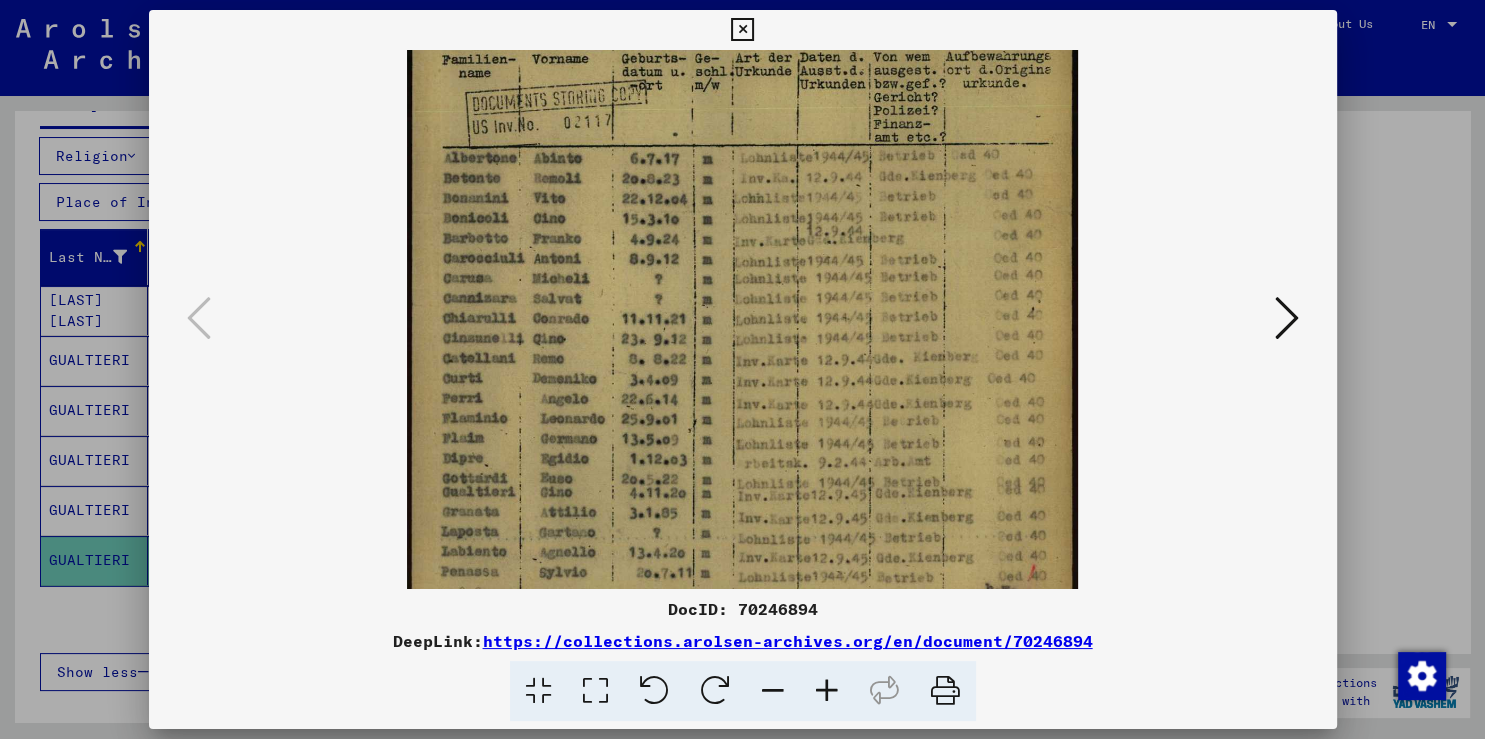 scroll, scrollTop: 320, scrollLeft: 0, axis: vertical 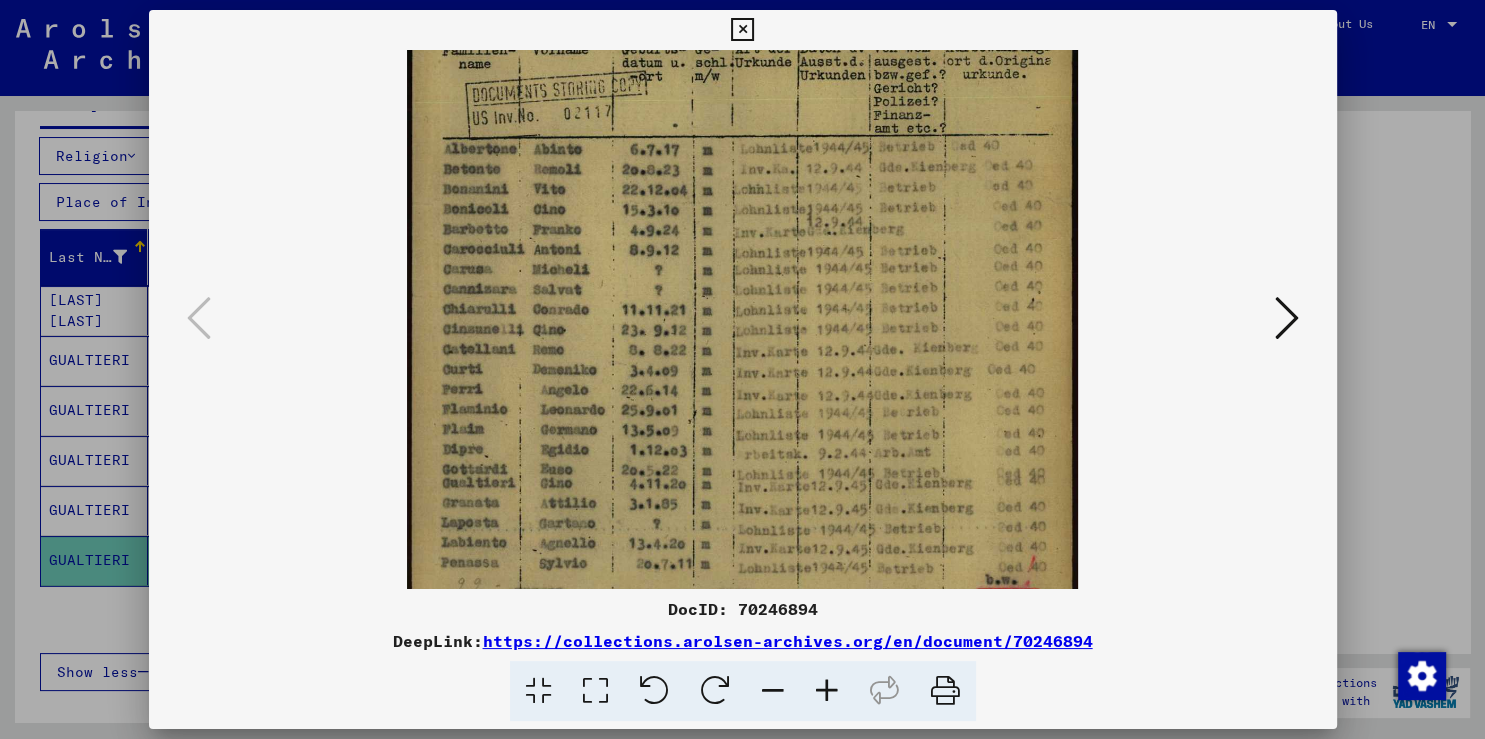drag, startPoint x: 746, startPoint y: 454, endPoint x: 773, endPoint y: 134, distance: 321.13705 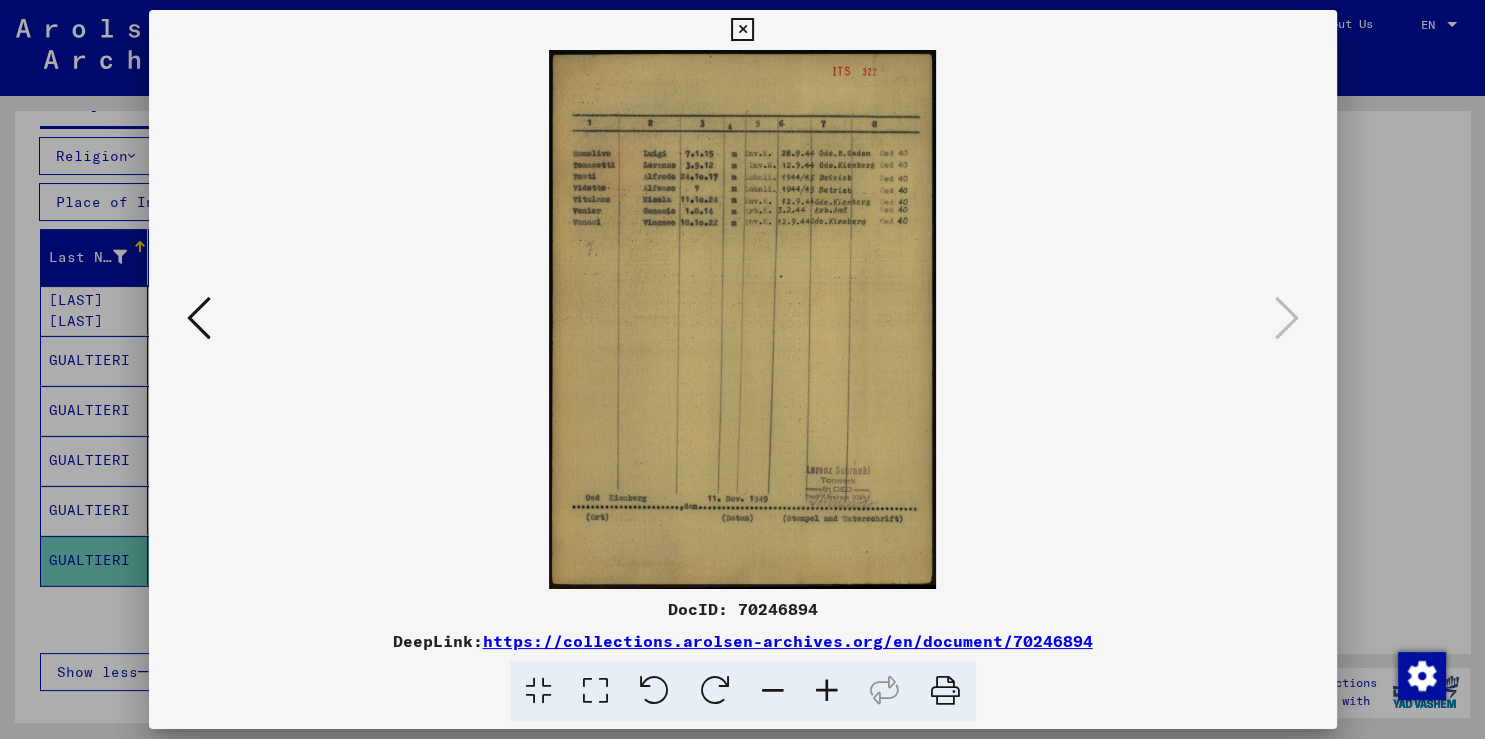 scroll, scrollTop: 0, scrollLeft: 0, axis: both 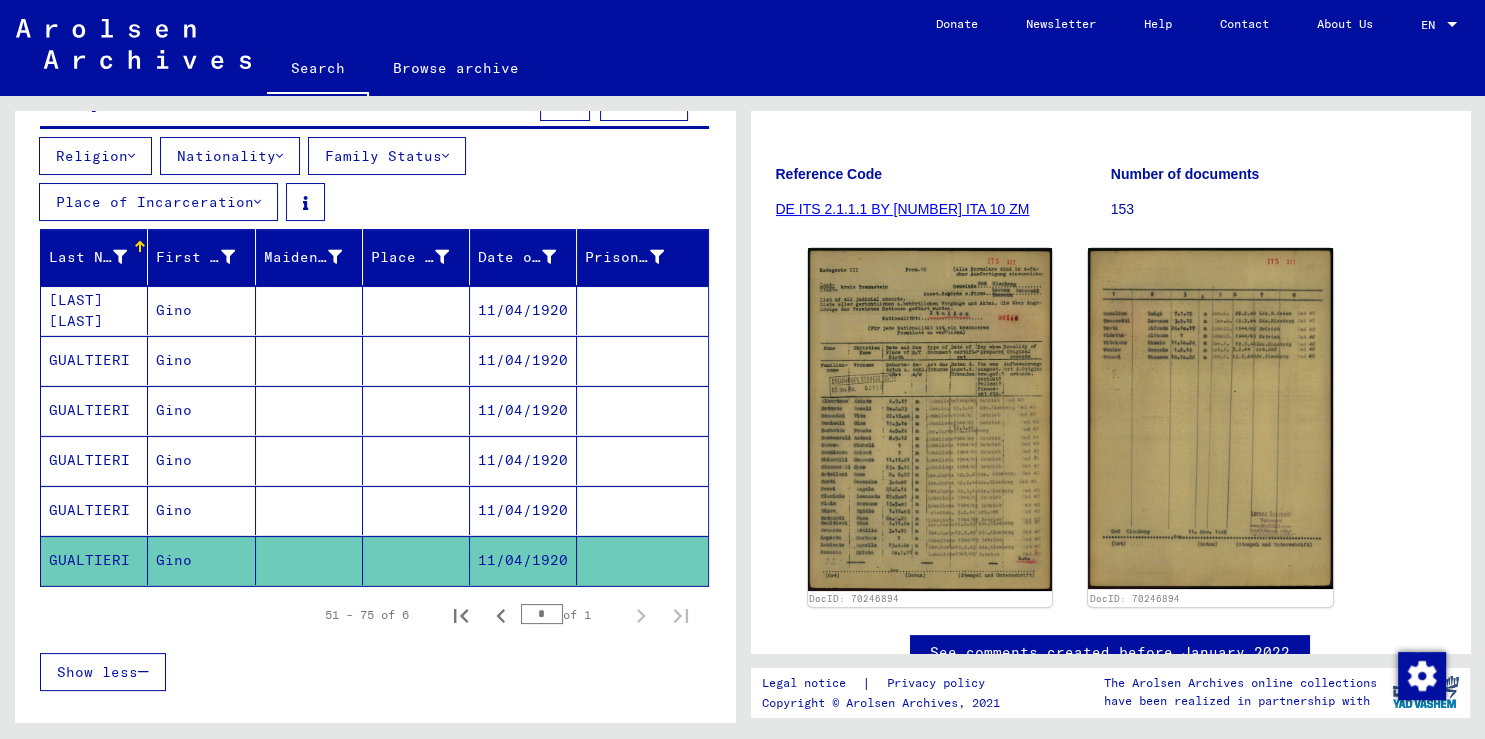click on "Gino" at bounding box center (201, 560) 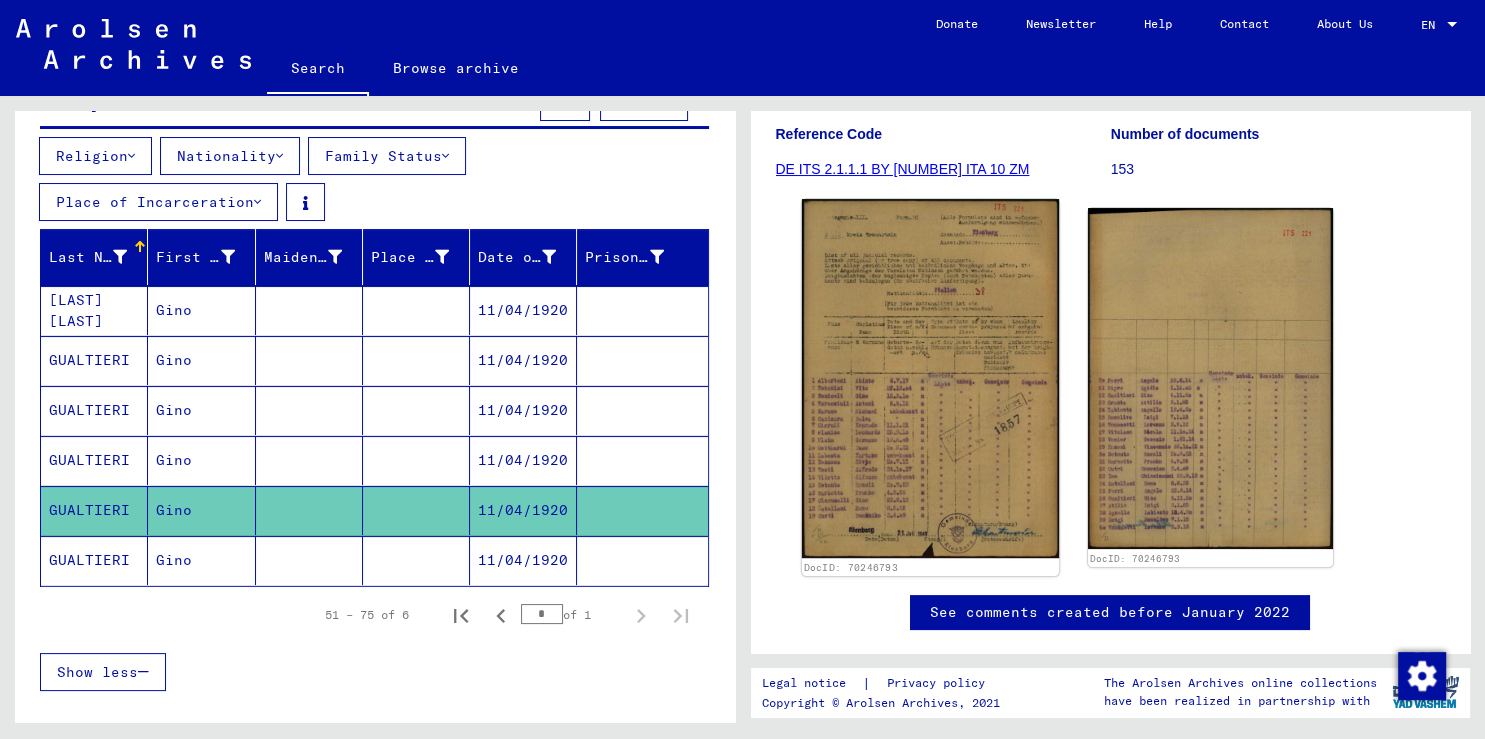 scroll, scrollTop: 221, scrollLeft: 0, axis: vertical 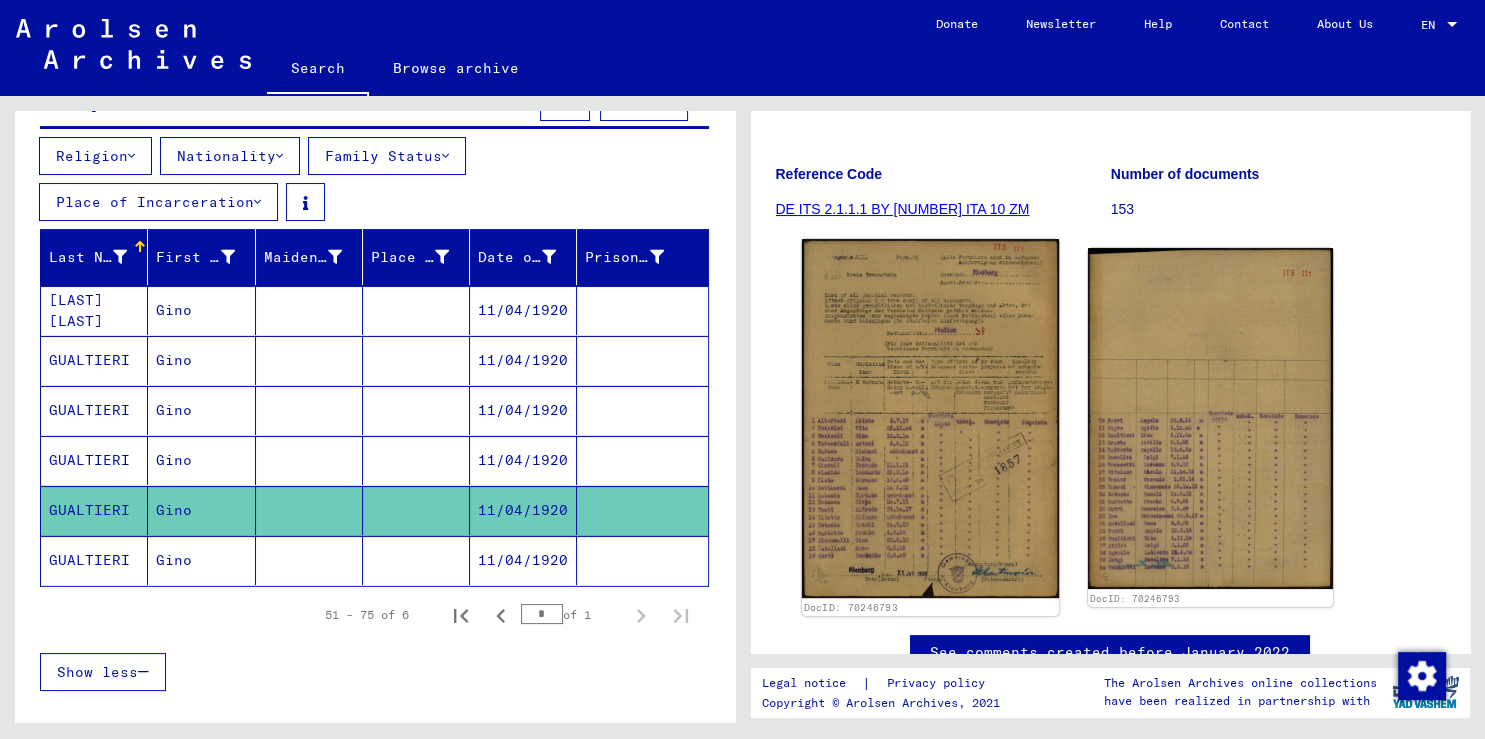 click 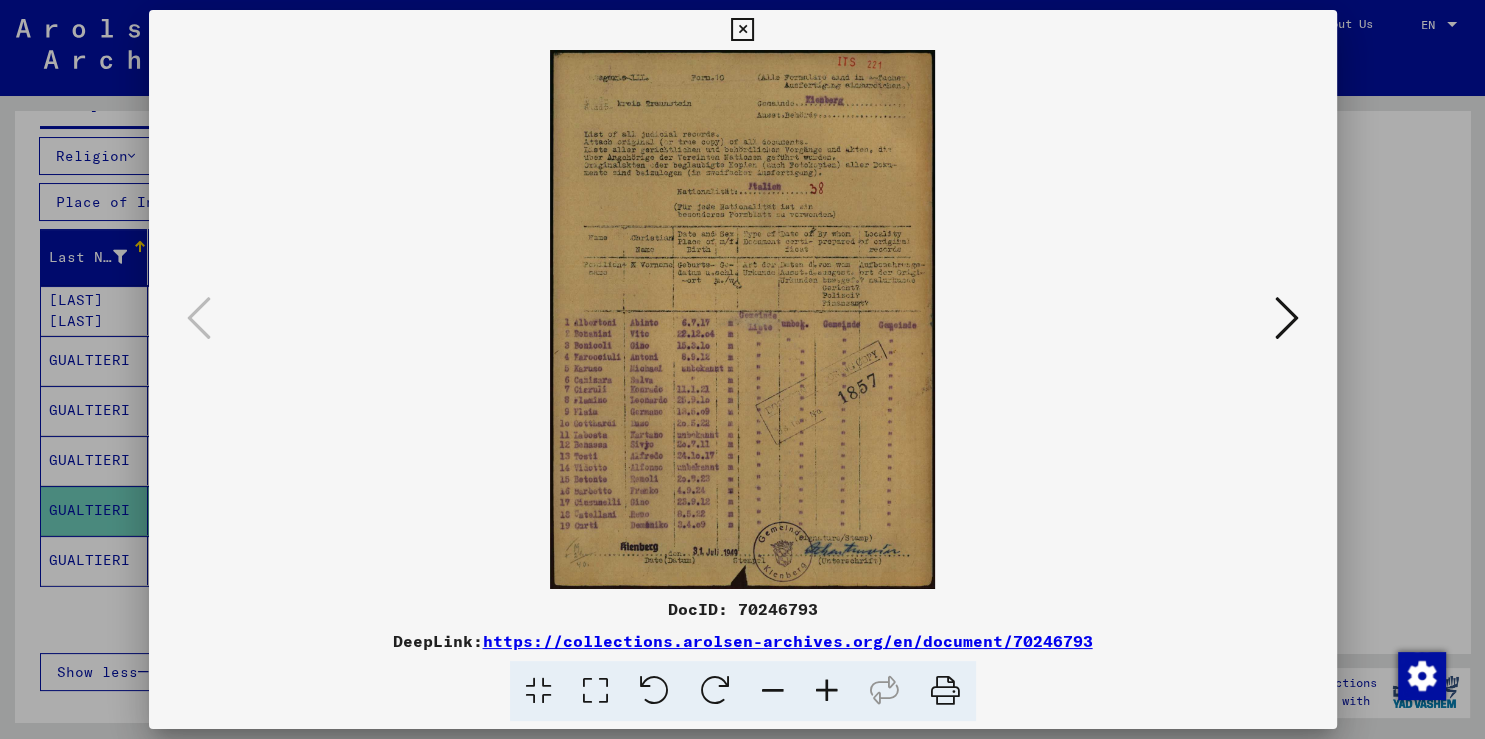 click at bounding box center [1287, 318] 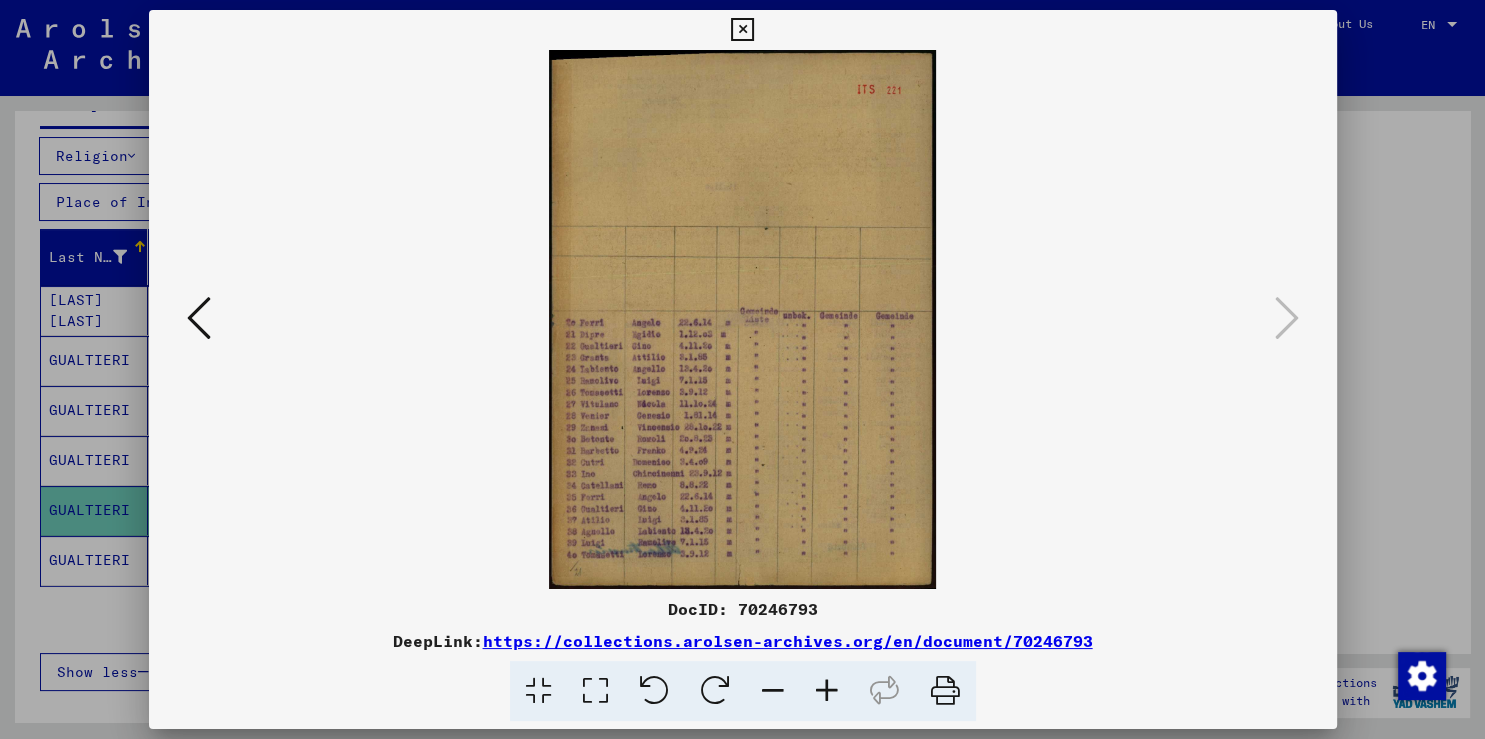 click at bounding box center [742, 30] 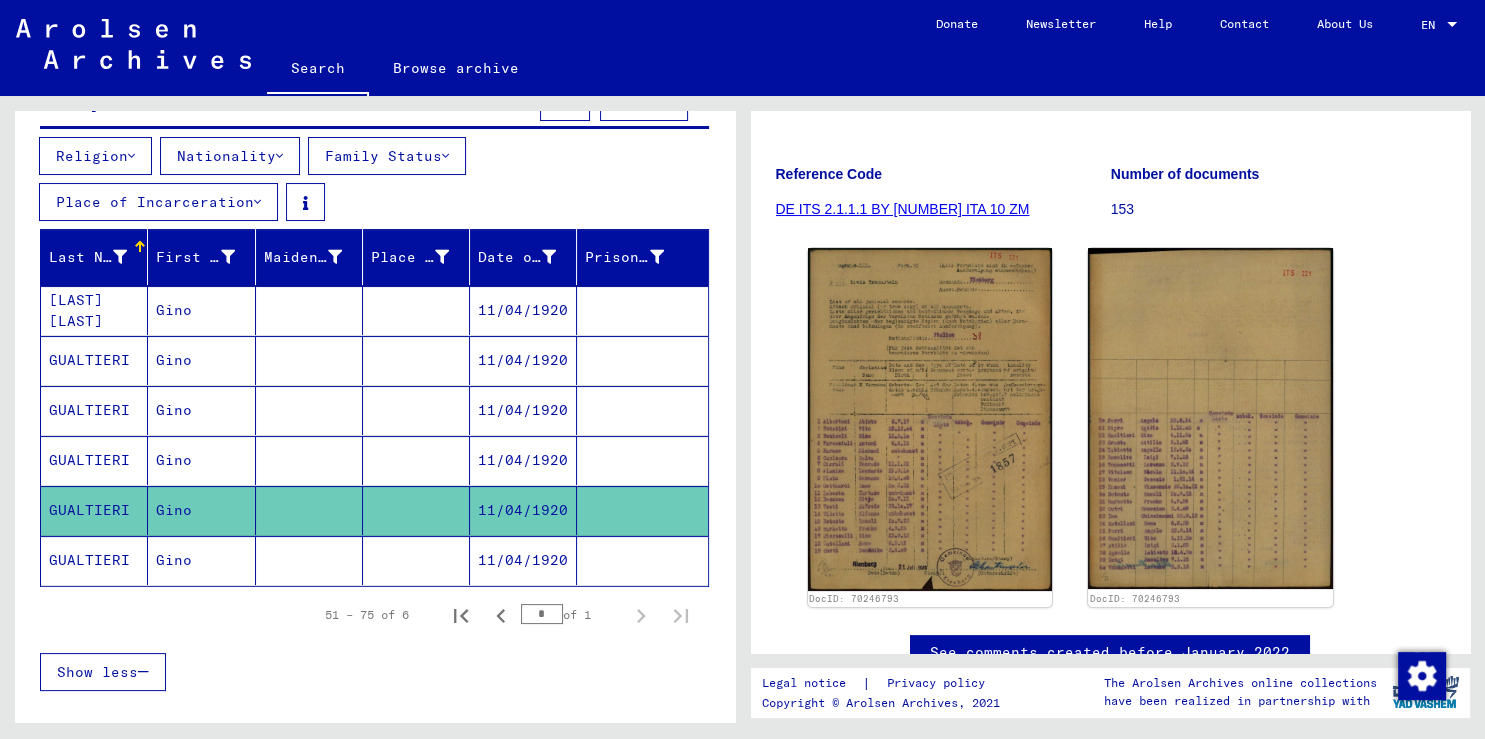 click on "Gino" at bounding box center (201, 510) 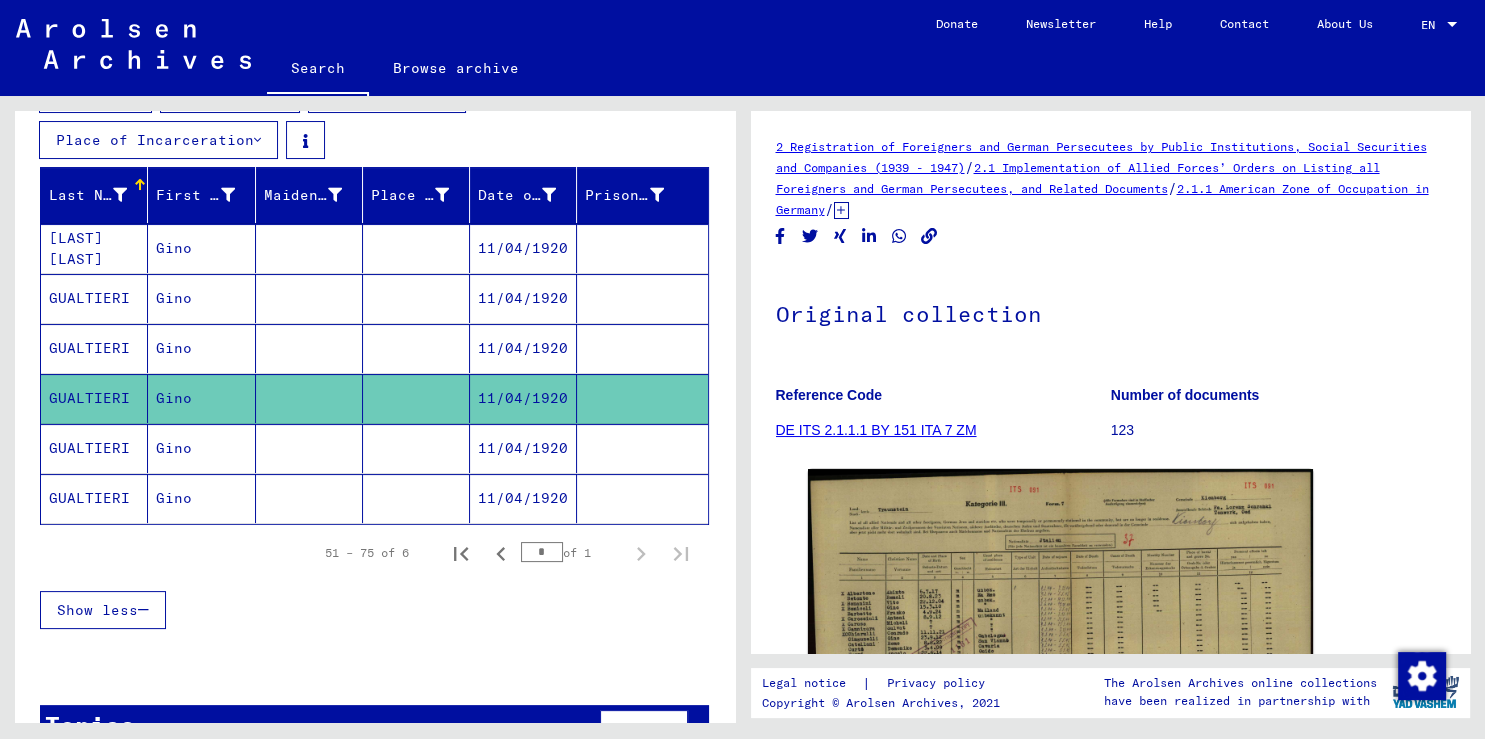 scroll, scrollTop: 329, scrollLeft: 0, axis: vertical 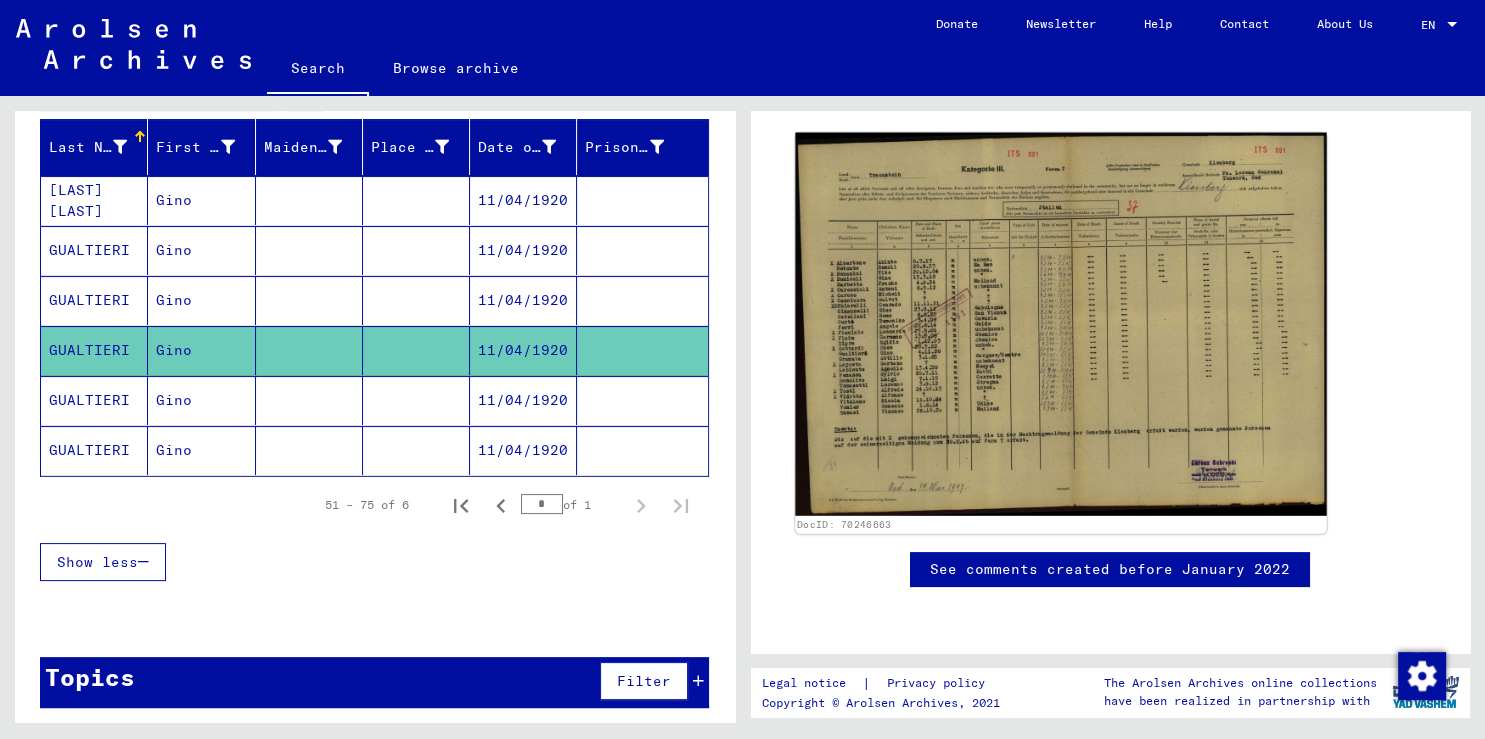 click 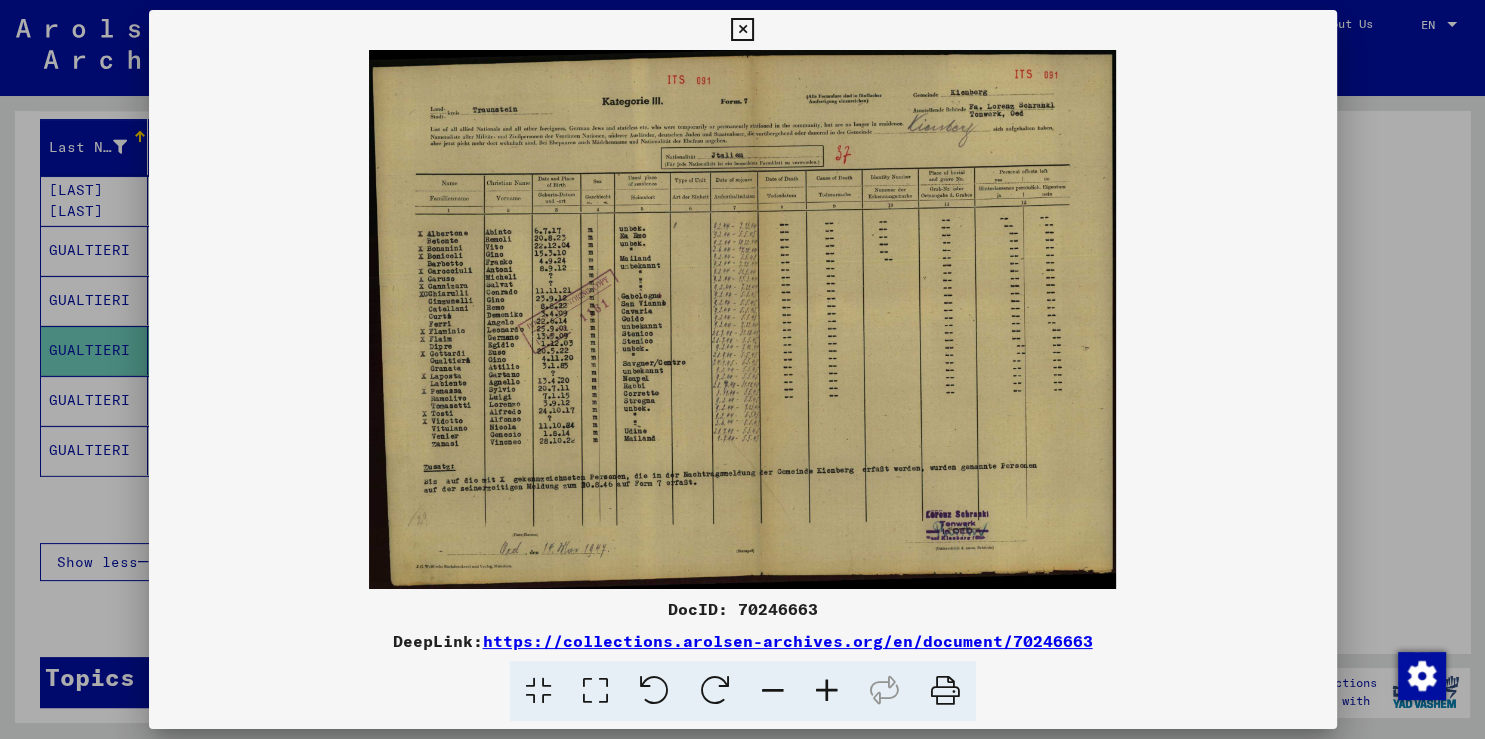 click at bounding box center [743, 319] 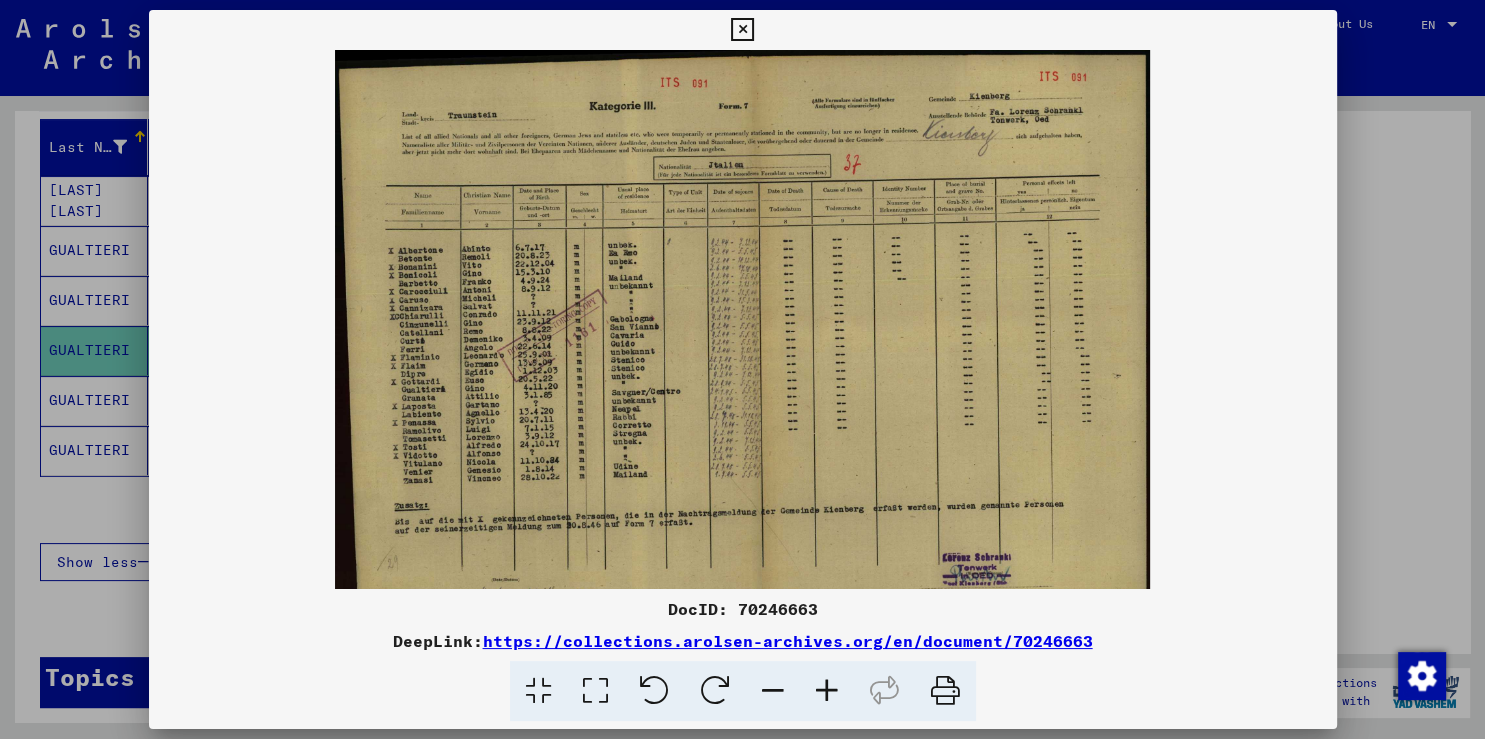 click at bounding box center (827, 691) 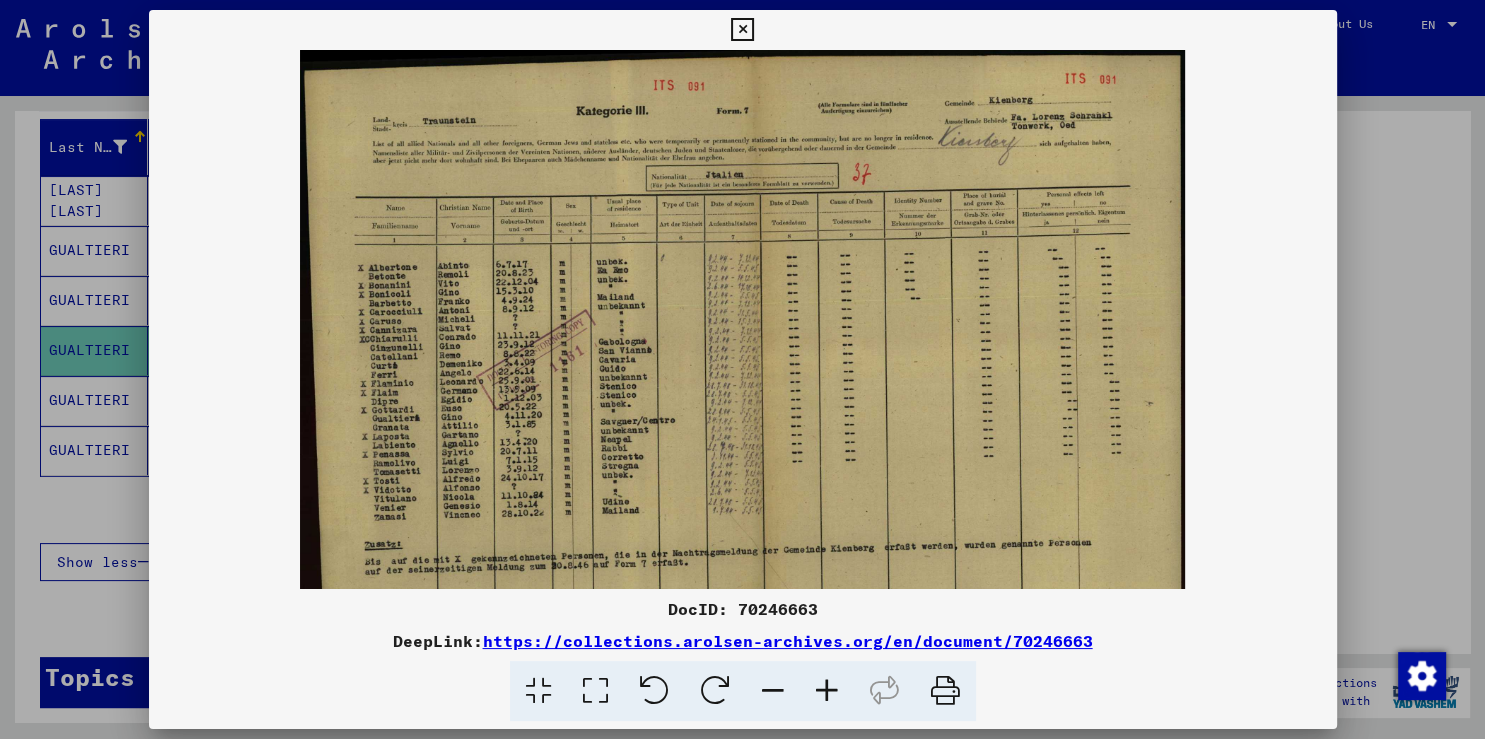click at bounding box center (827, 691) 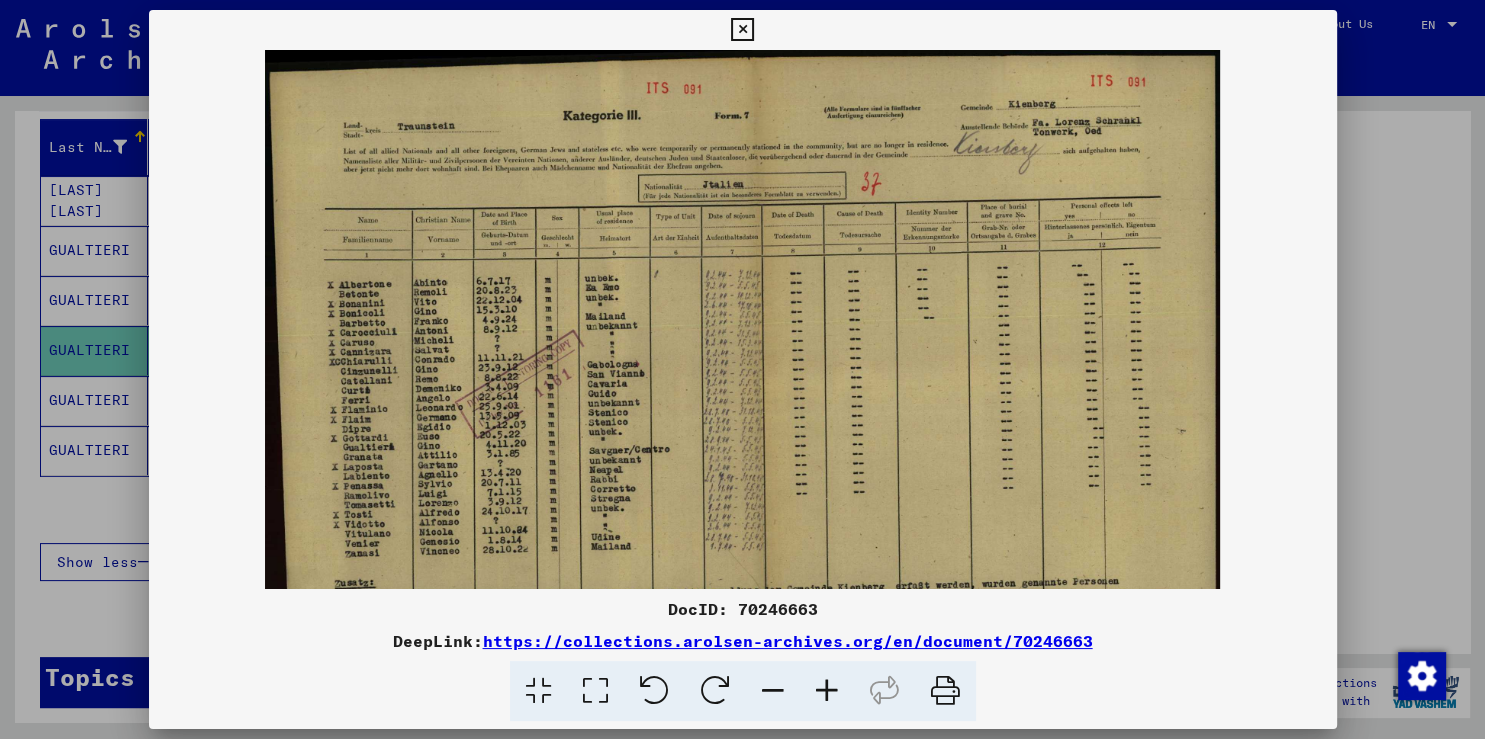 click at bounding box center [827, 691] 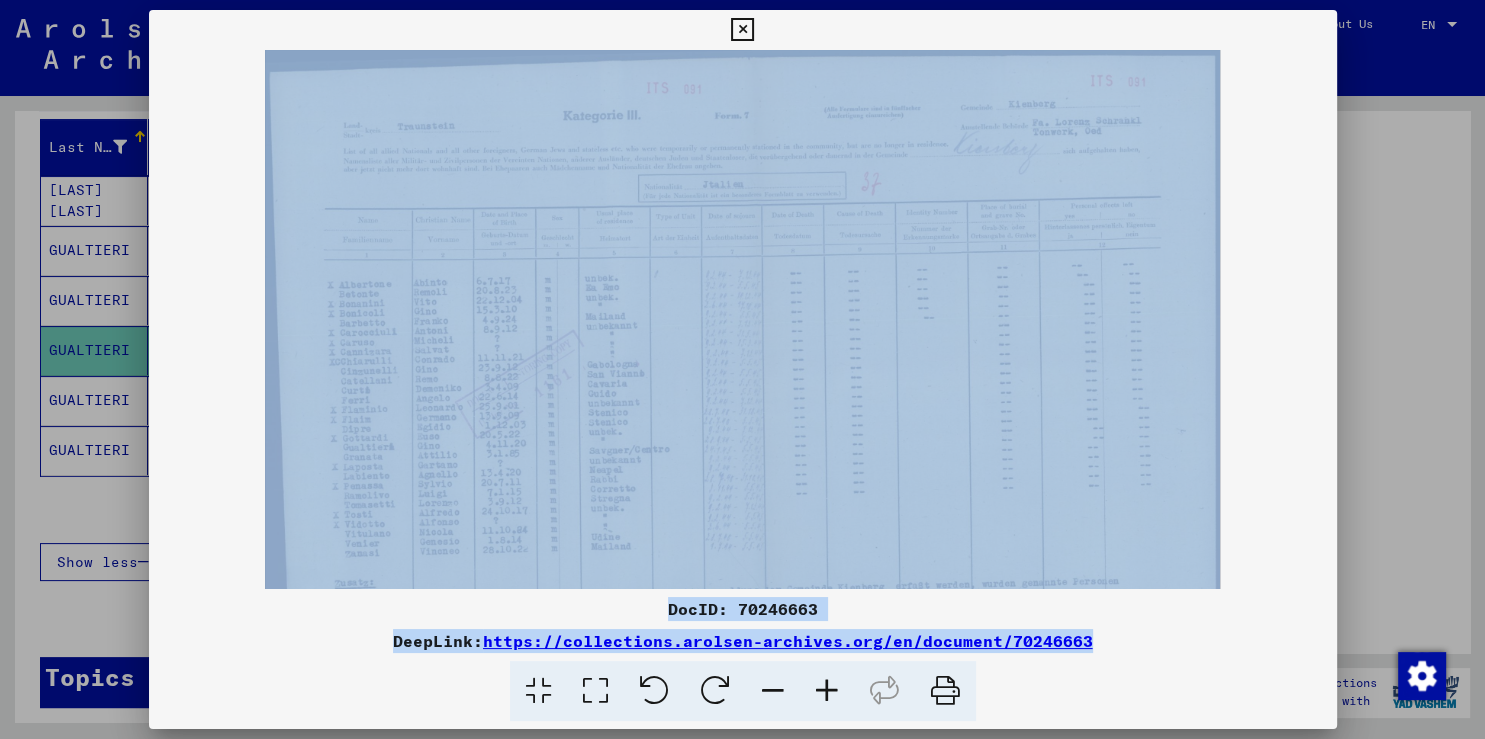 click at bounding box center [827, 691] 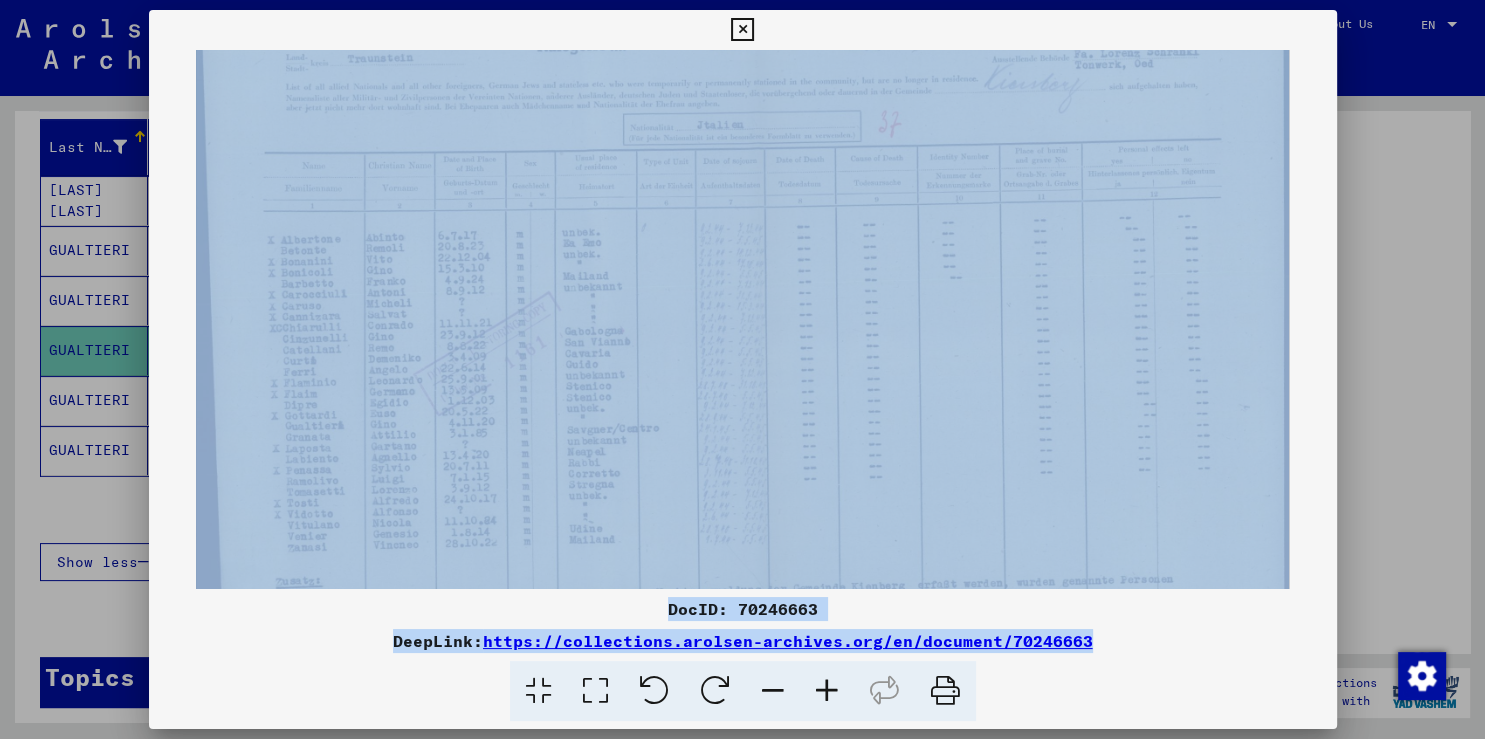 scroll, scrollTop: 86, scrollLeft: 0, axis: vertical 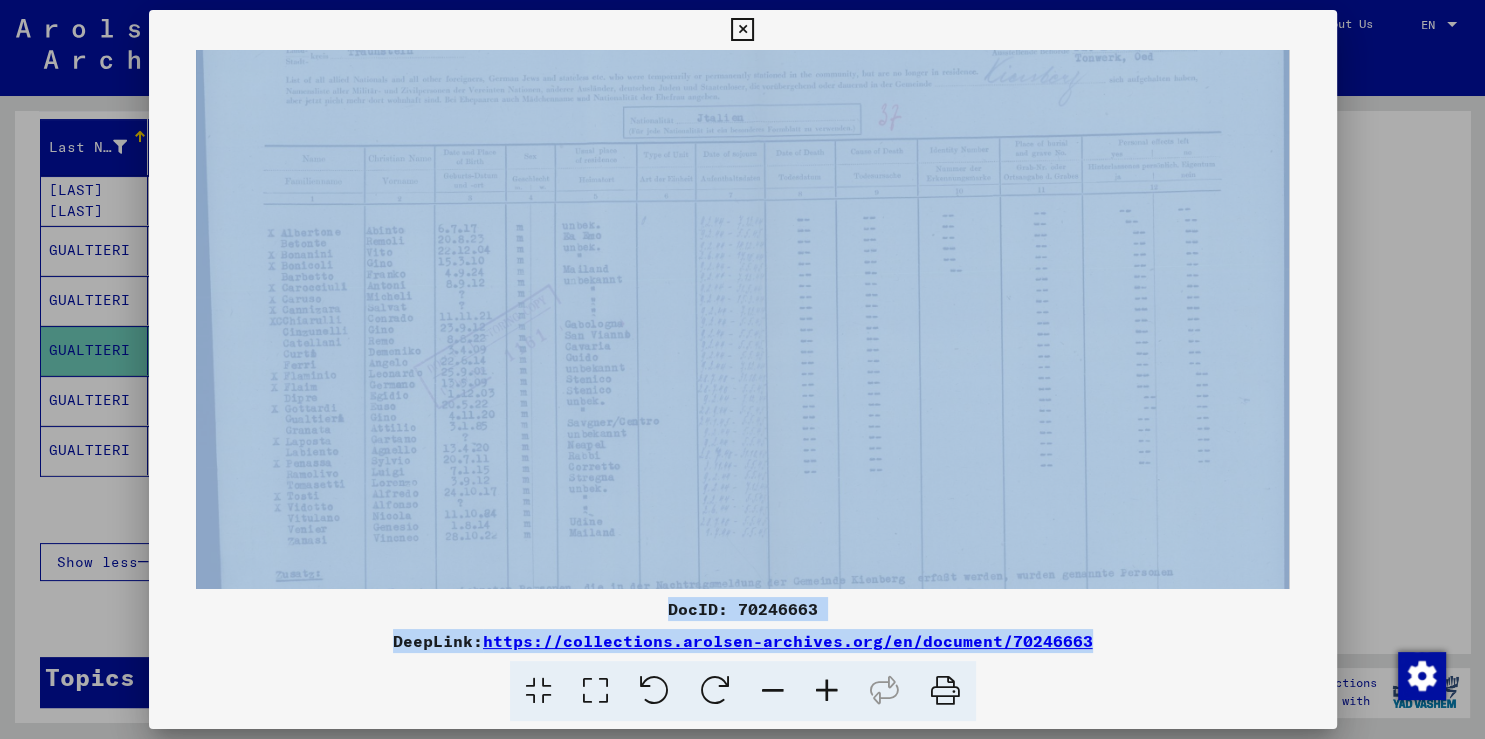 drag, startPoint x: 762, startPoint y: 536, endPoint x: 778, endPoint y: 450, distance: 87.47571 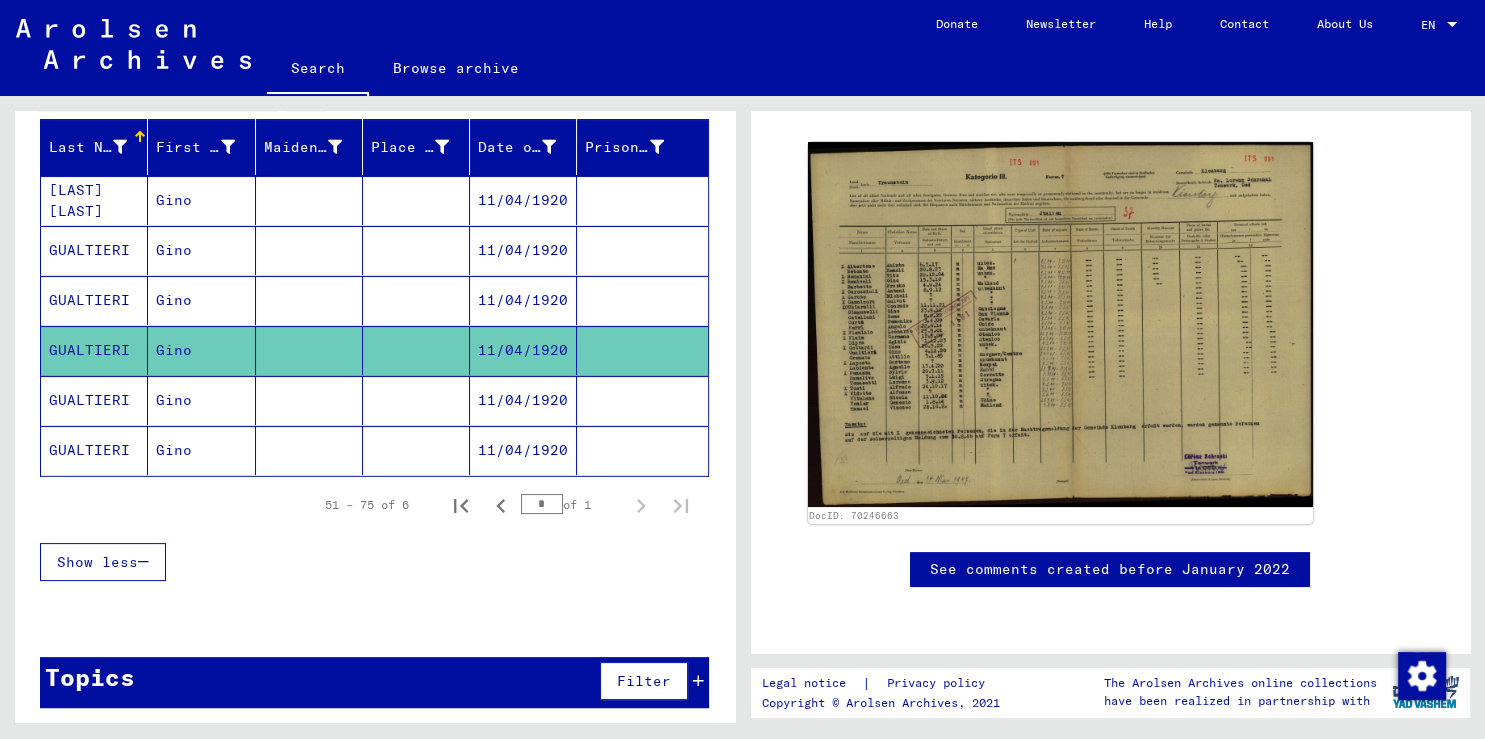 click on "Gino" at bounding box center [201, 350] 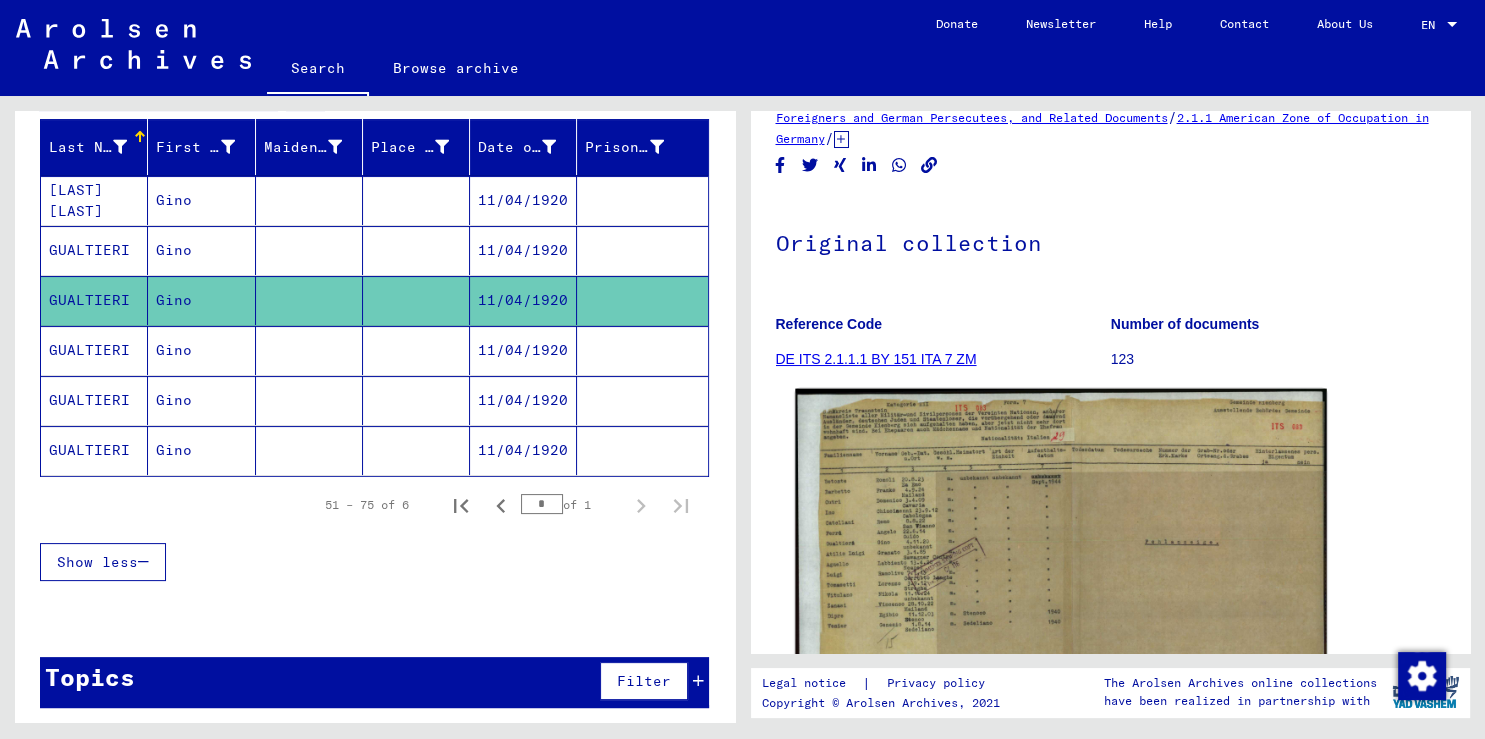 scroll, scrollTop: 110, scrollLeft: 0, axis: vertical 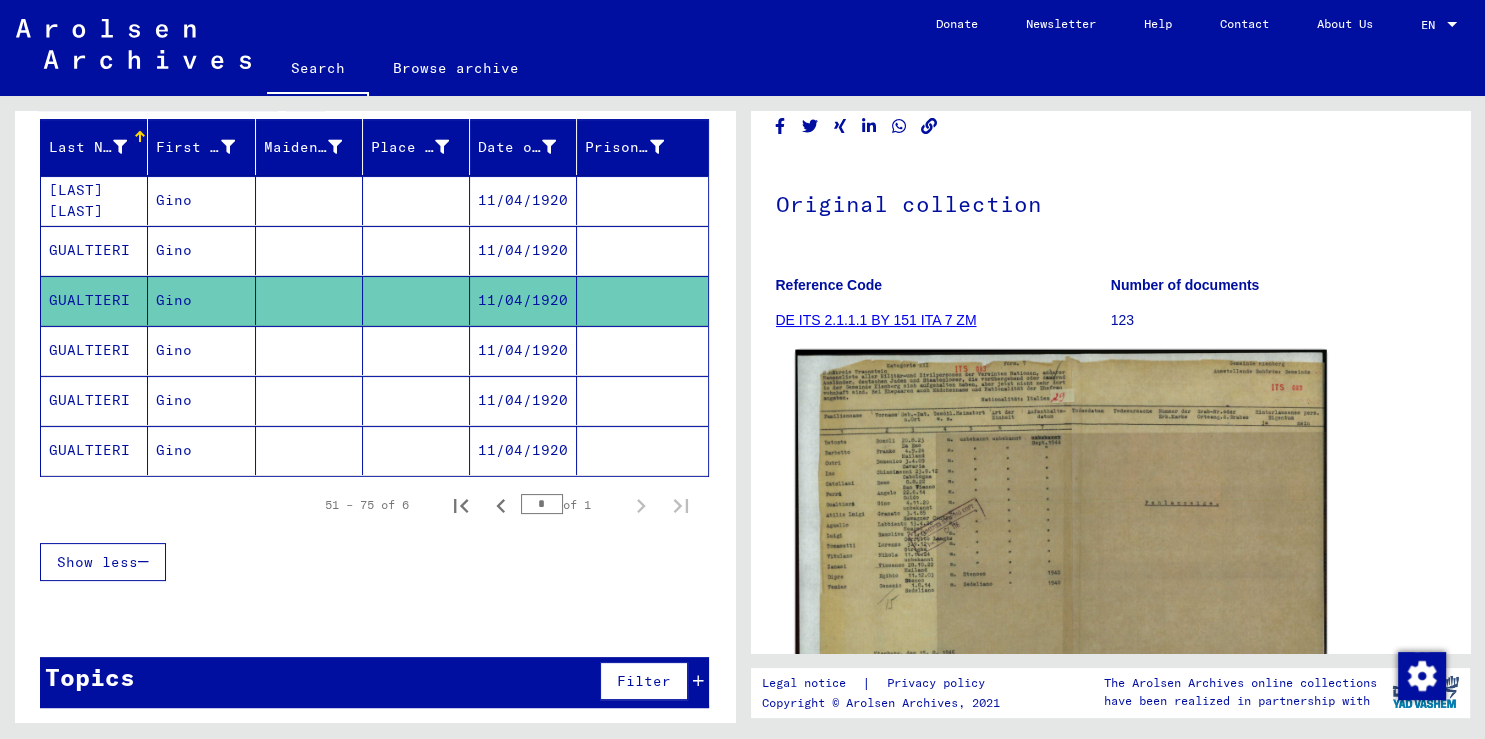 click 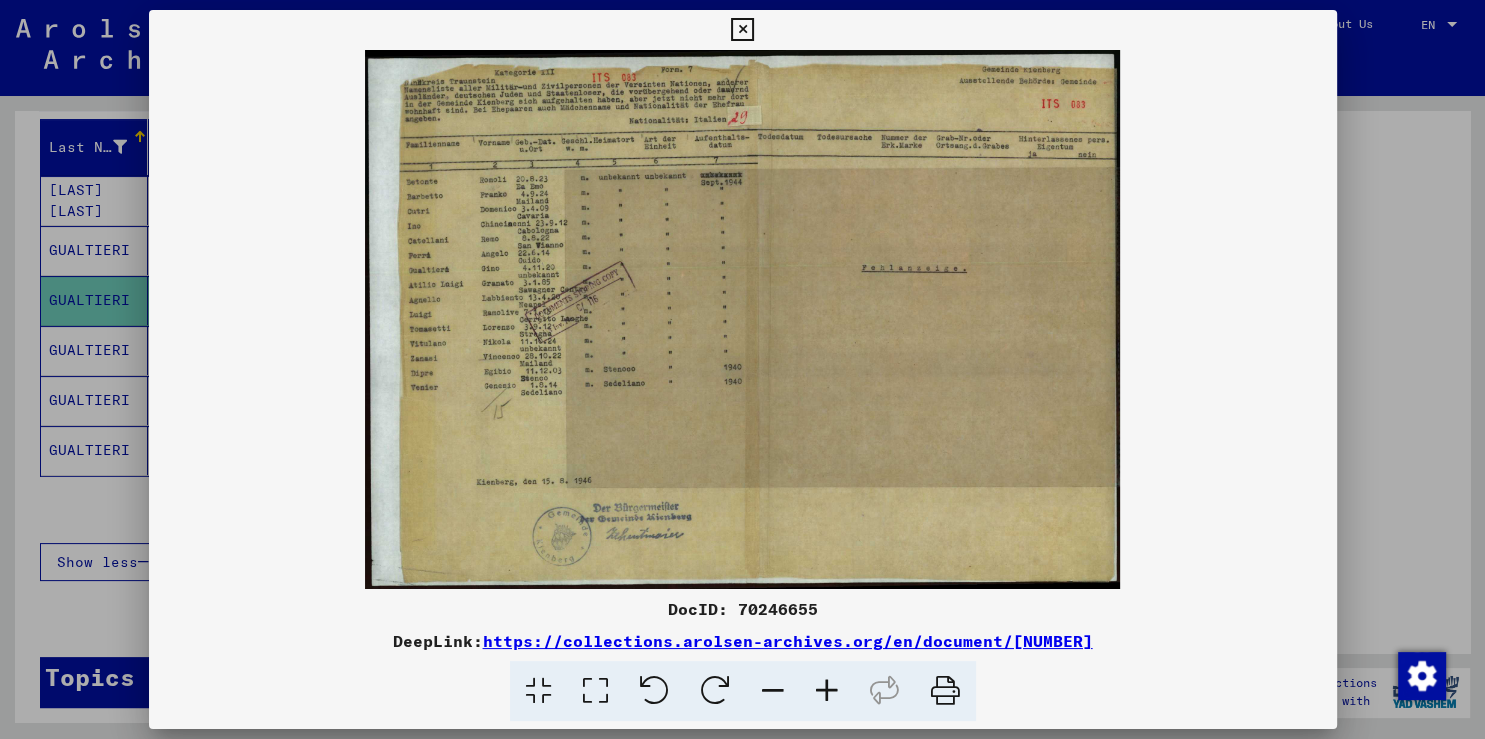 click at bounding box center (827, 691) 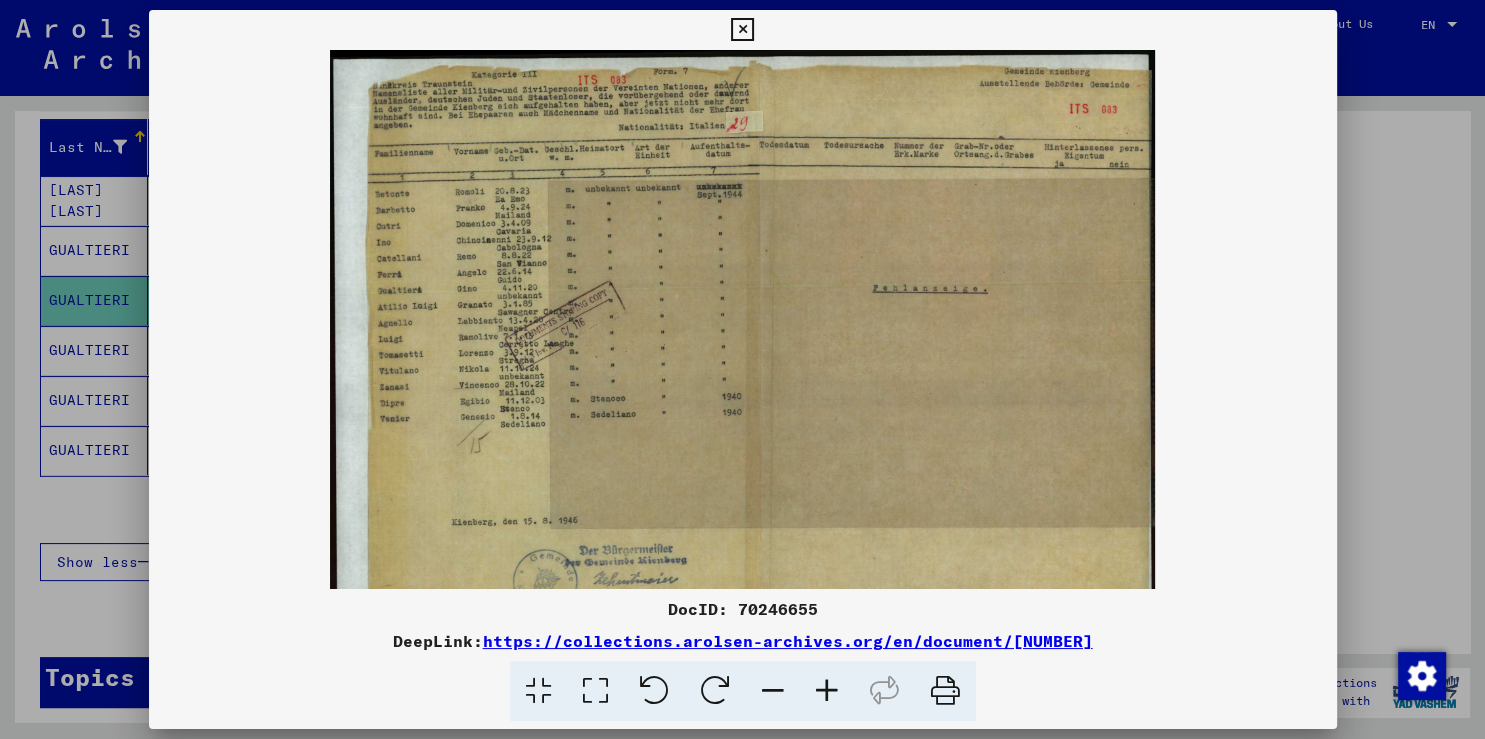 click at bounding box center [827, 691] 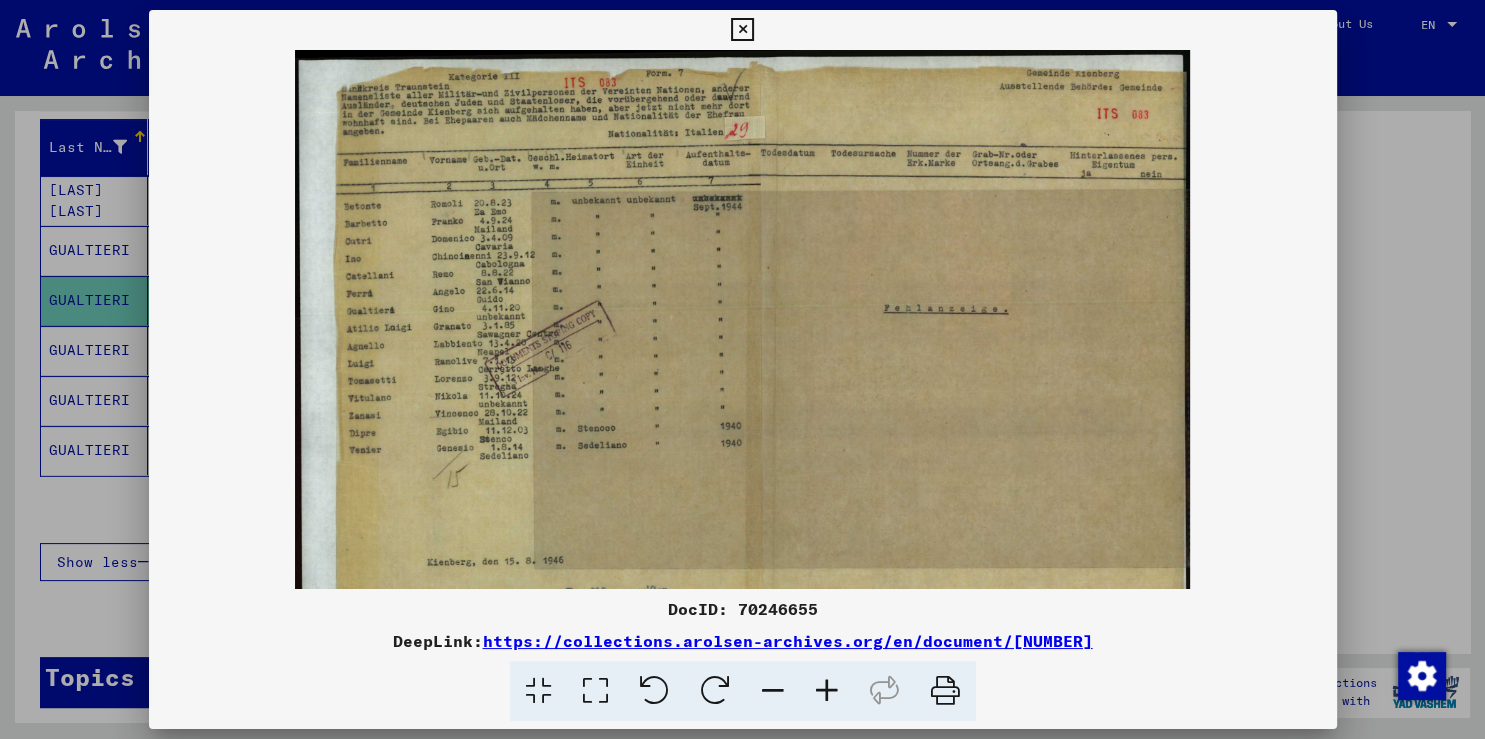 click at bounding box center (827, 691) 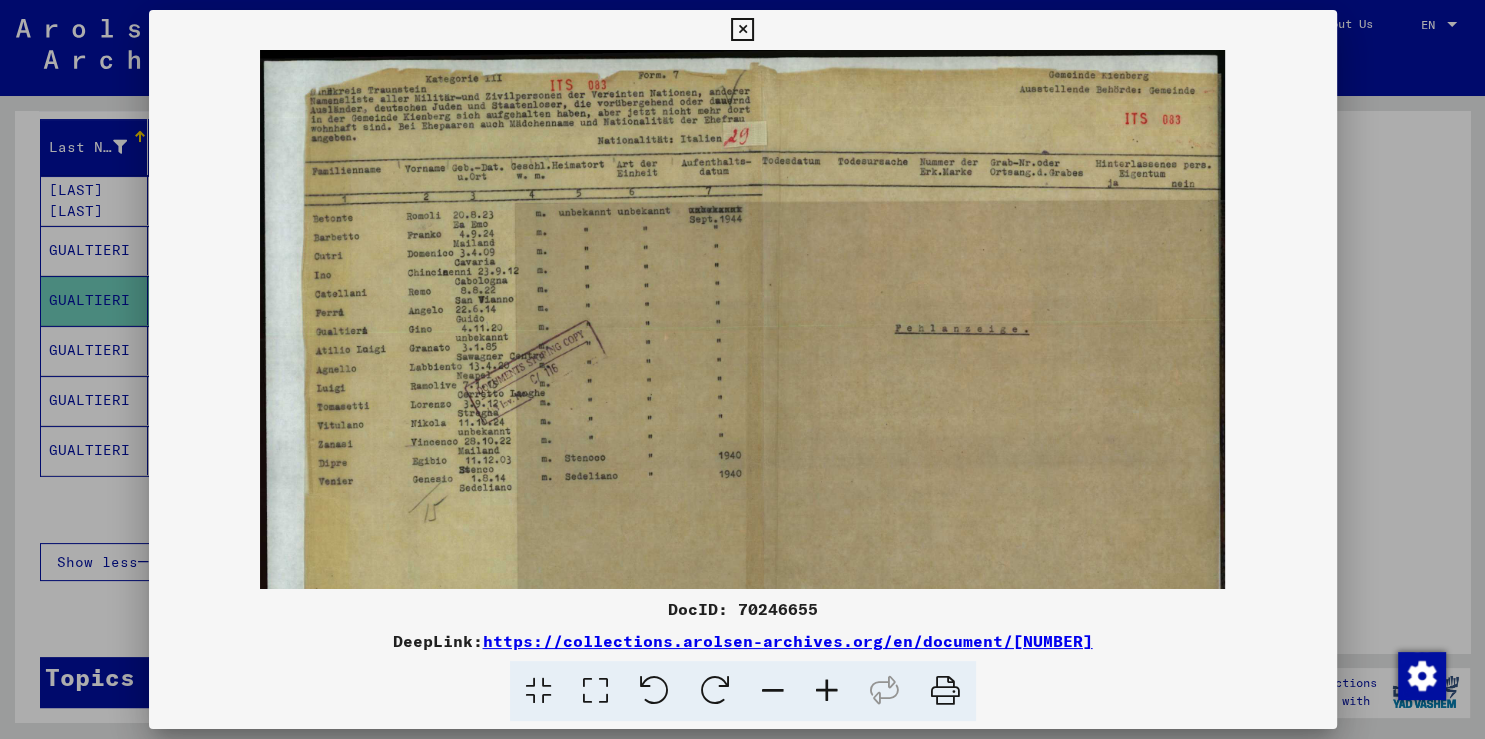 click at bounding box center (827, 691) 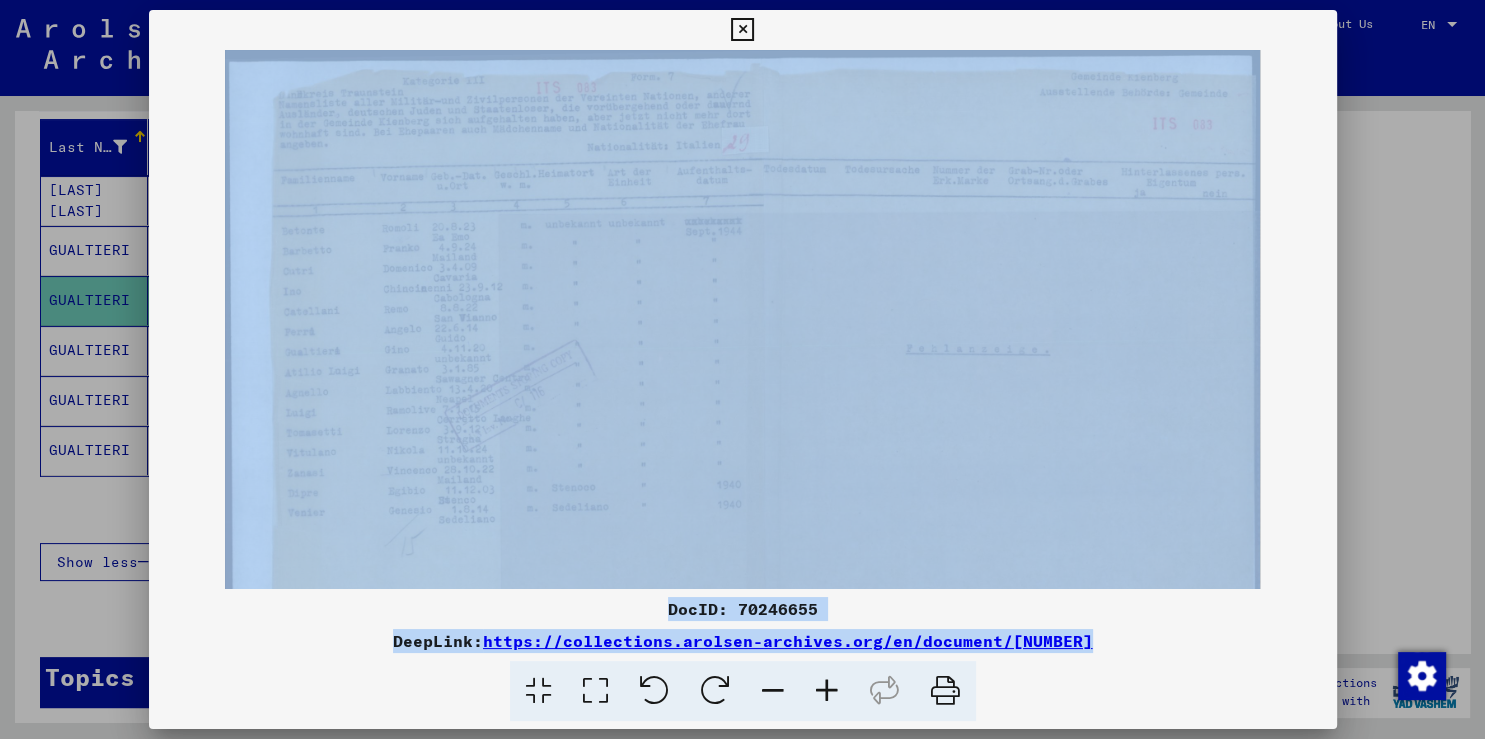 click at bounding box center (827, 691) 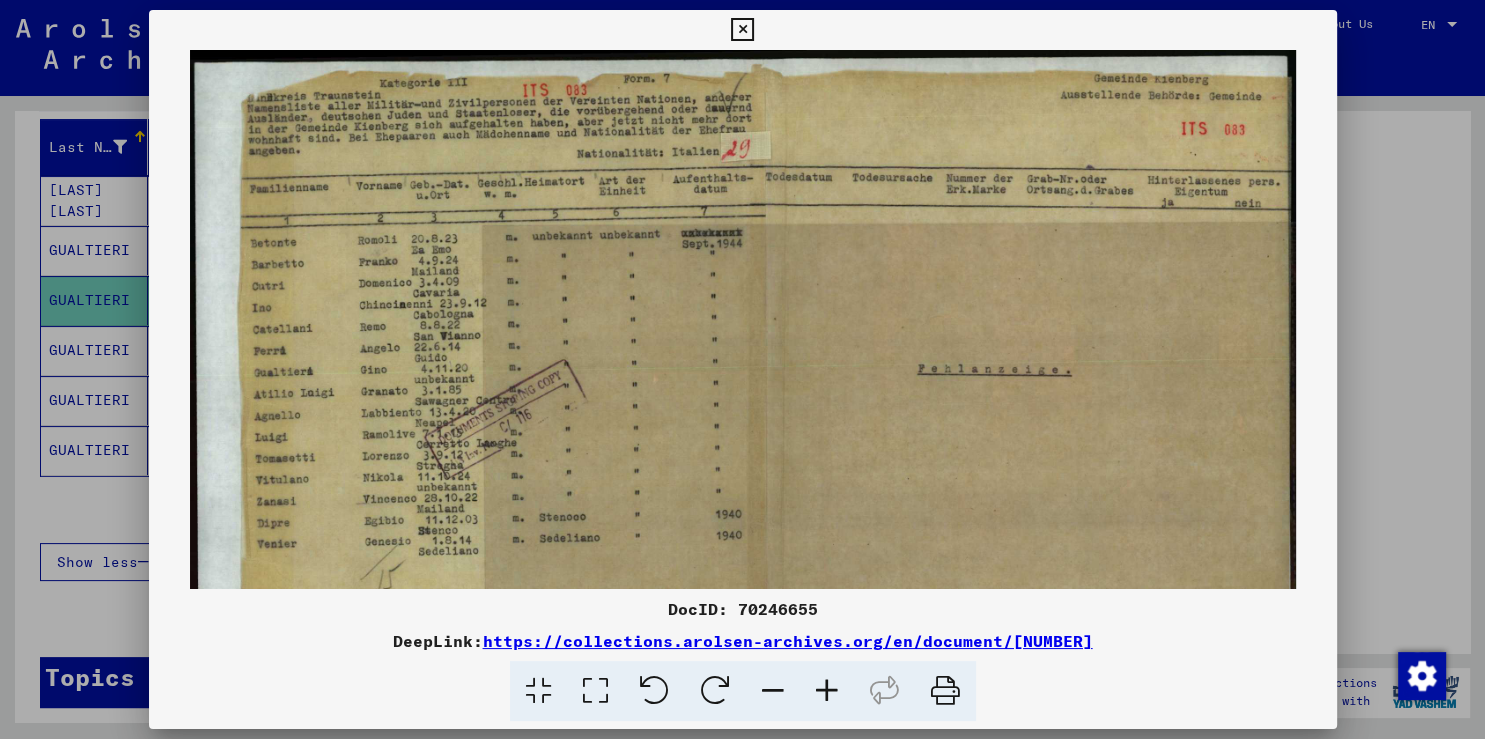 click at bounding box center (827, 691) 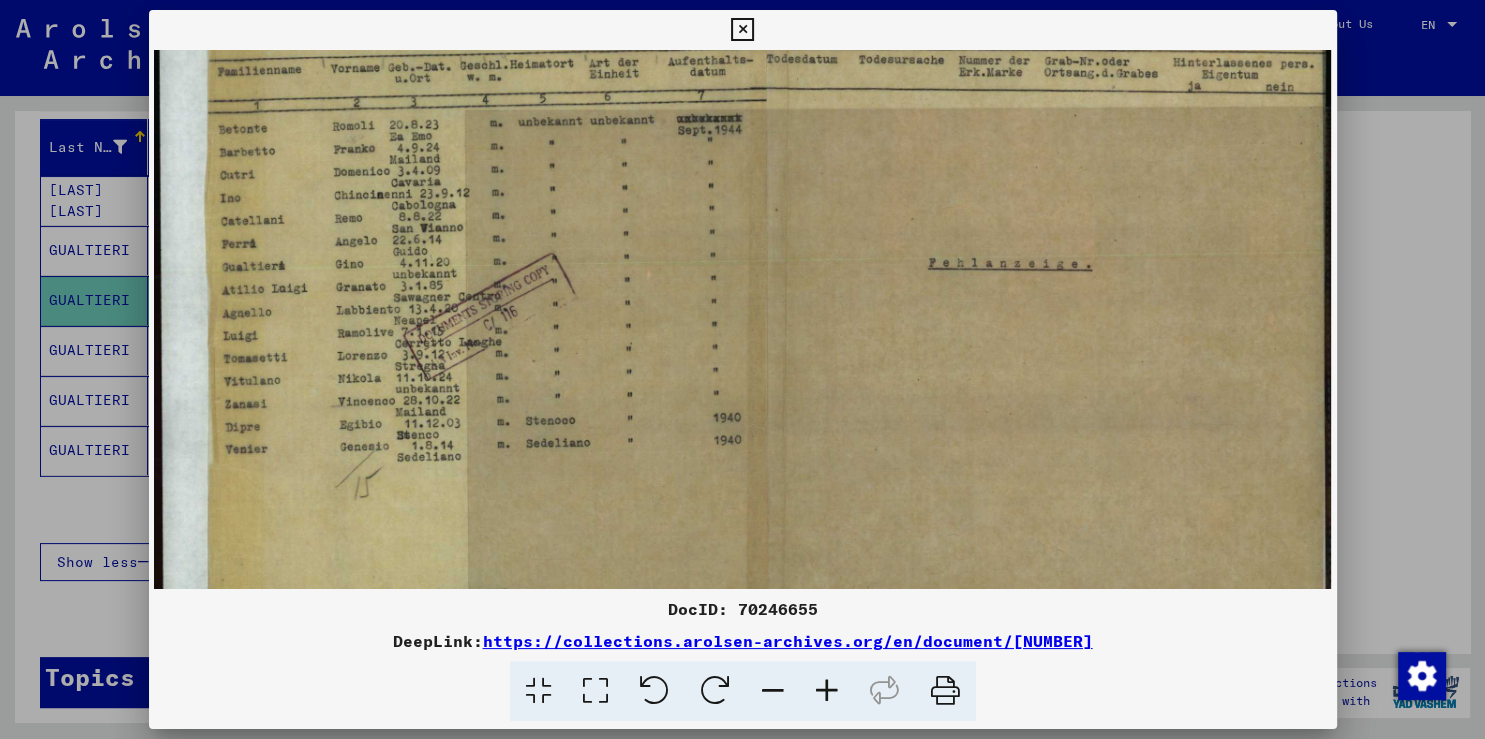 drag, startPoint x: 649, startPoint y: 434, endPoint x: 698, endPoint y: 309, distance: 134.26094 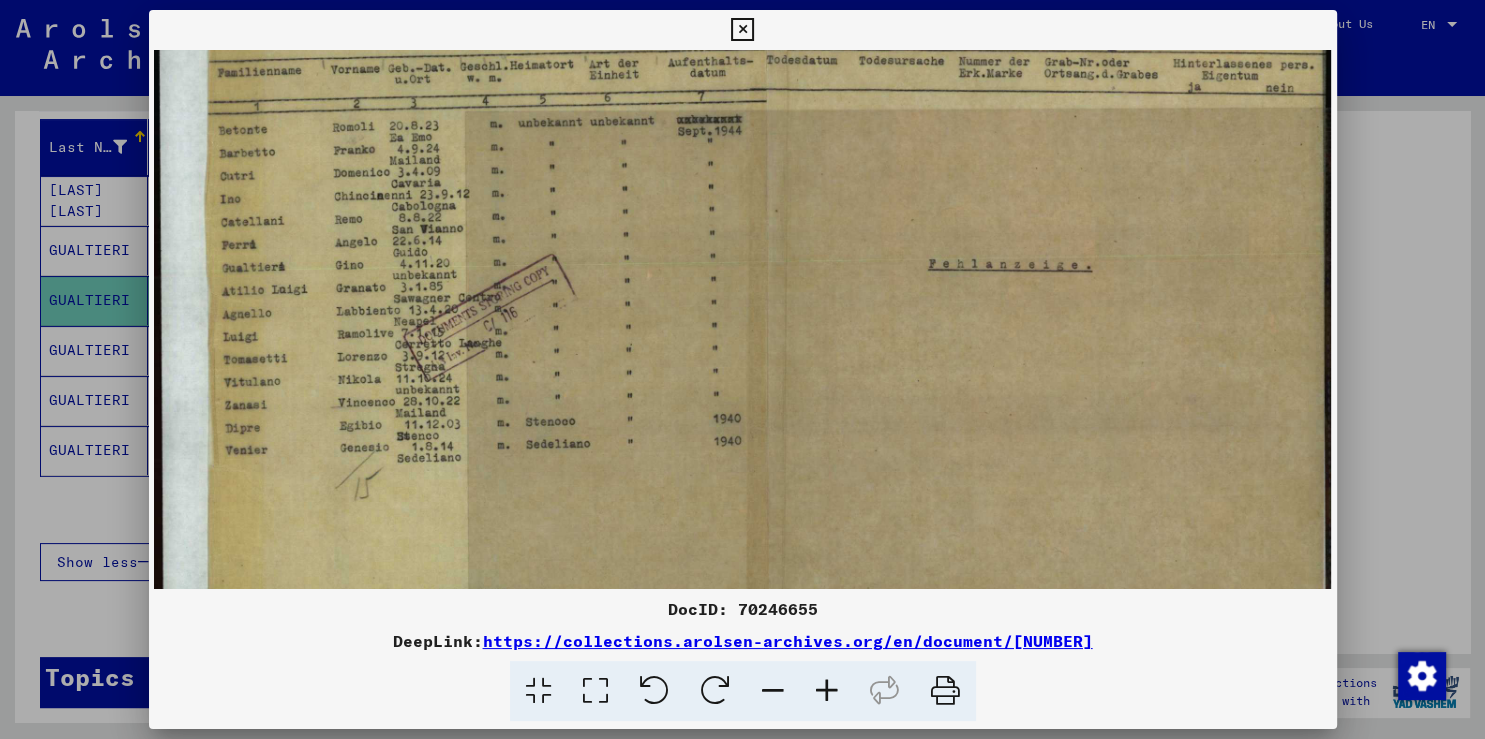drag, startPoint x: 1322, startPoint y: 29, endPoint x: 1103, endPoint y: 86, distance: 226.29626 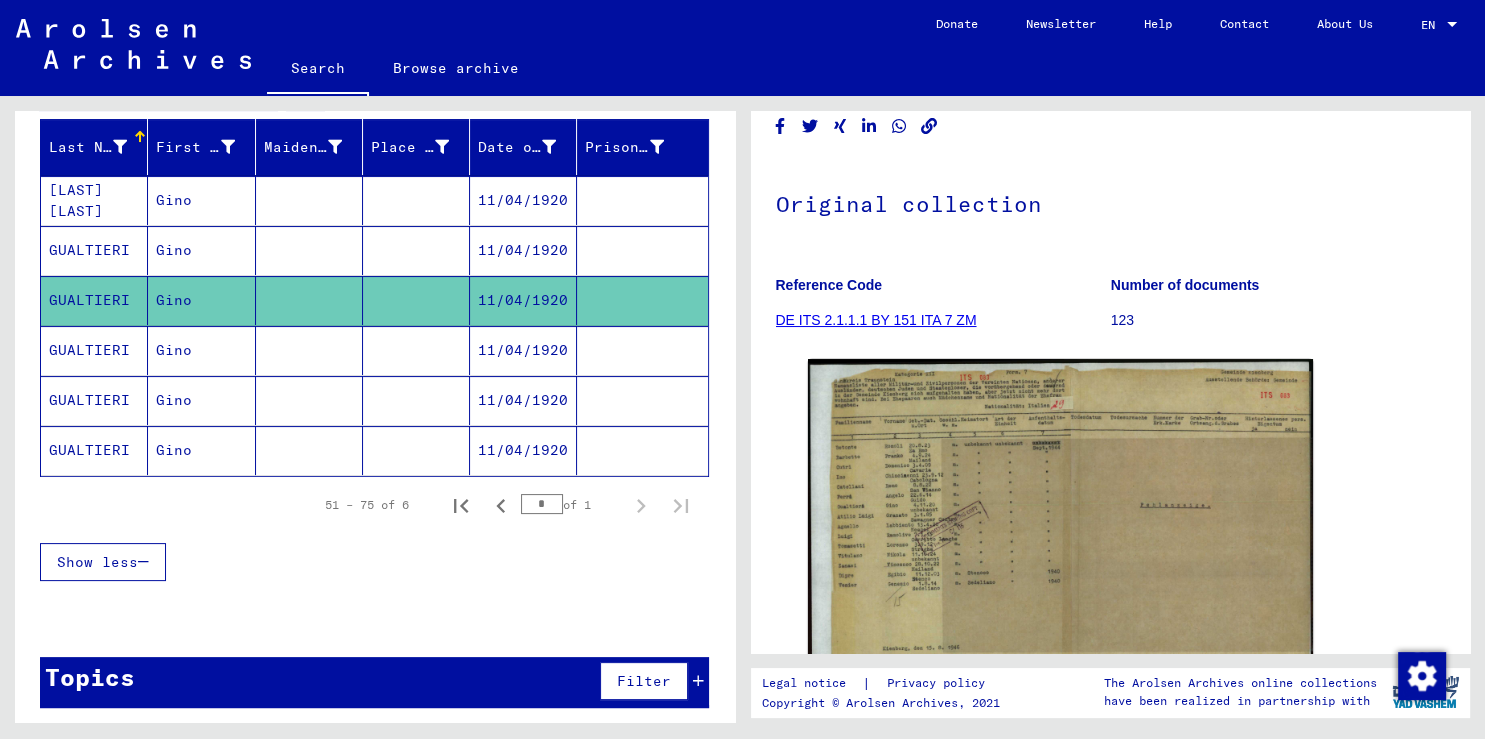 click on "Gino" at bounding box center (201, 300) 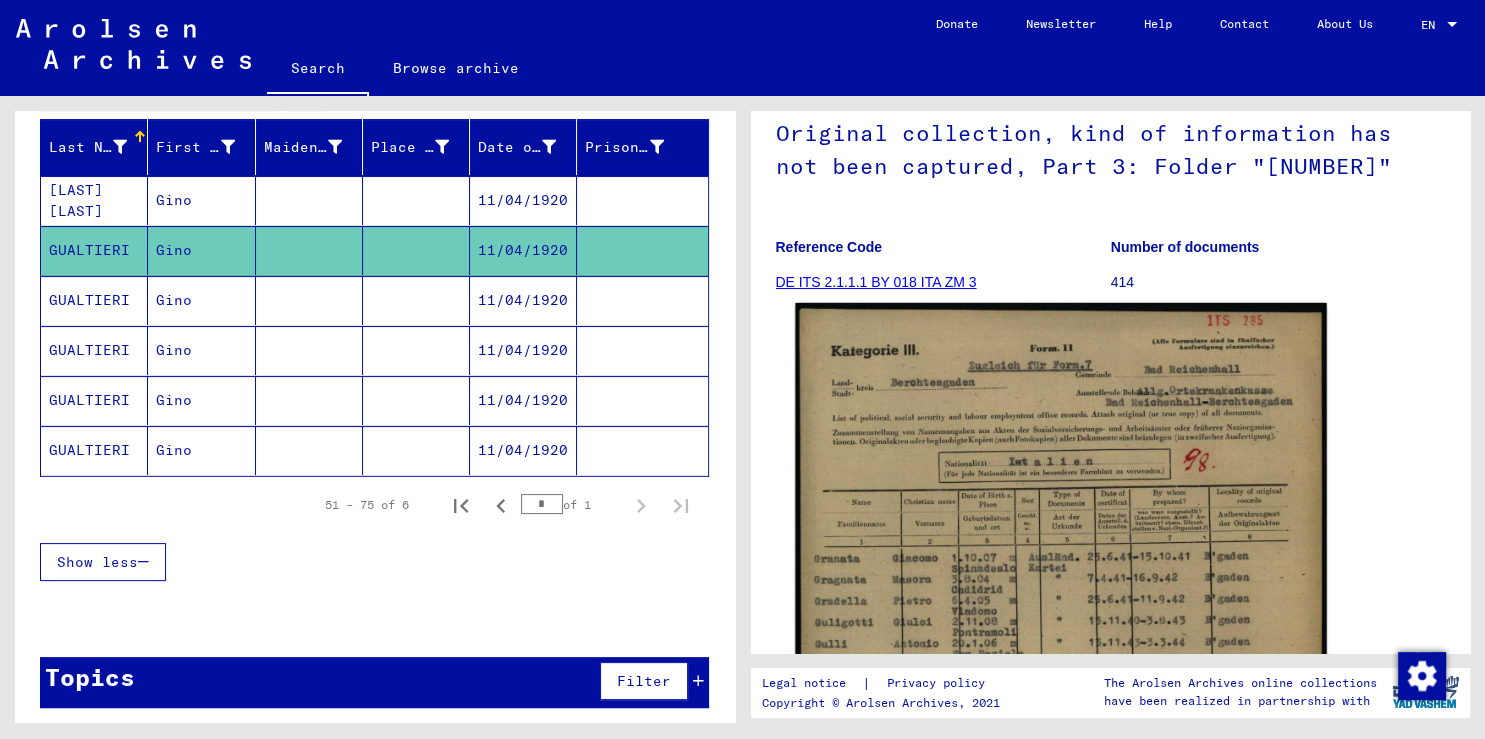 scroll, scrollTop: 442, scrollLeft: 0, axis: vertical 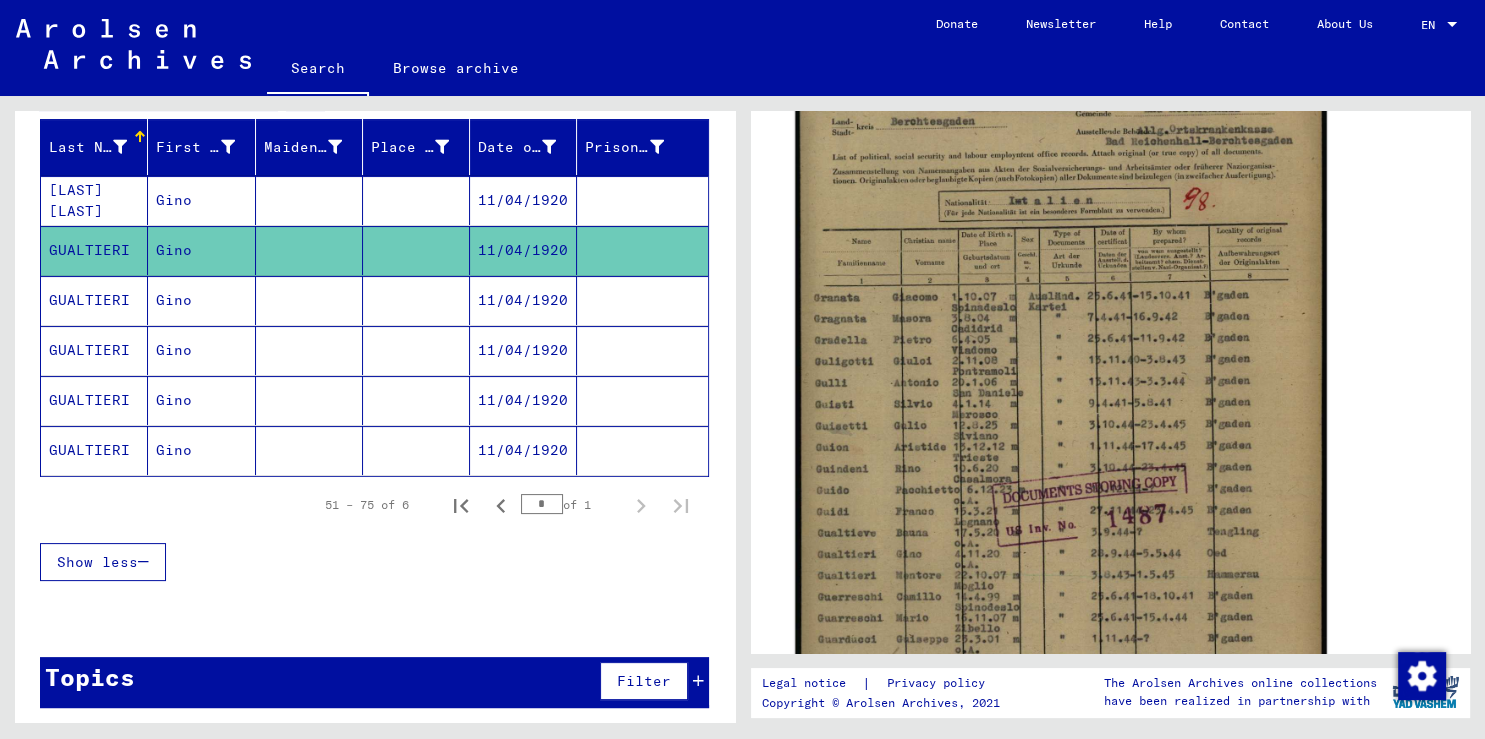 click 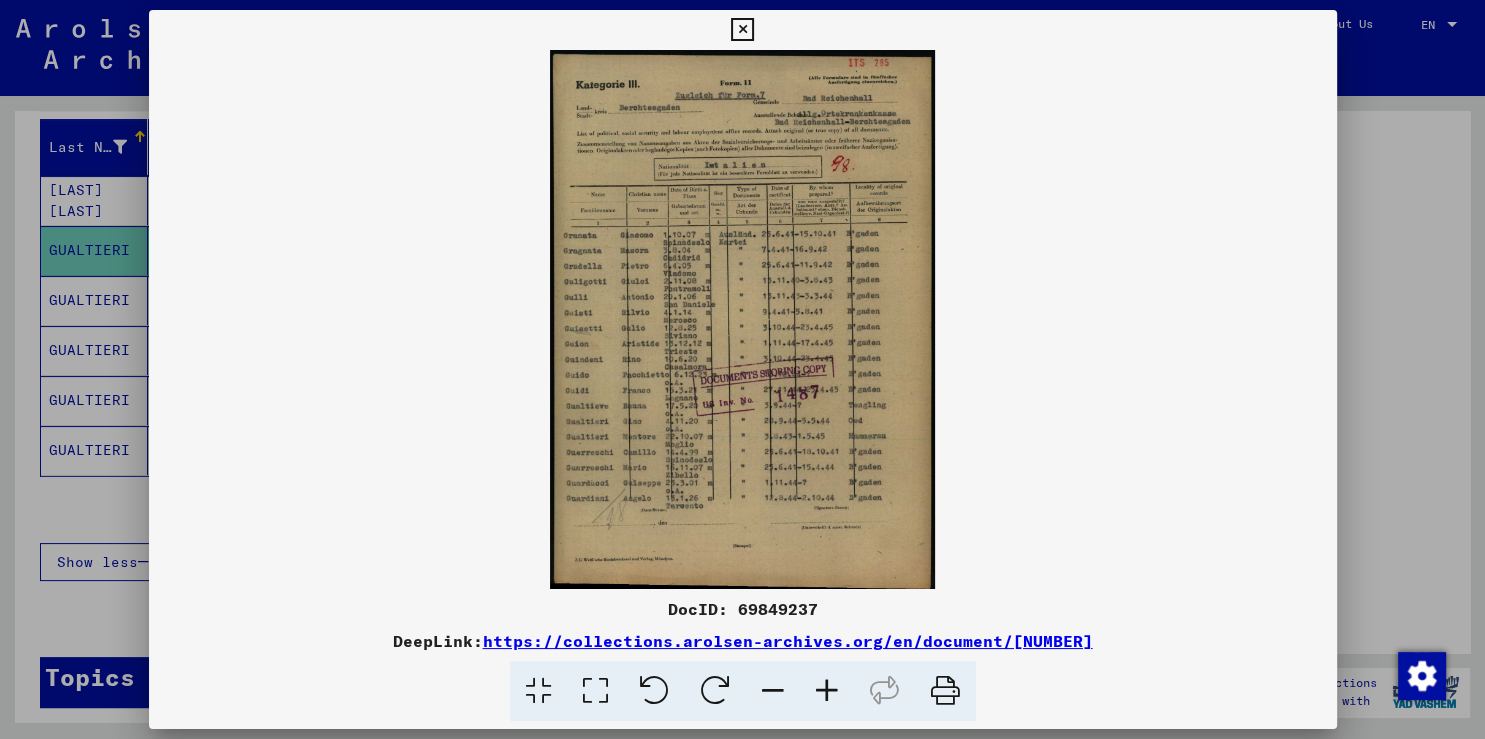 click at bounding box center [884, 691] 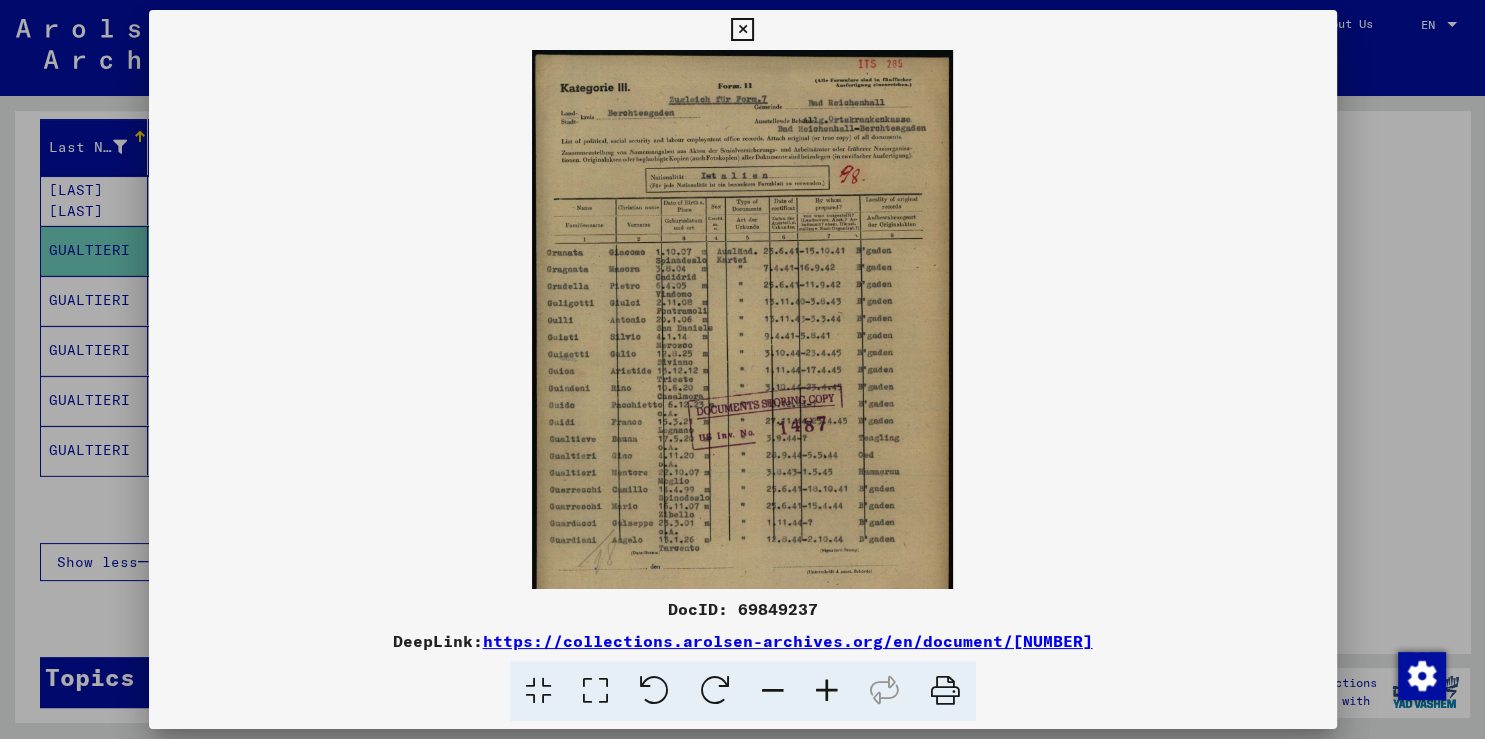 click at bounding box center (827, 691) 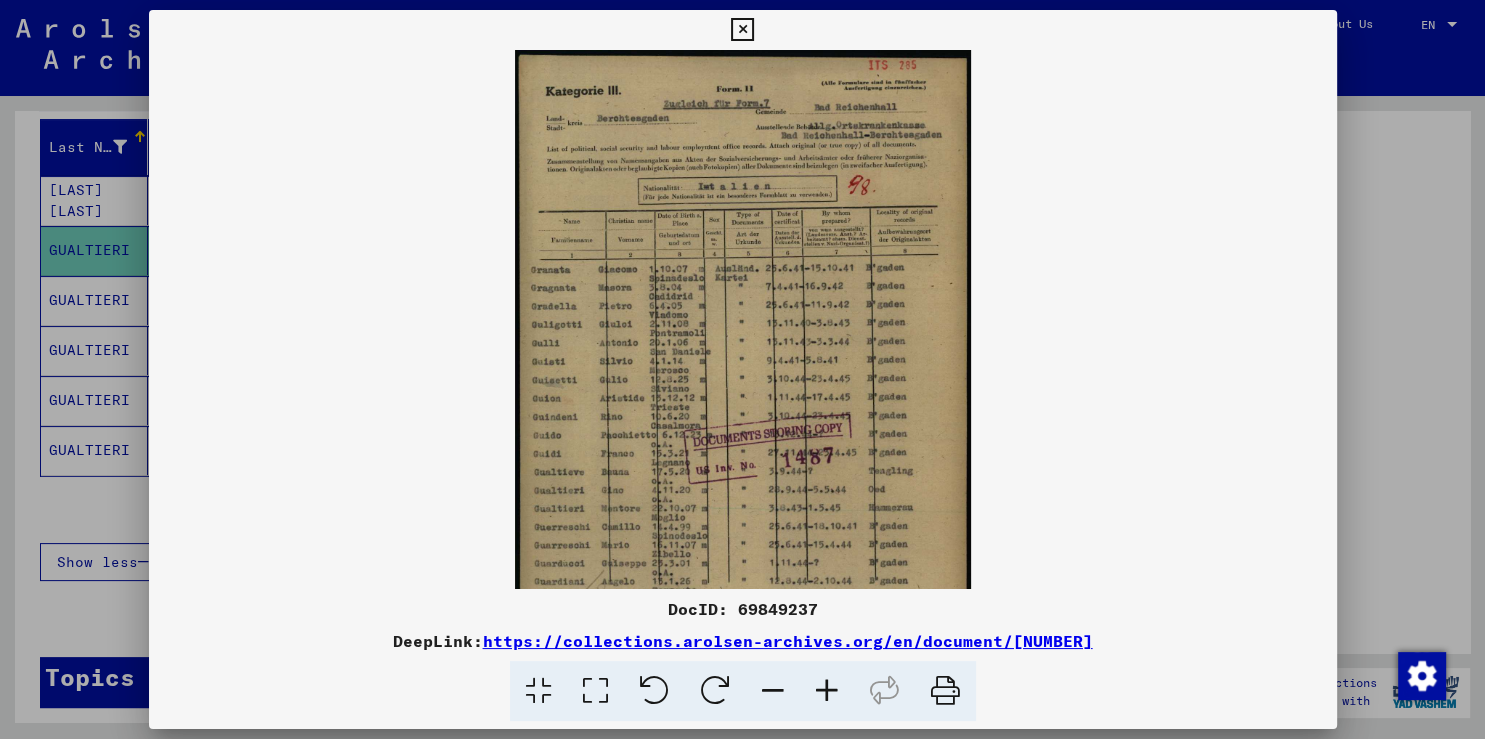 click at bounding box center [827, 691] 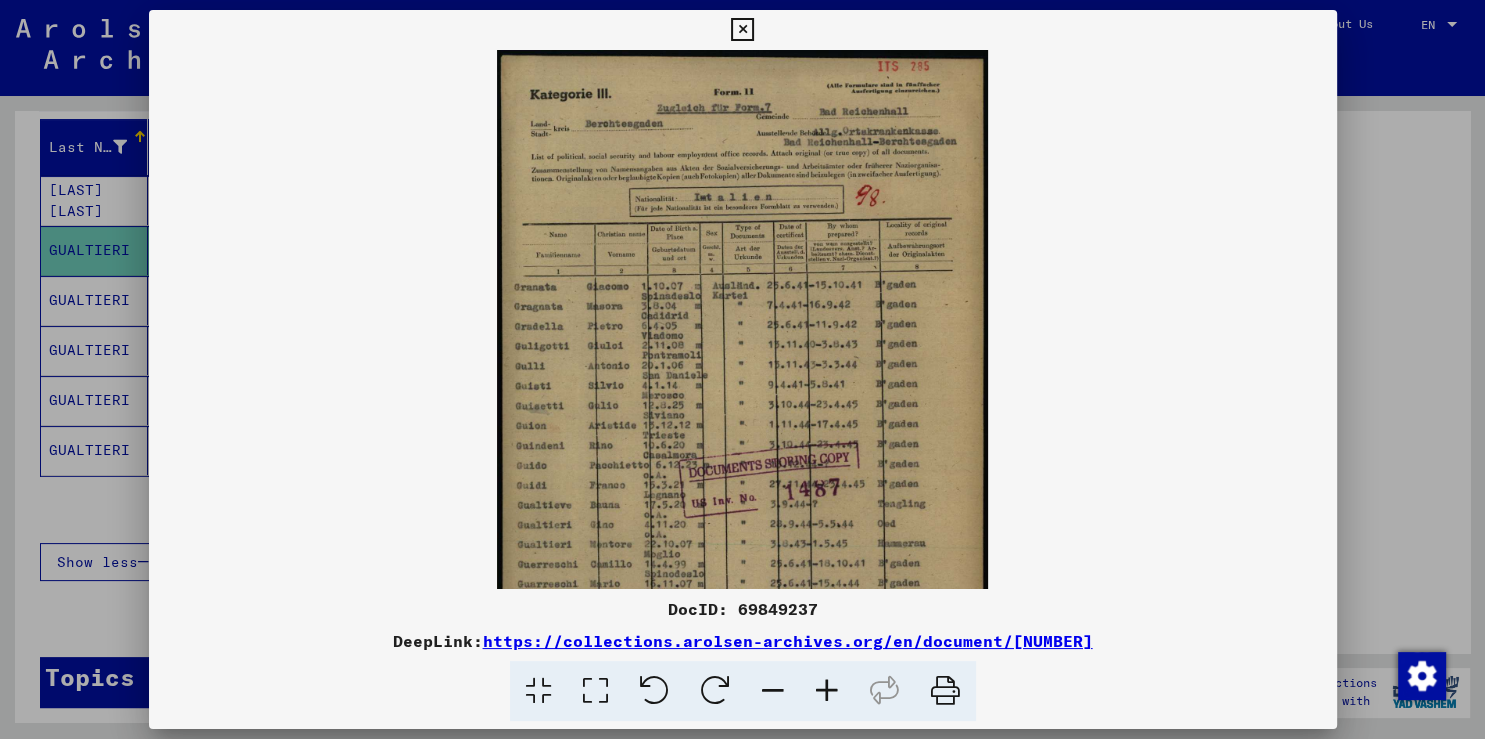 click at bounding box center [827, 691] 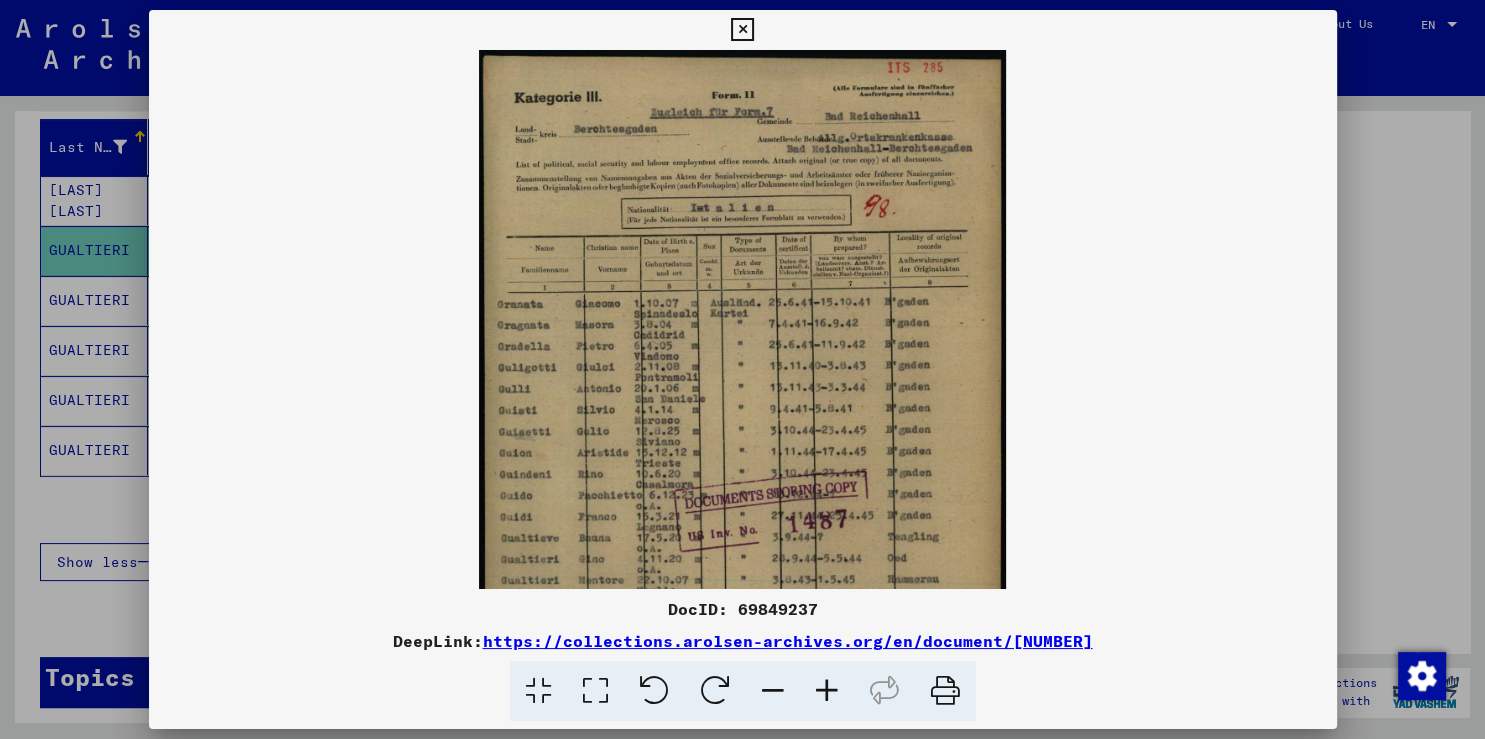 click at bounding box center [827, 691] 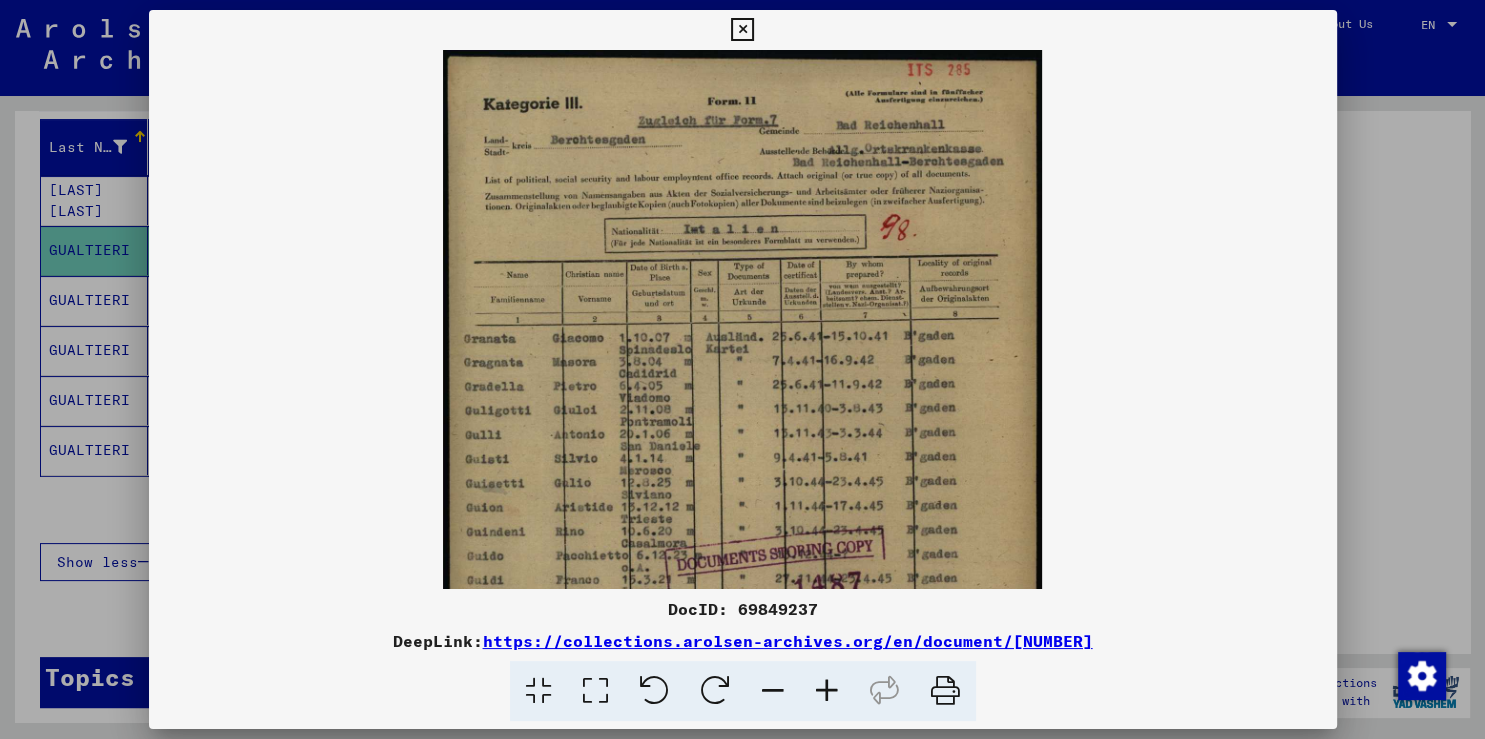 click at bounding box center [827, 691] 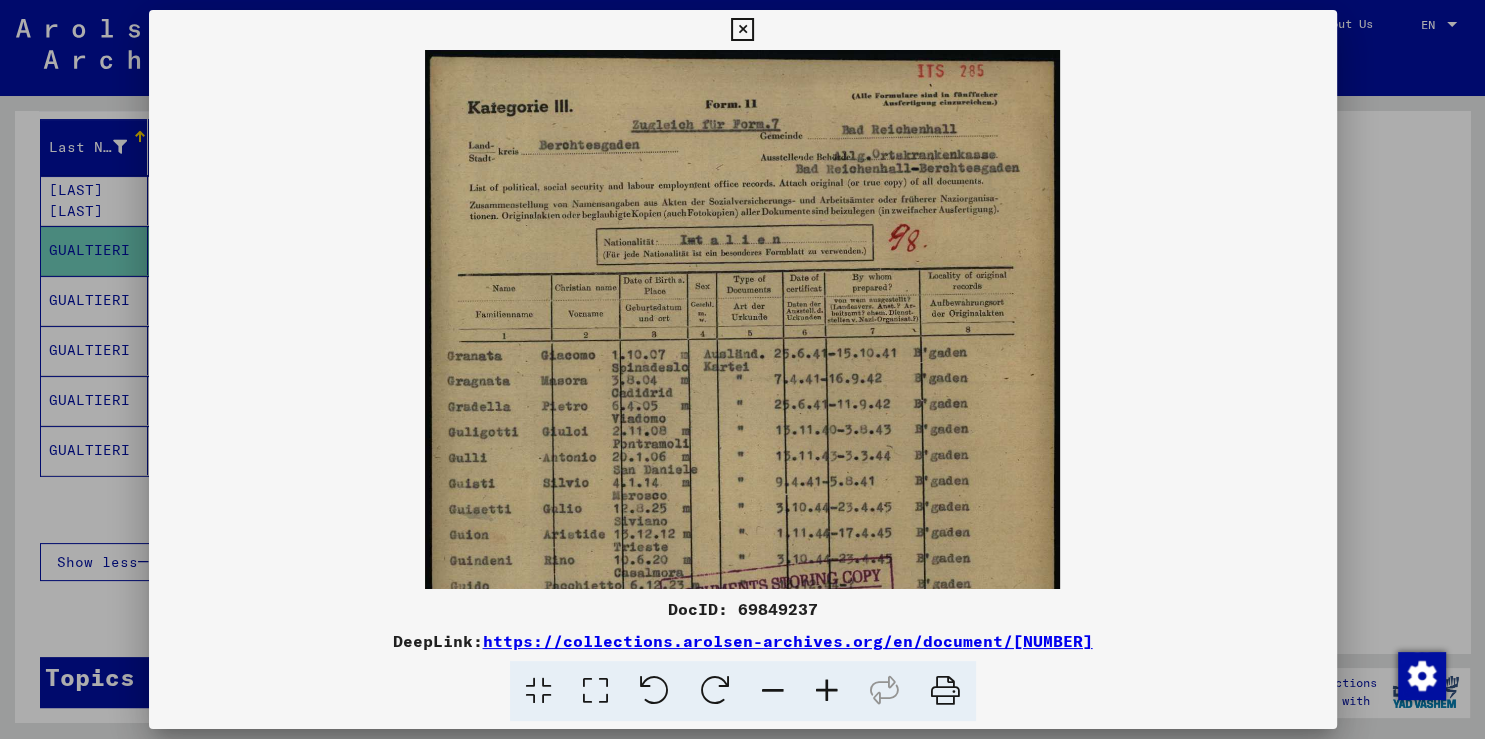 click at bounding box center [827, 691] 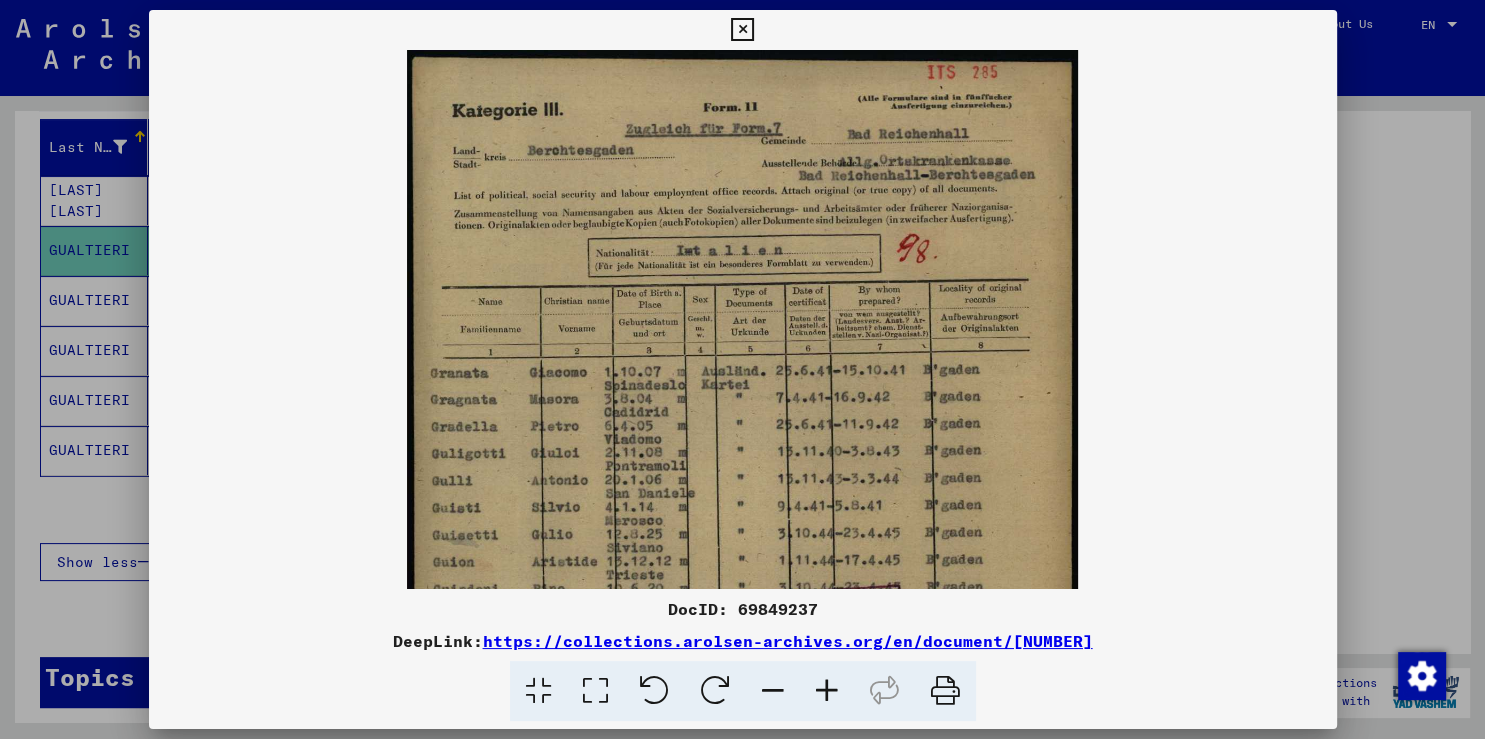 click at bounding box center [827, 691] 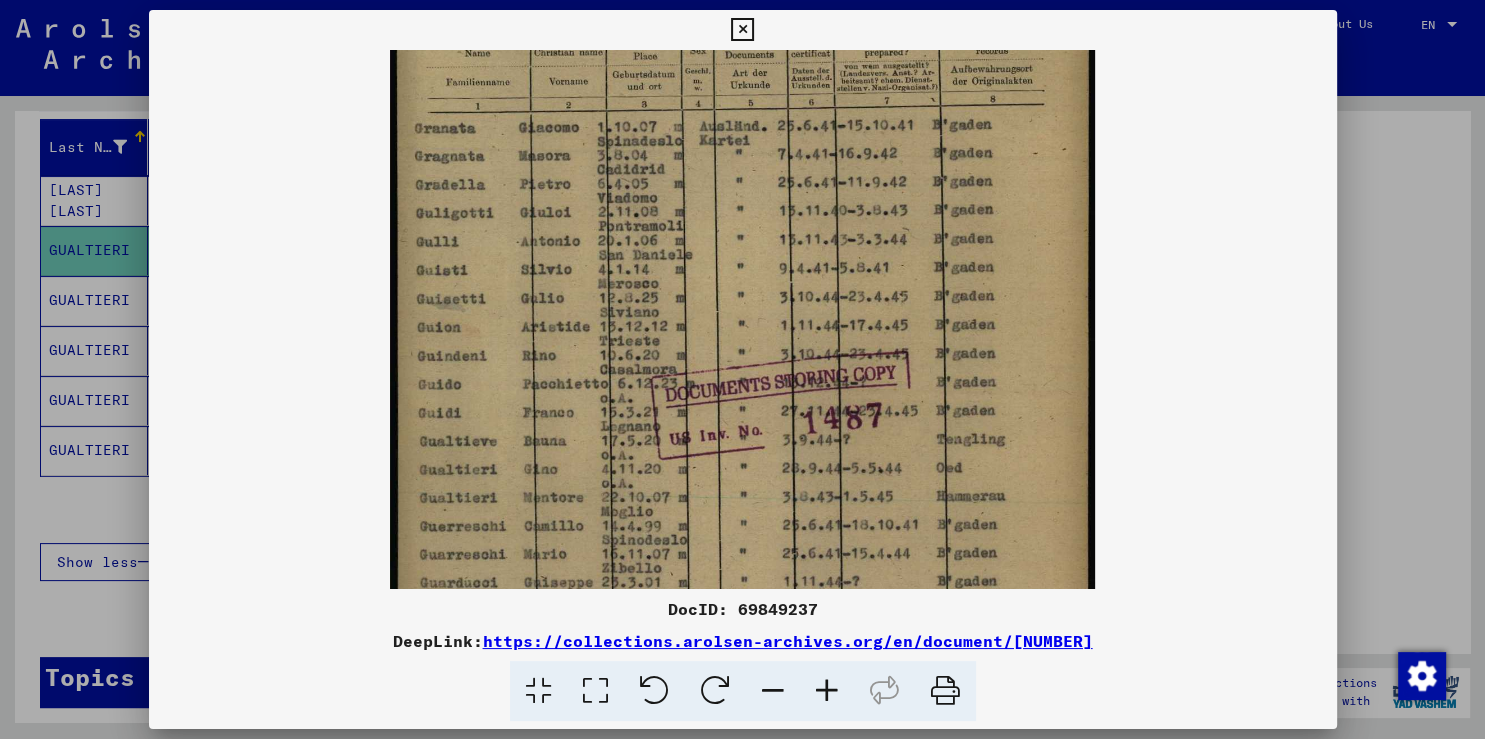 drag, startPoint x: 852, startPoint y: 488, endPoint x: 830, endPoint y: 225, distance: 263.91855 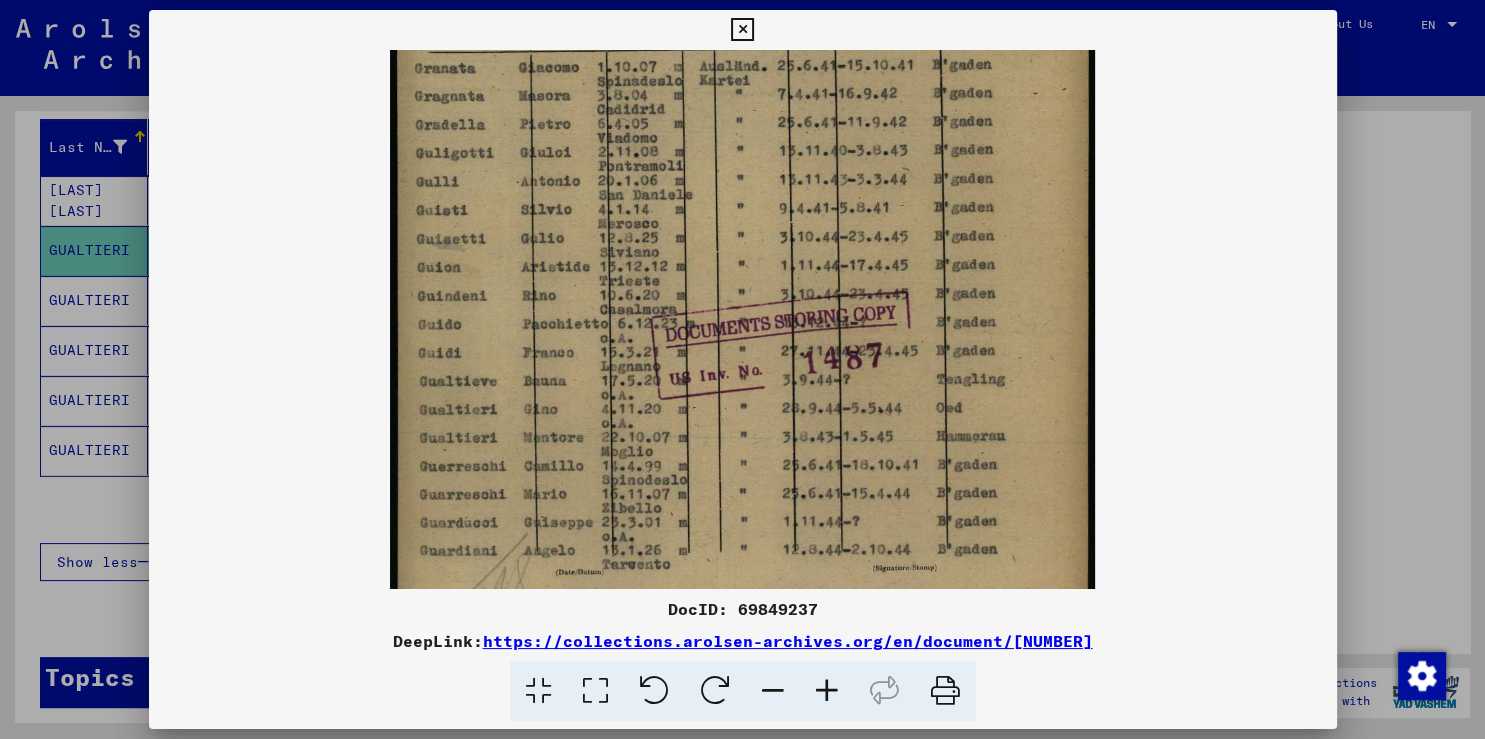 drag, startPoint x: 605, startPoint y: 548, endPoint x: 569, endPoint y: 485, distance: 72.56032 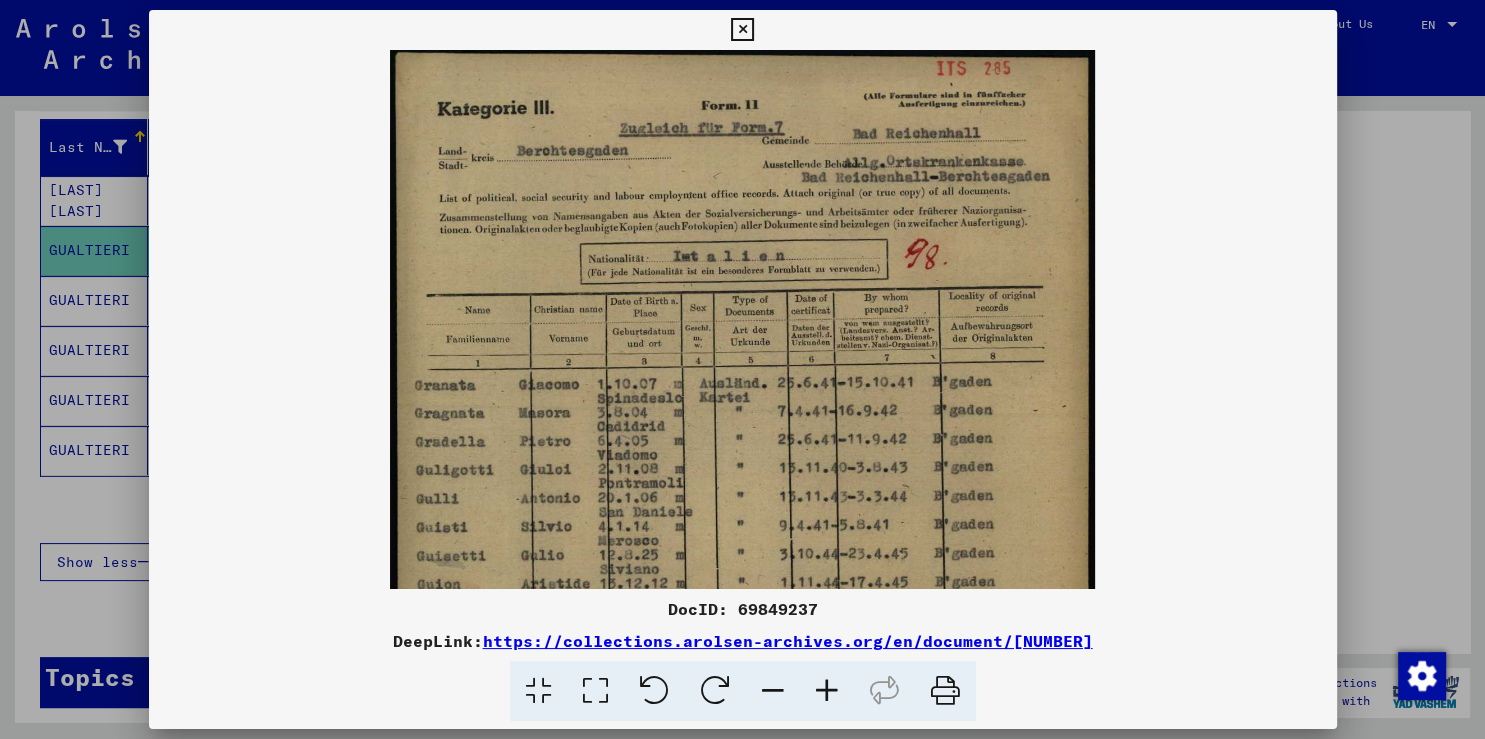 scroll, scrollTop: 0, scrollLeft: 0, axis: both 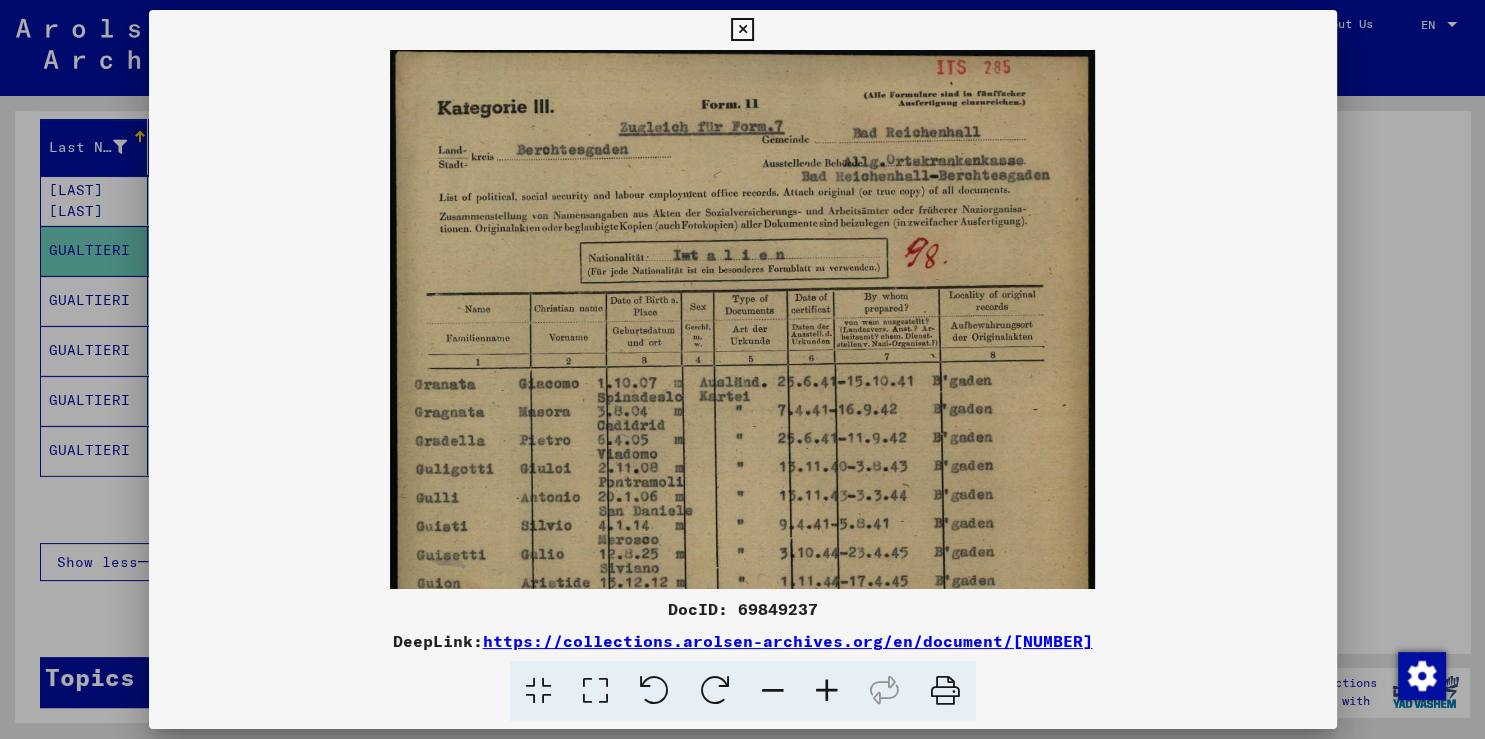 drag, startPoint x: 679, startPoint y: 334, endPoint x: 726, endPoint y: 686, distance: 355.12393 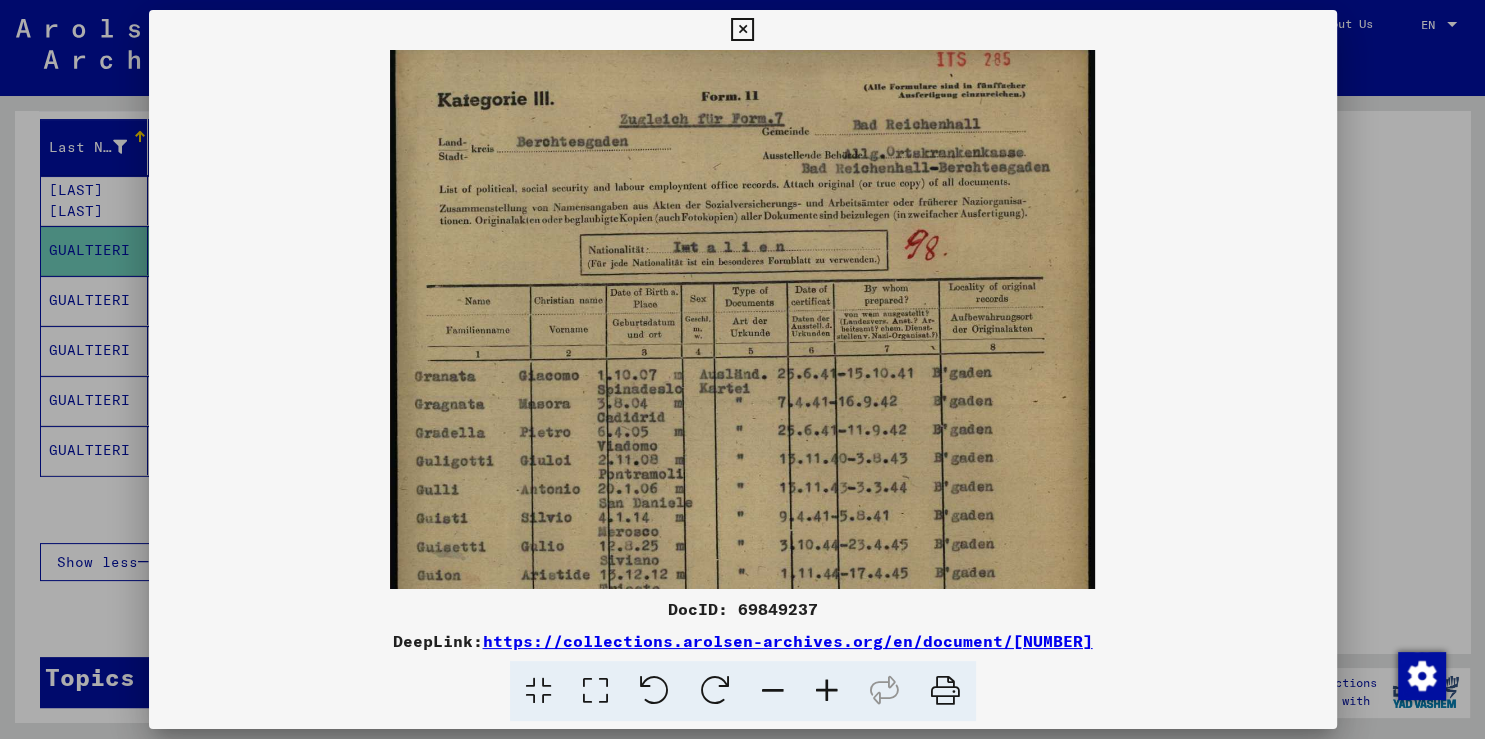 click at bounding box center [742, 30] 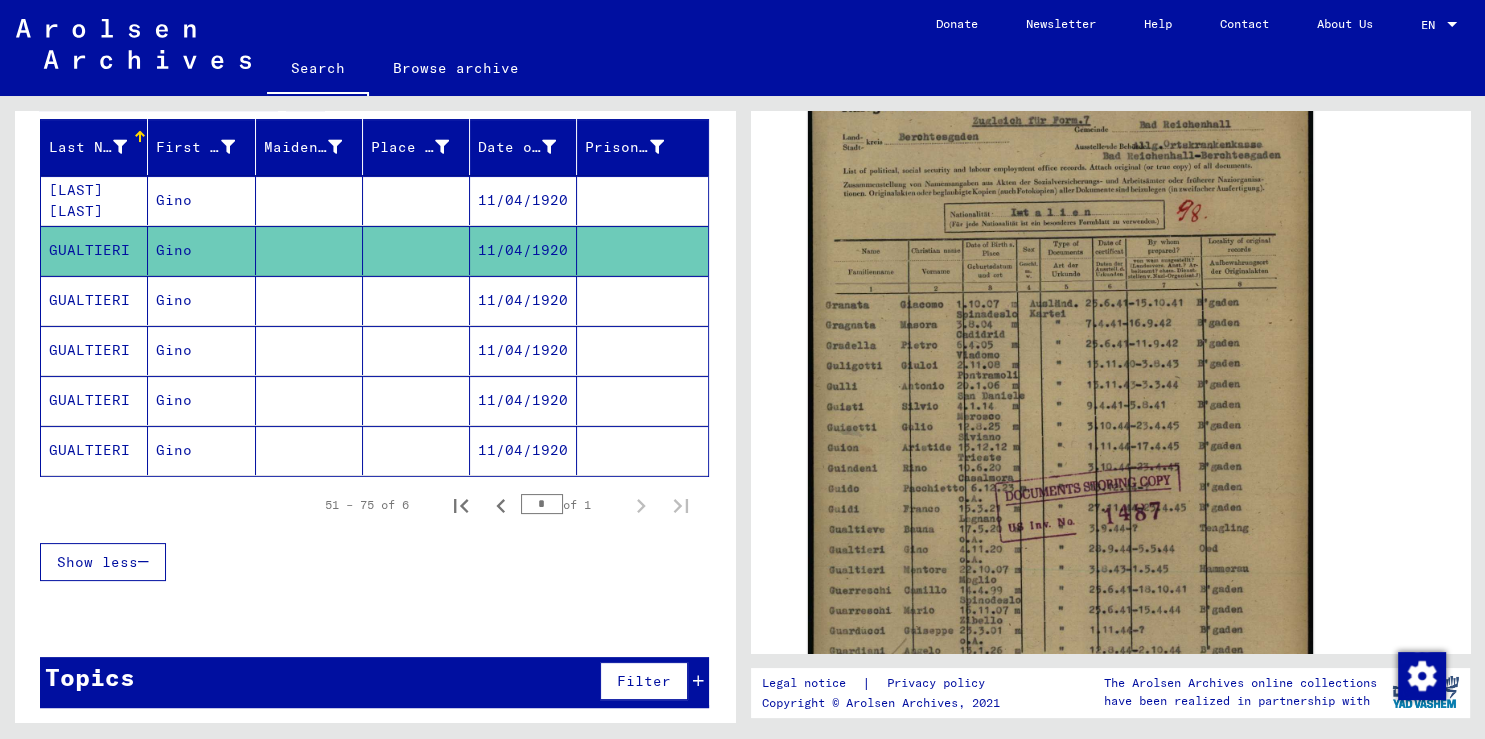 click on "Gino" at bounding box center [201, 250] 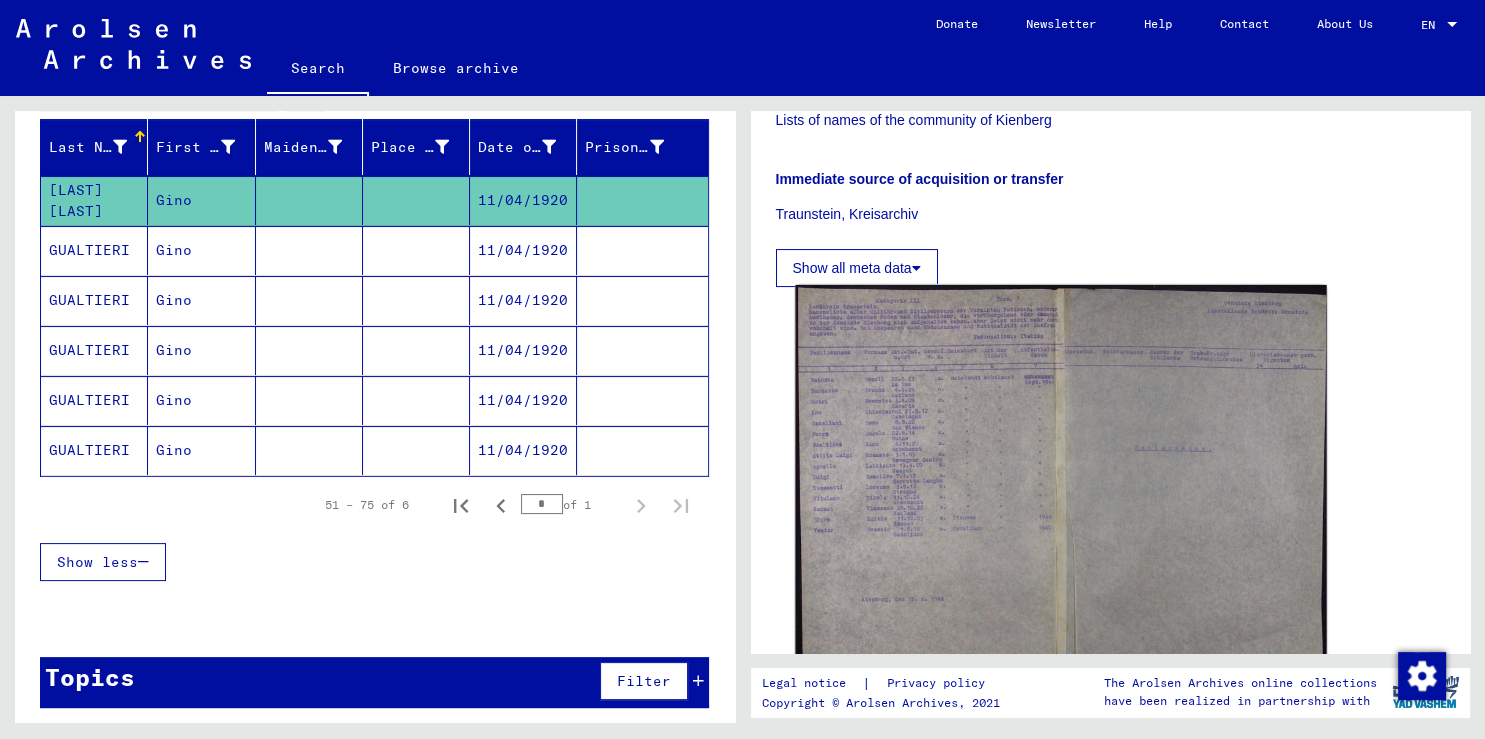 scroll, scrollTop: 442, scrollLeft: 0, axis: vertical 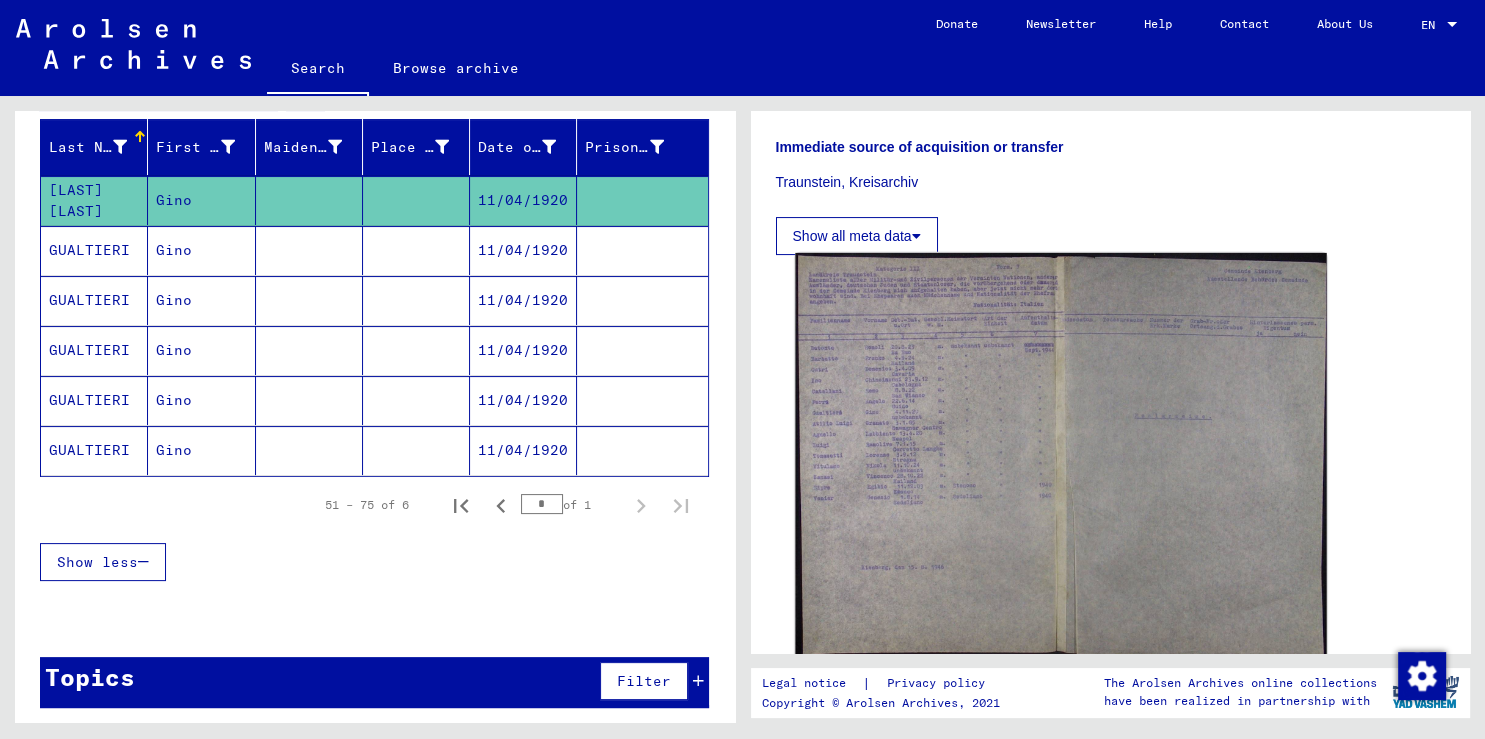 click 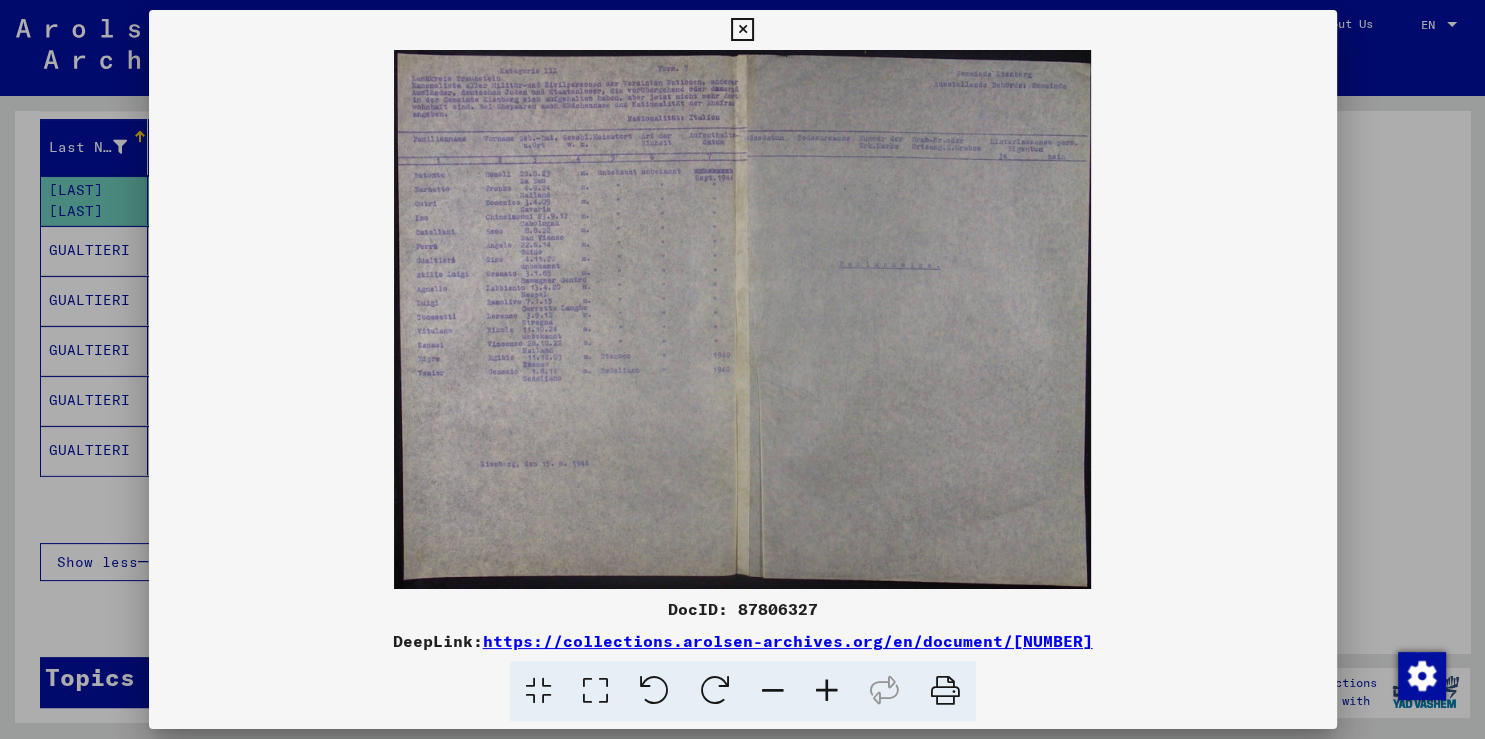 click at bounding box center (827, 691) 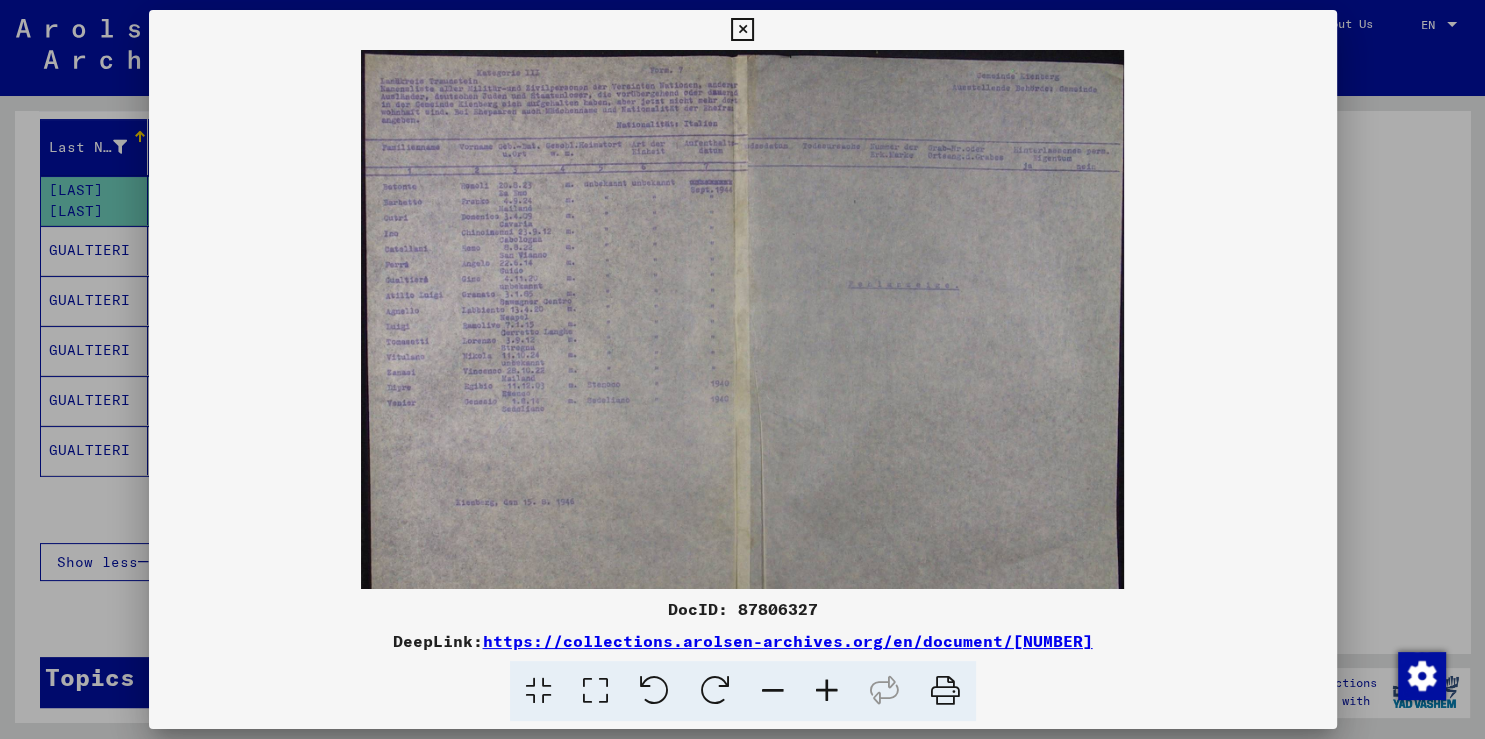 click at bounding box center (827, 691) 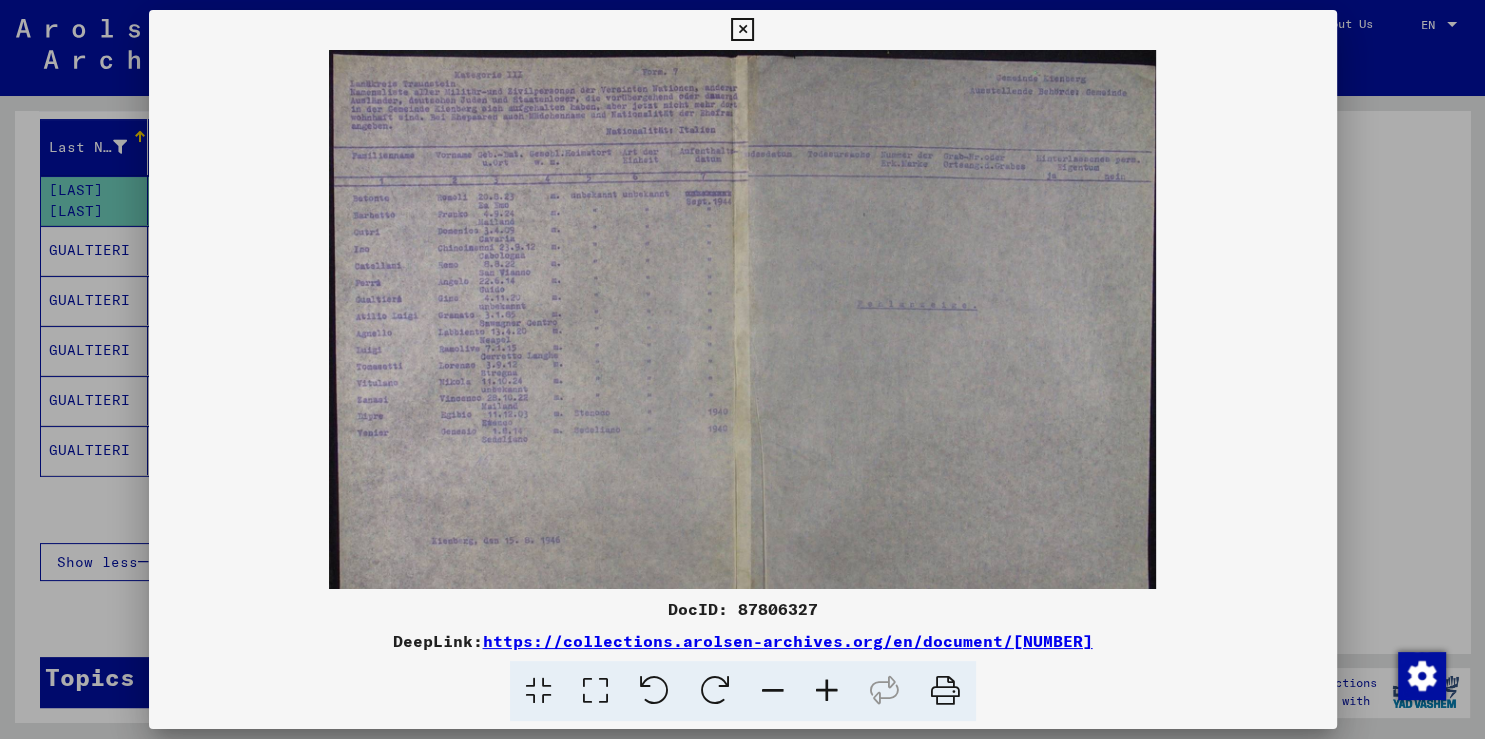 click at bounding box center [827, 691] 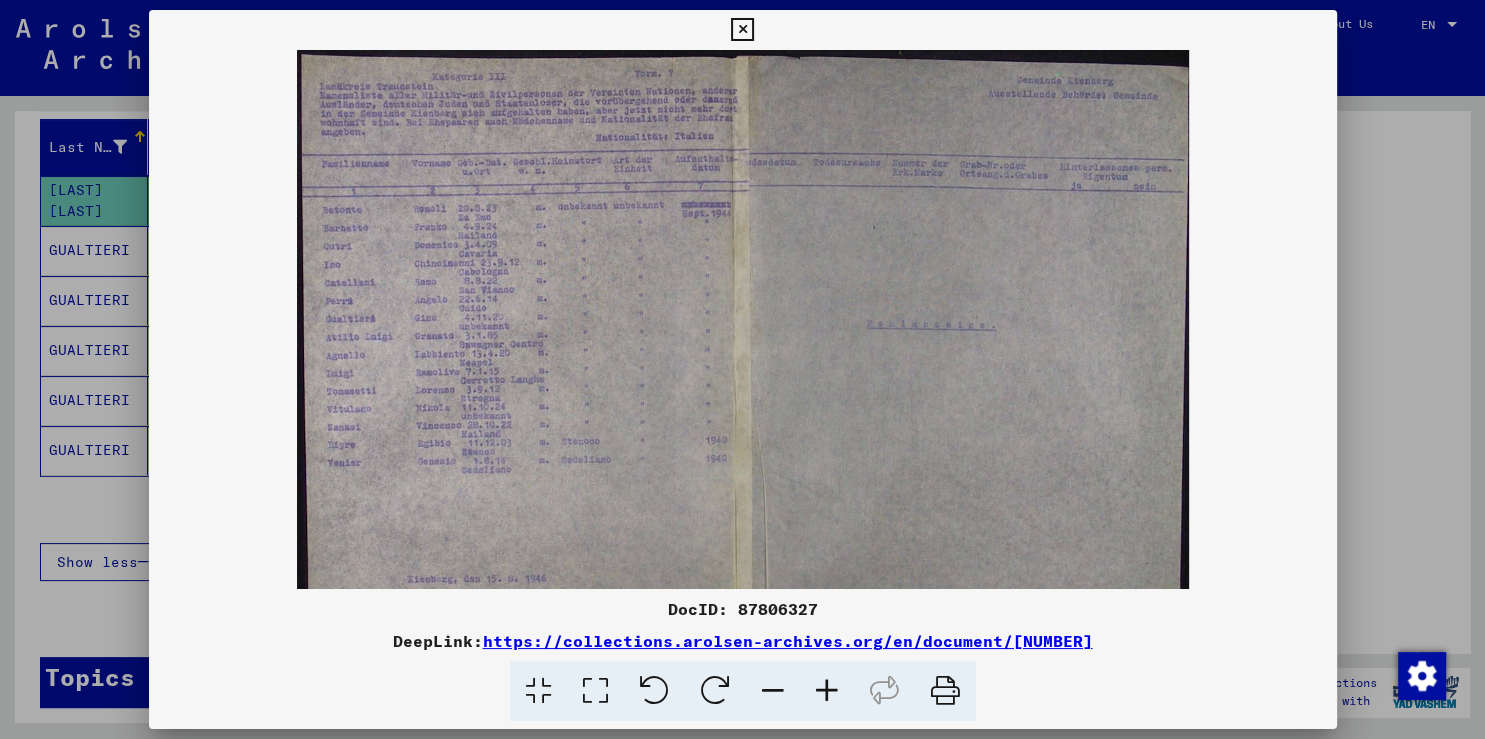 click at bounding box center [827, 691] 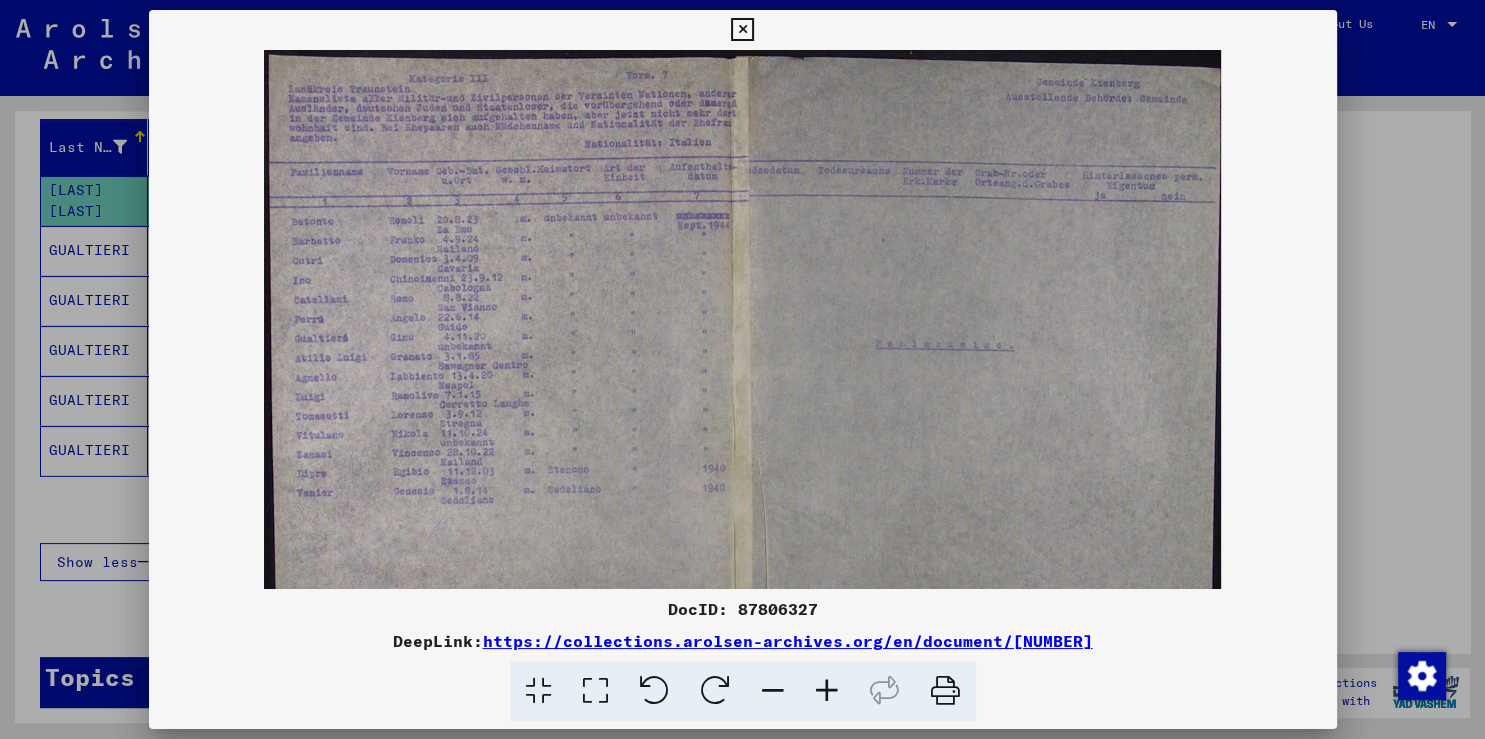 click at bounding box center [827, 691] 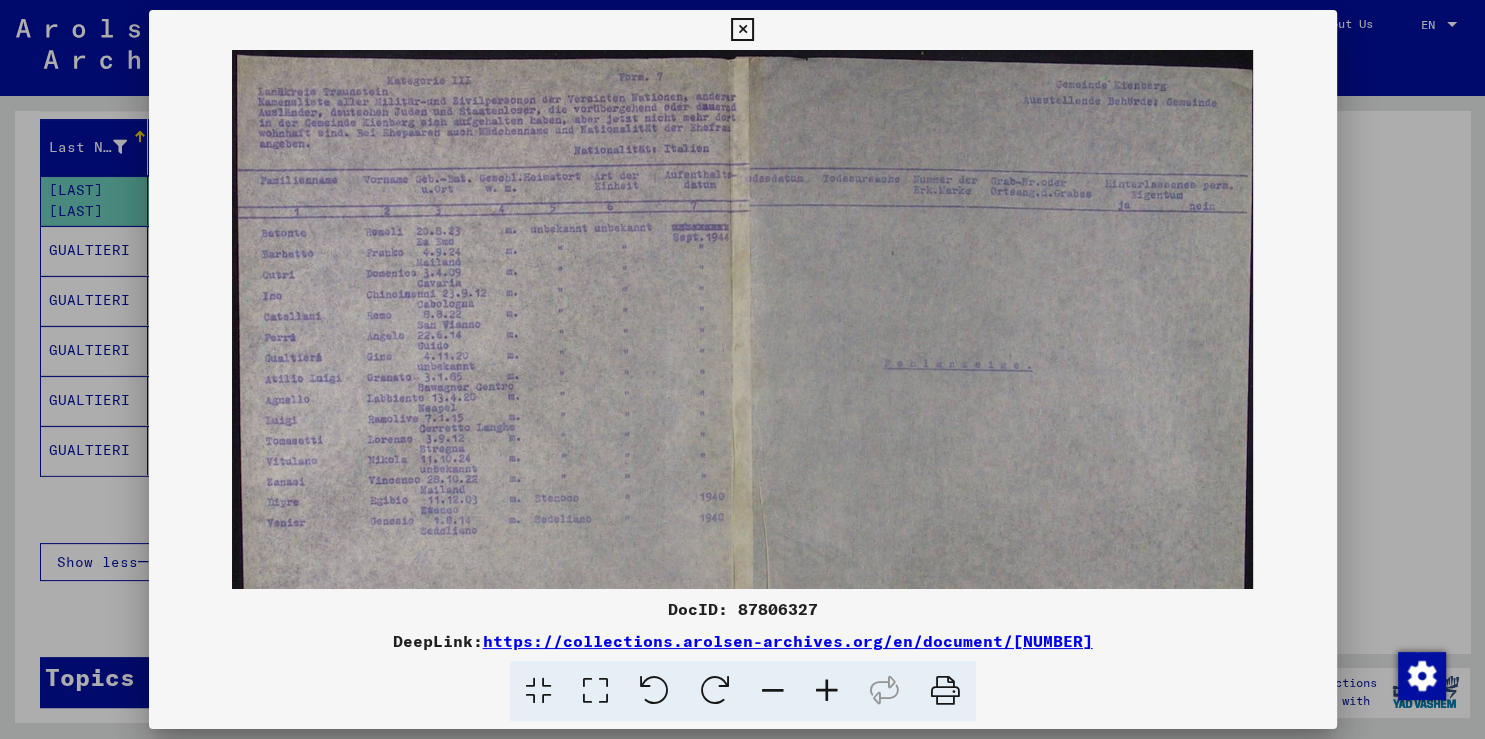click at bounding box center [827, 691] 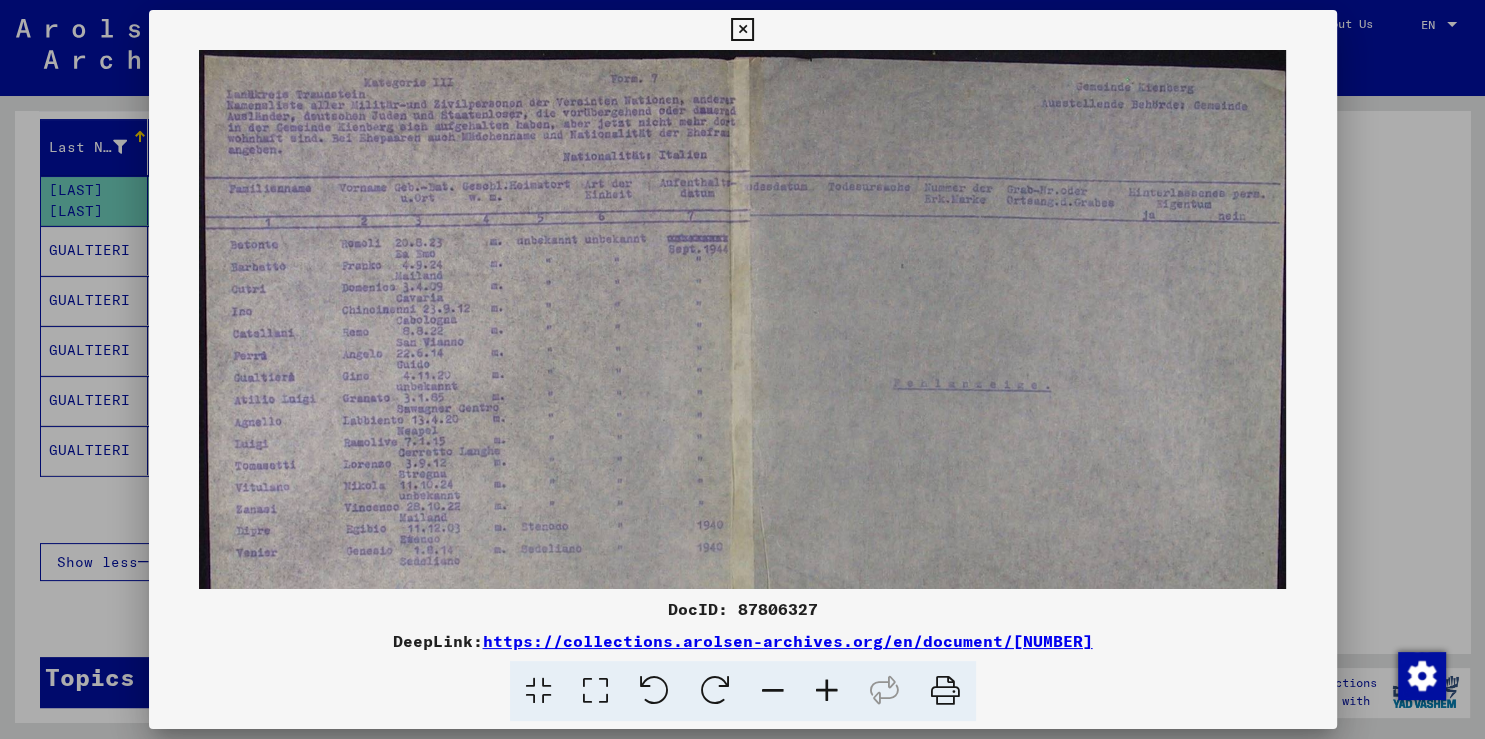 click at bounding box center [827, 691] 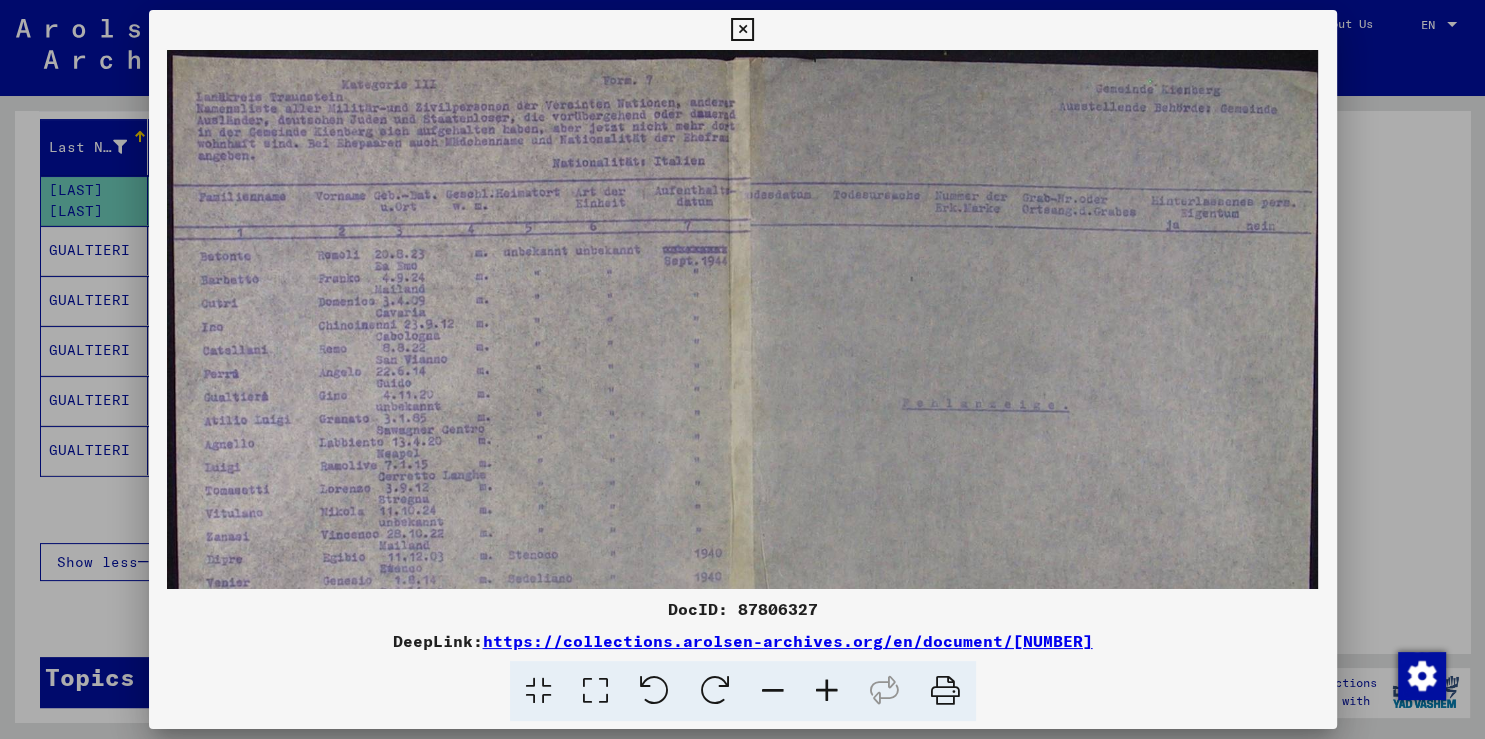 click at bounding box center [827, 691] 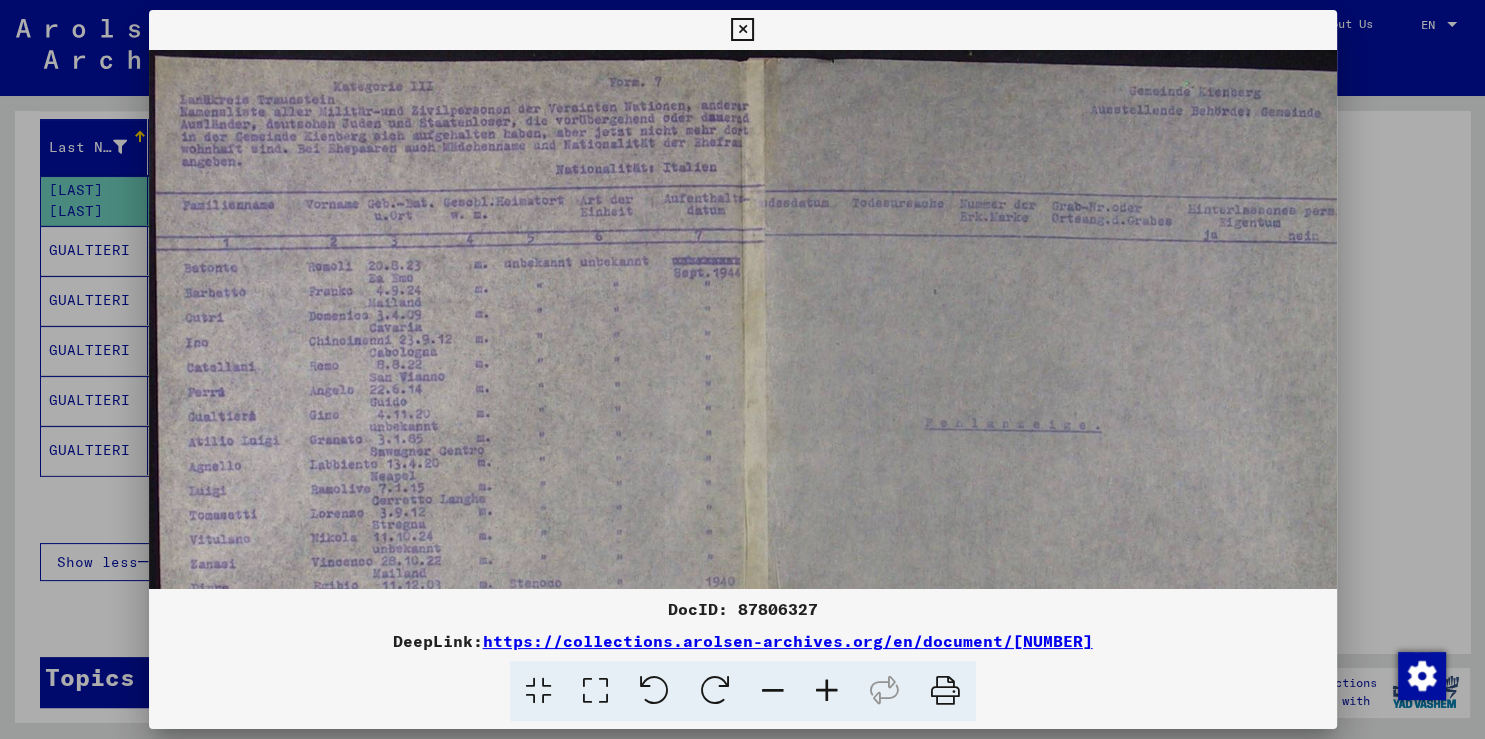 click at bounding box center [827, 691] 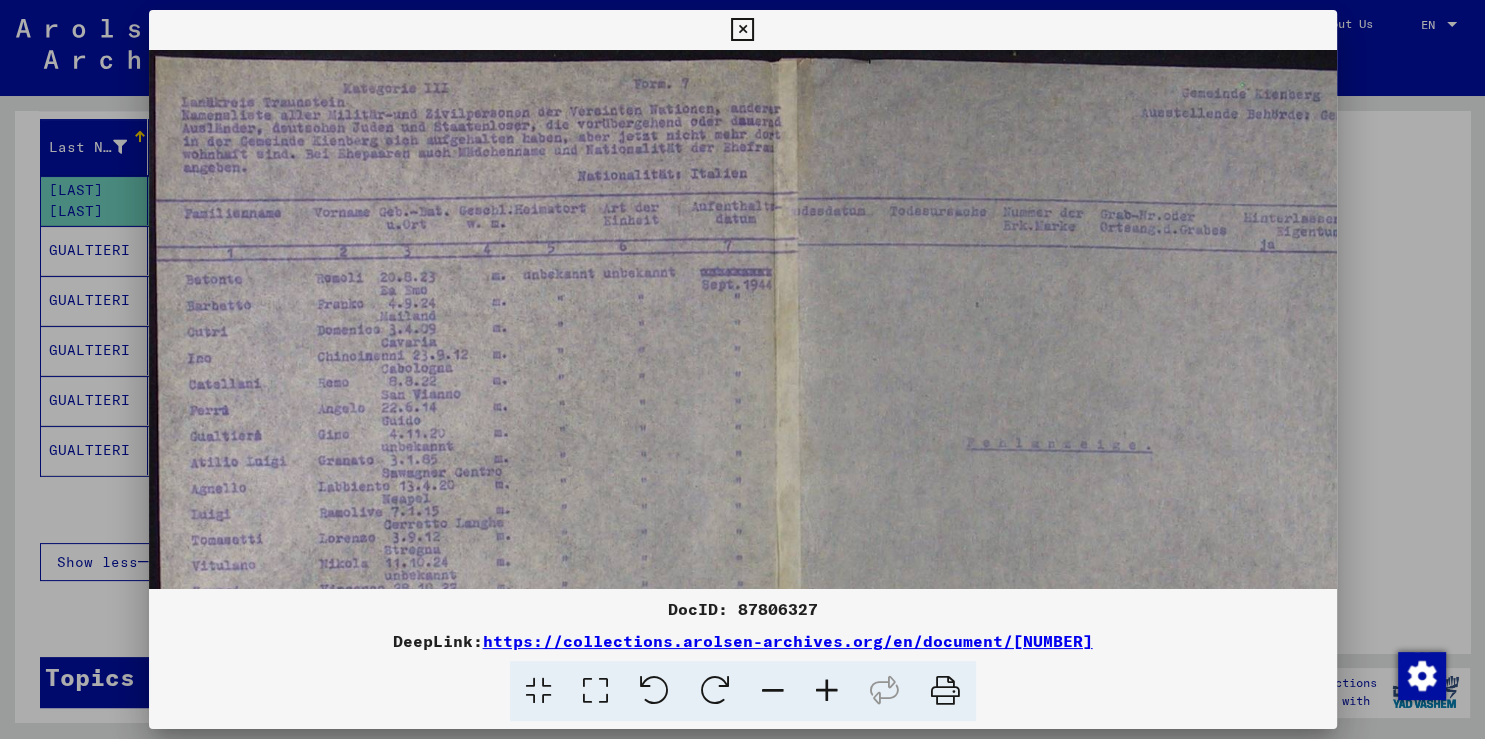 click at bounding box center (827, 691) 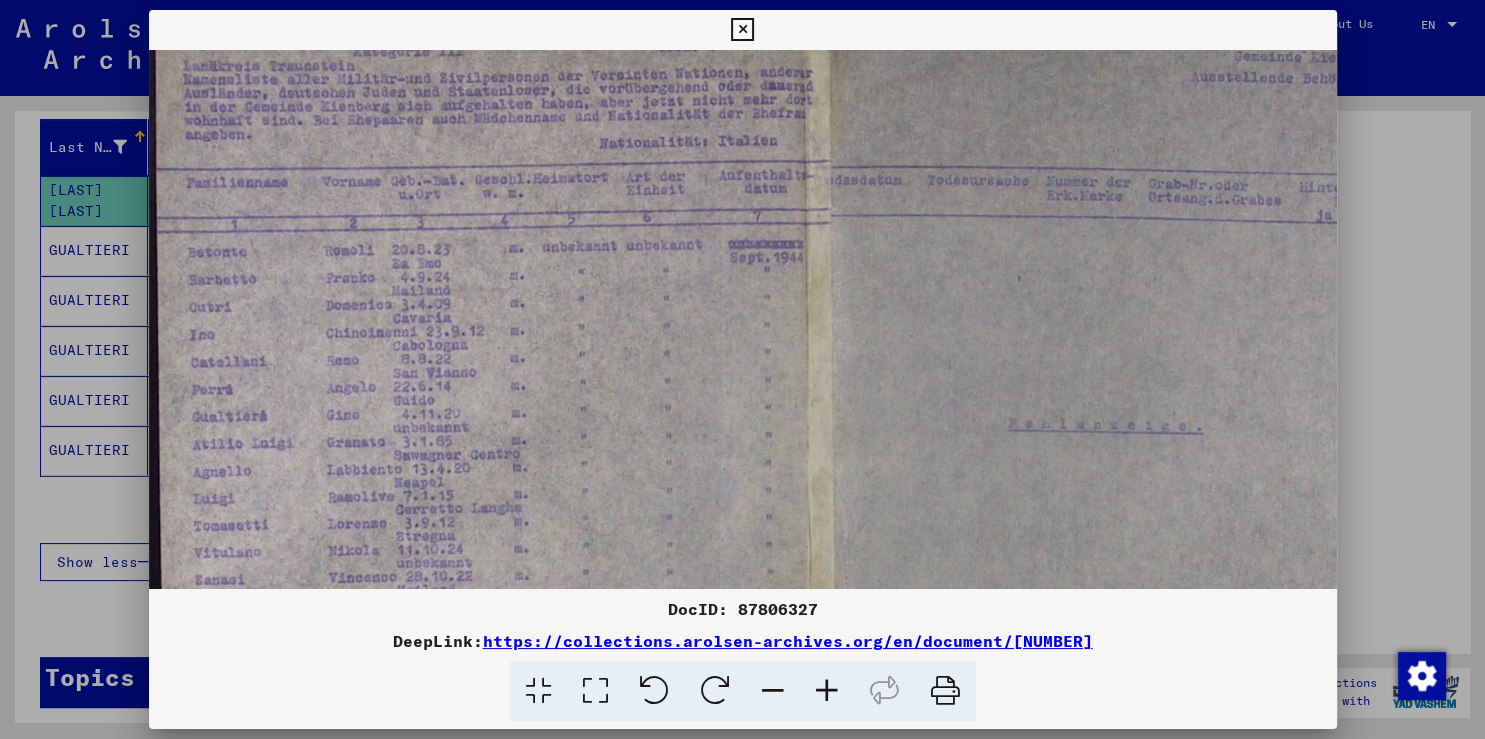 scroll, scrollTop: 0, scrollLeft: 0, axis: both 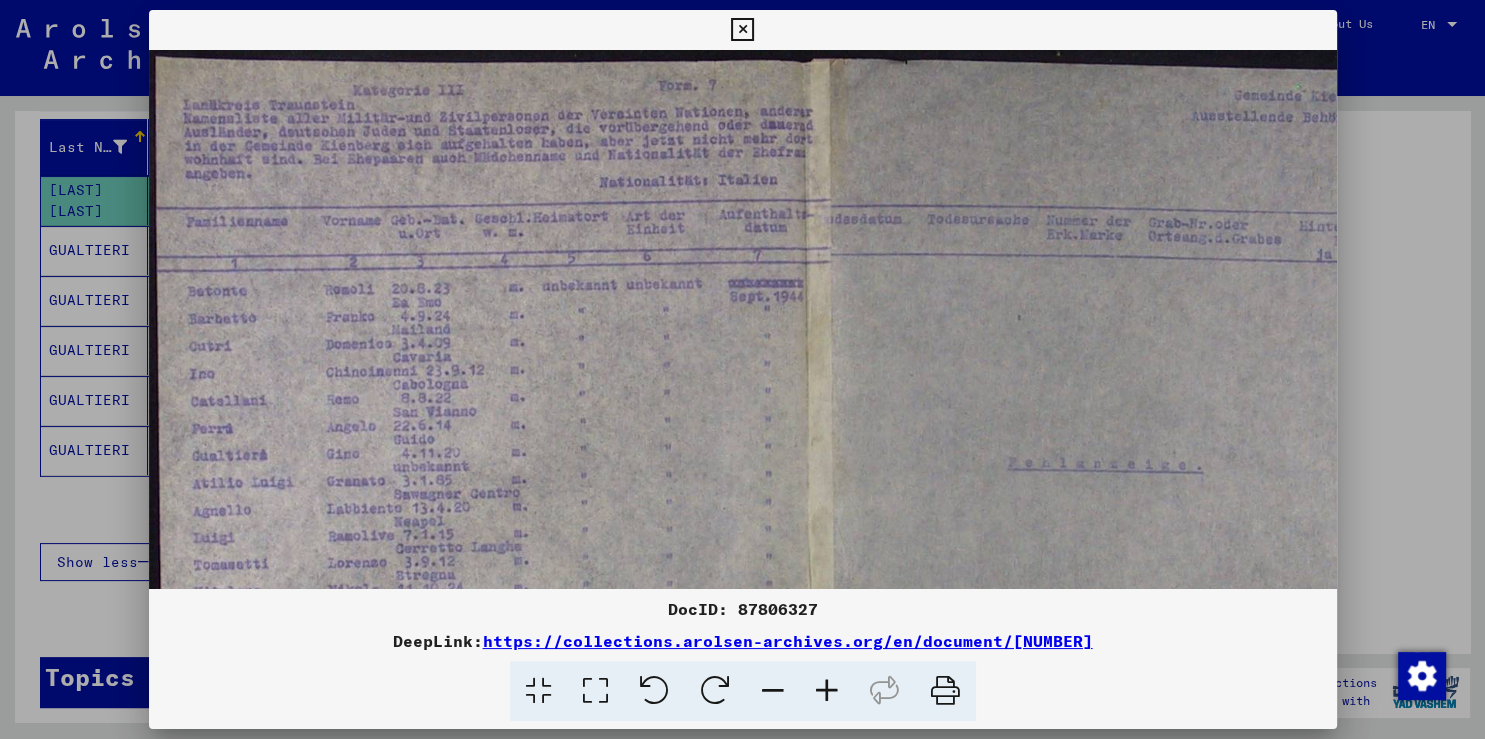 drag, startPoint x: 664, startPoint y: 493, endPoint x: 773, endPoint y: 535, distance: 116.81181 